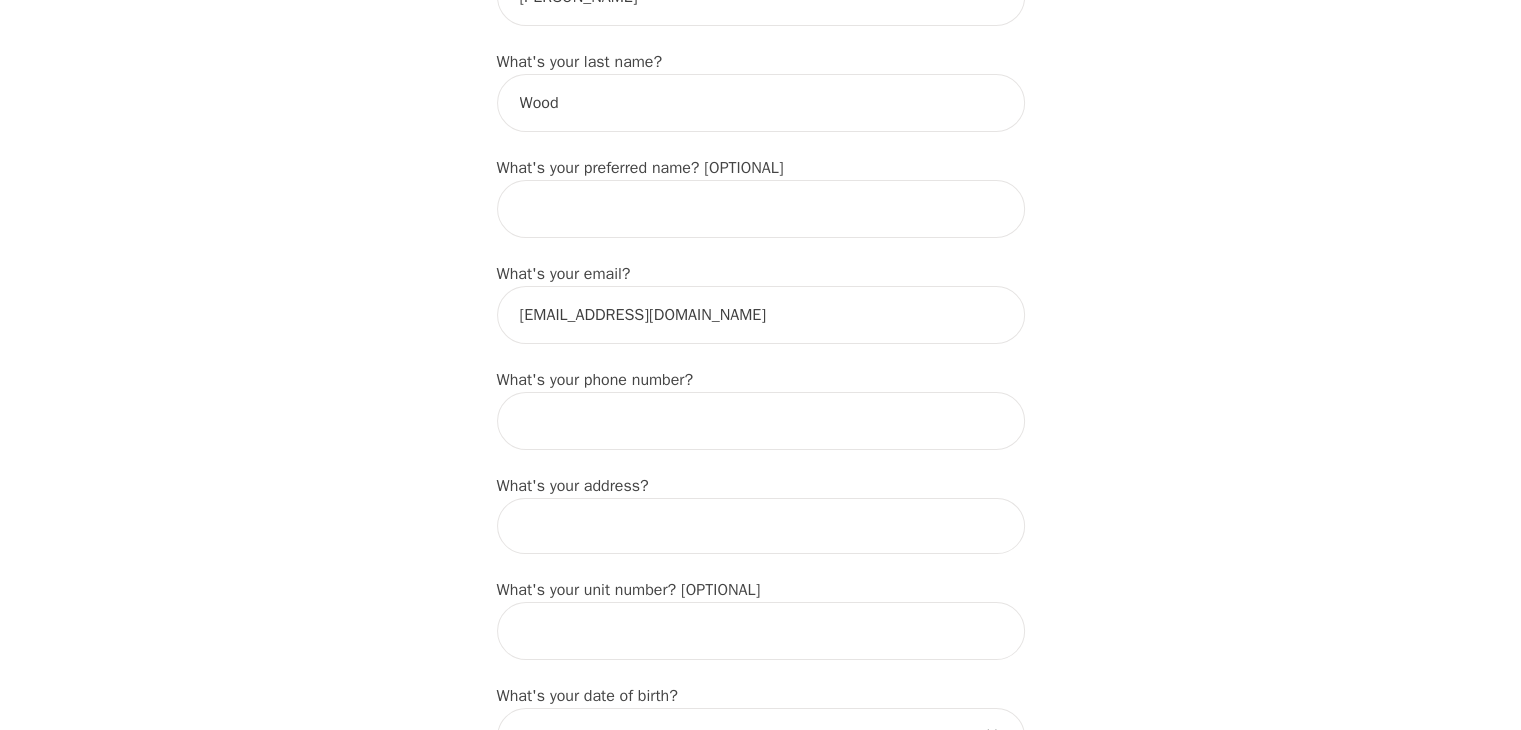 scroll, scrollTop: 400, scrollLeft: 0, axis: vertical 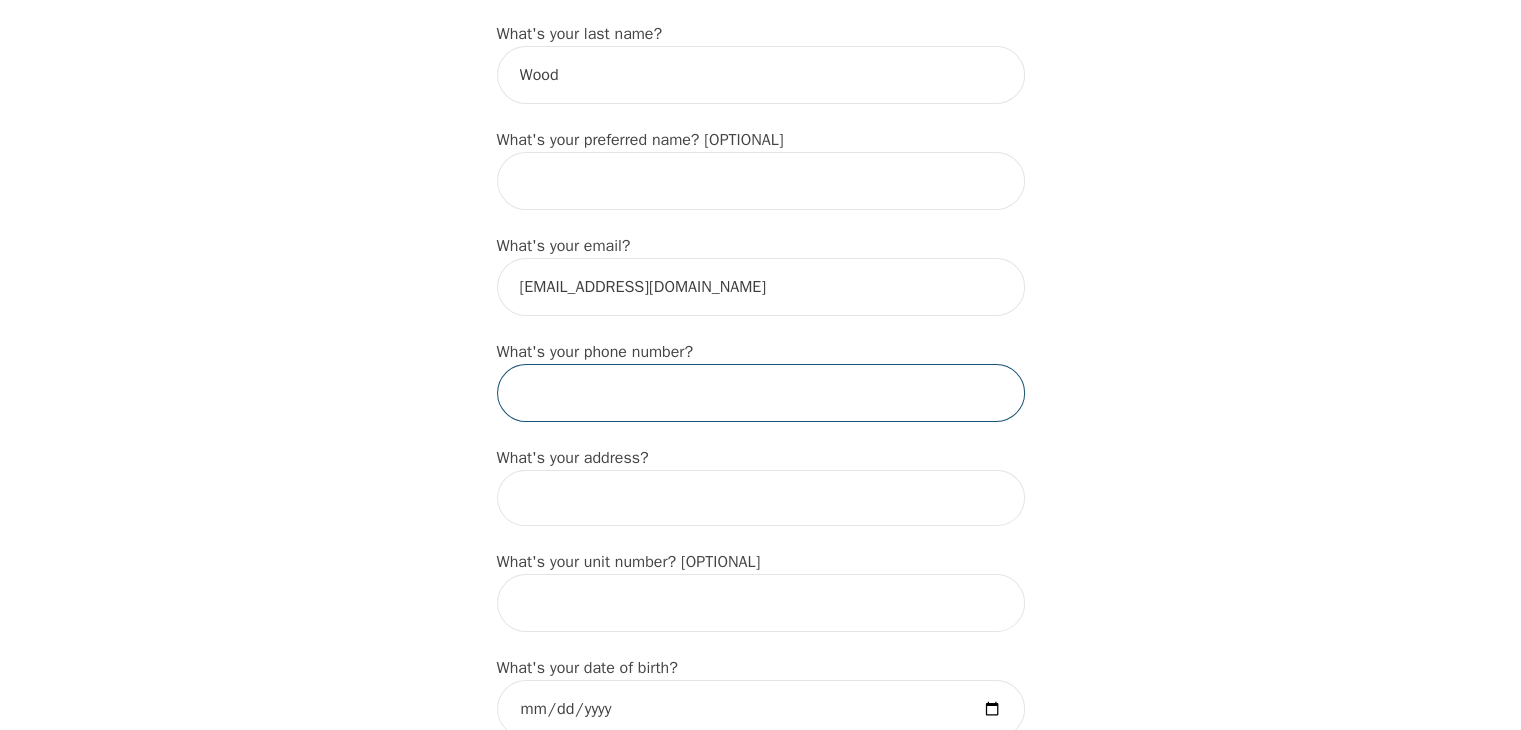 click at bounding box center [761, 393] 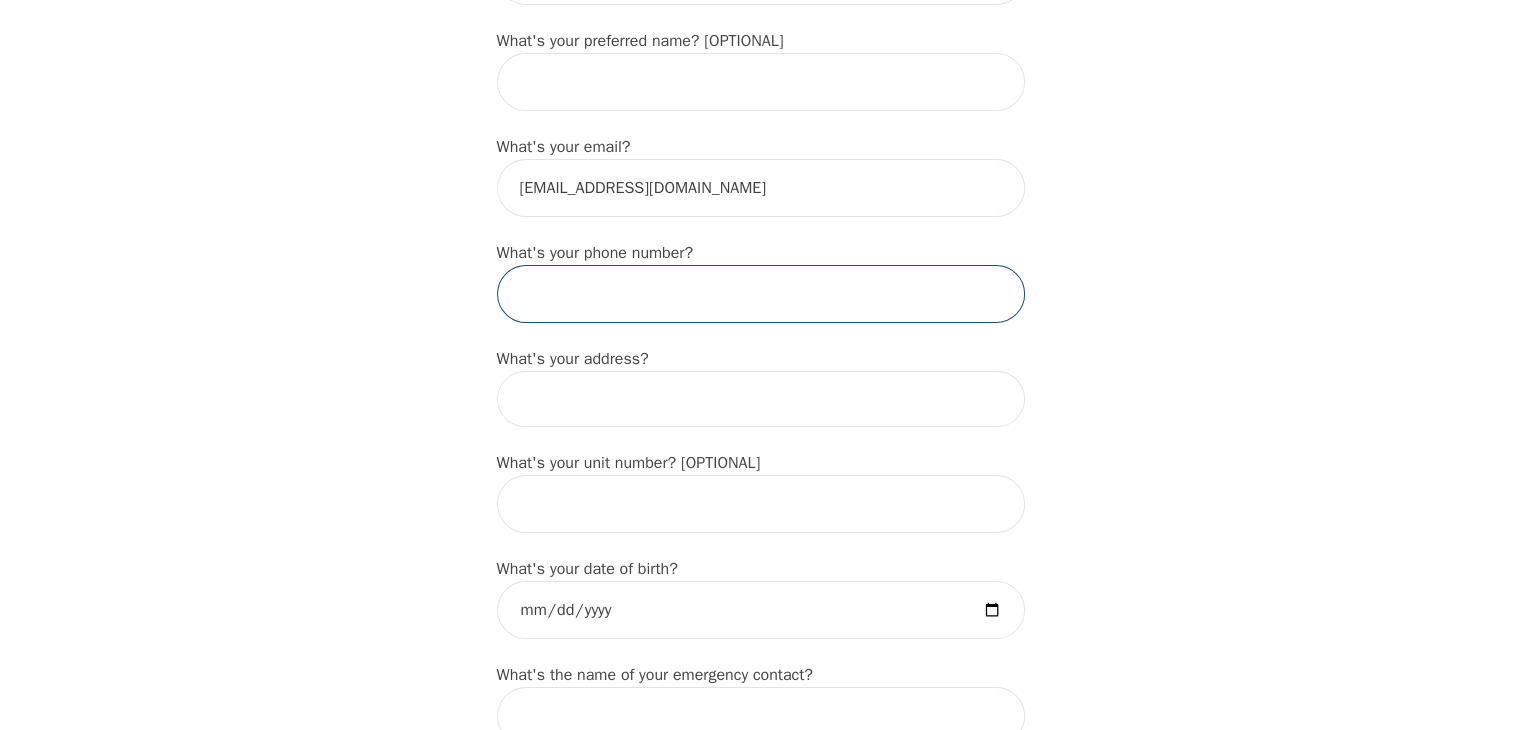 scroll, scrollTop: 500, scrollLeft: 0, axis: vertical 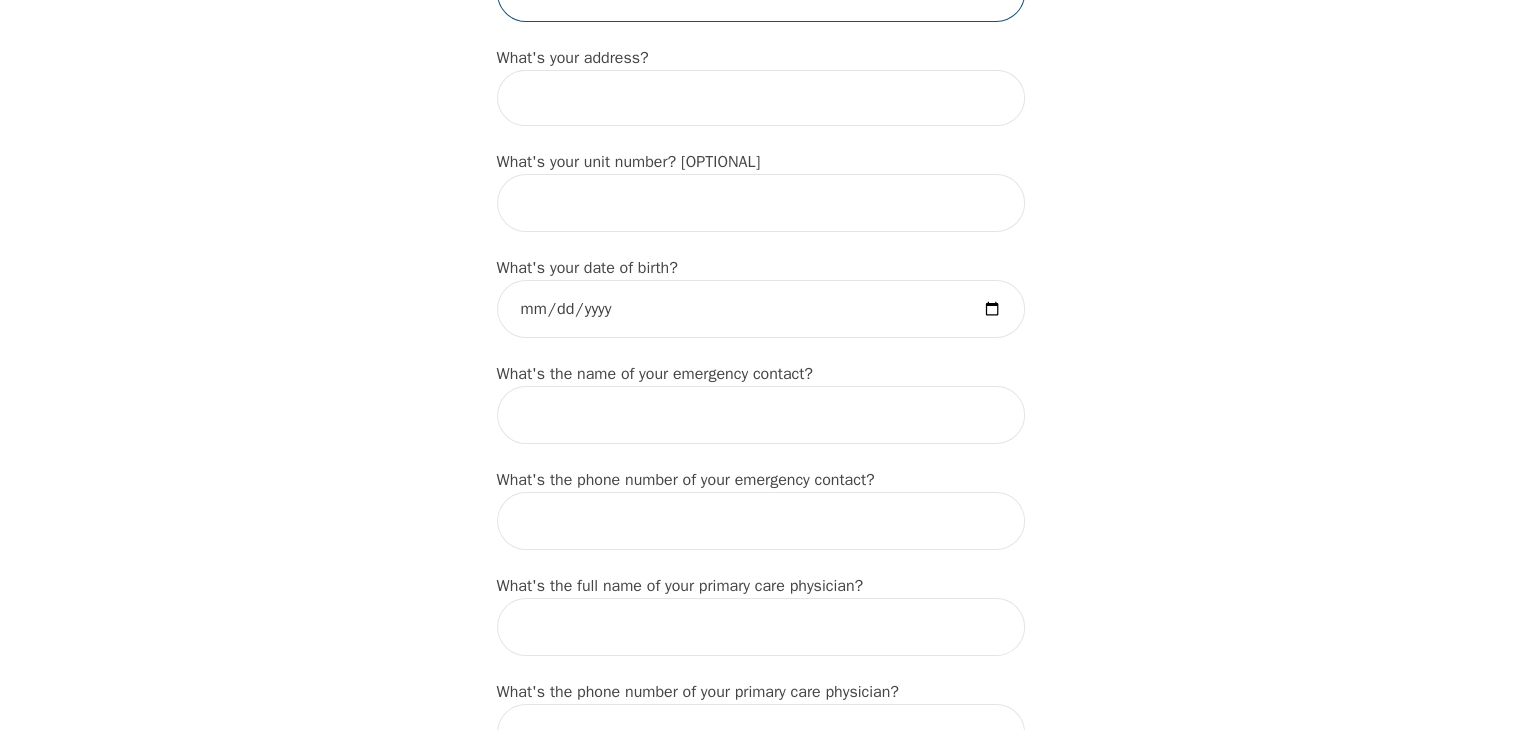 type on "6044012074" 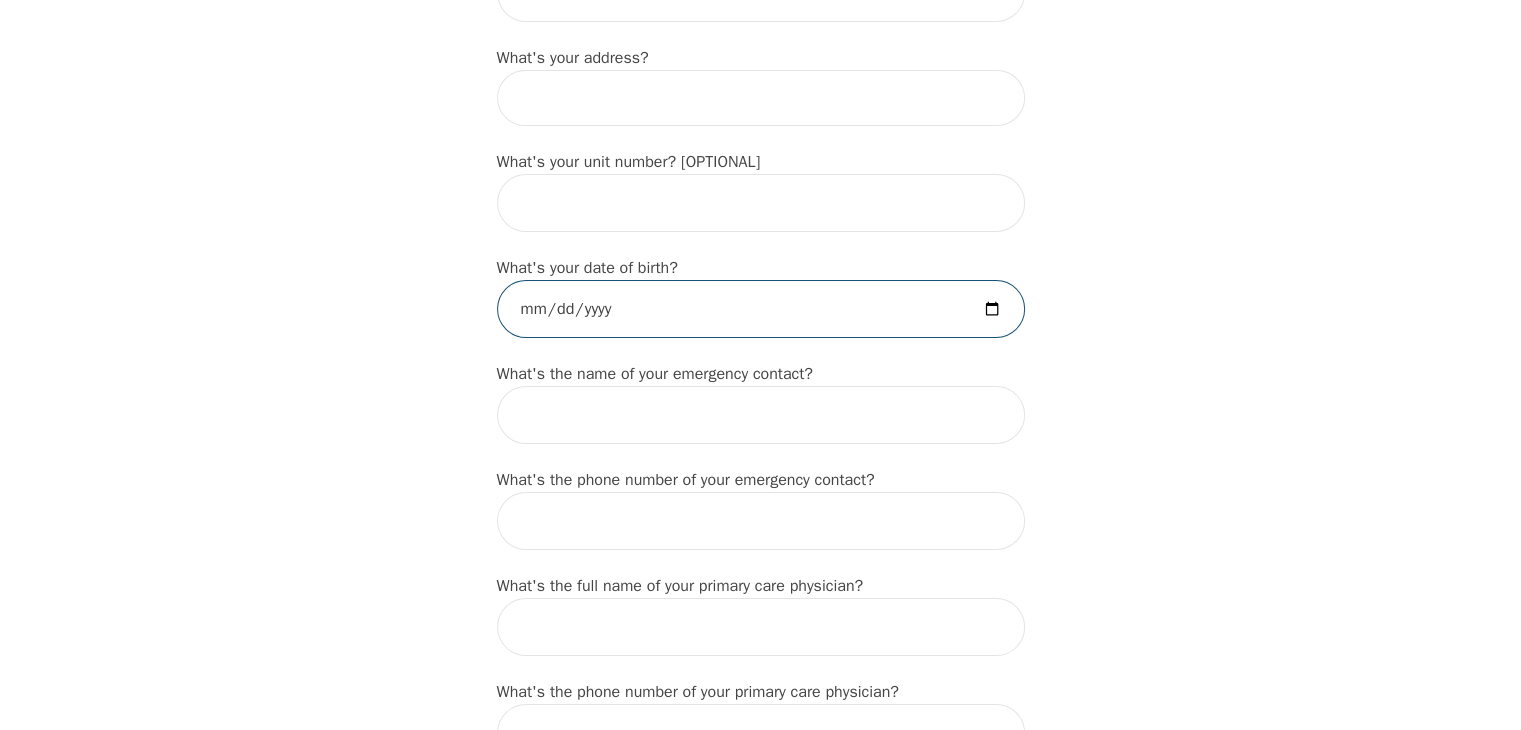 click at bounding box center (761, 309) 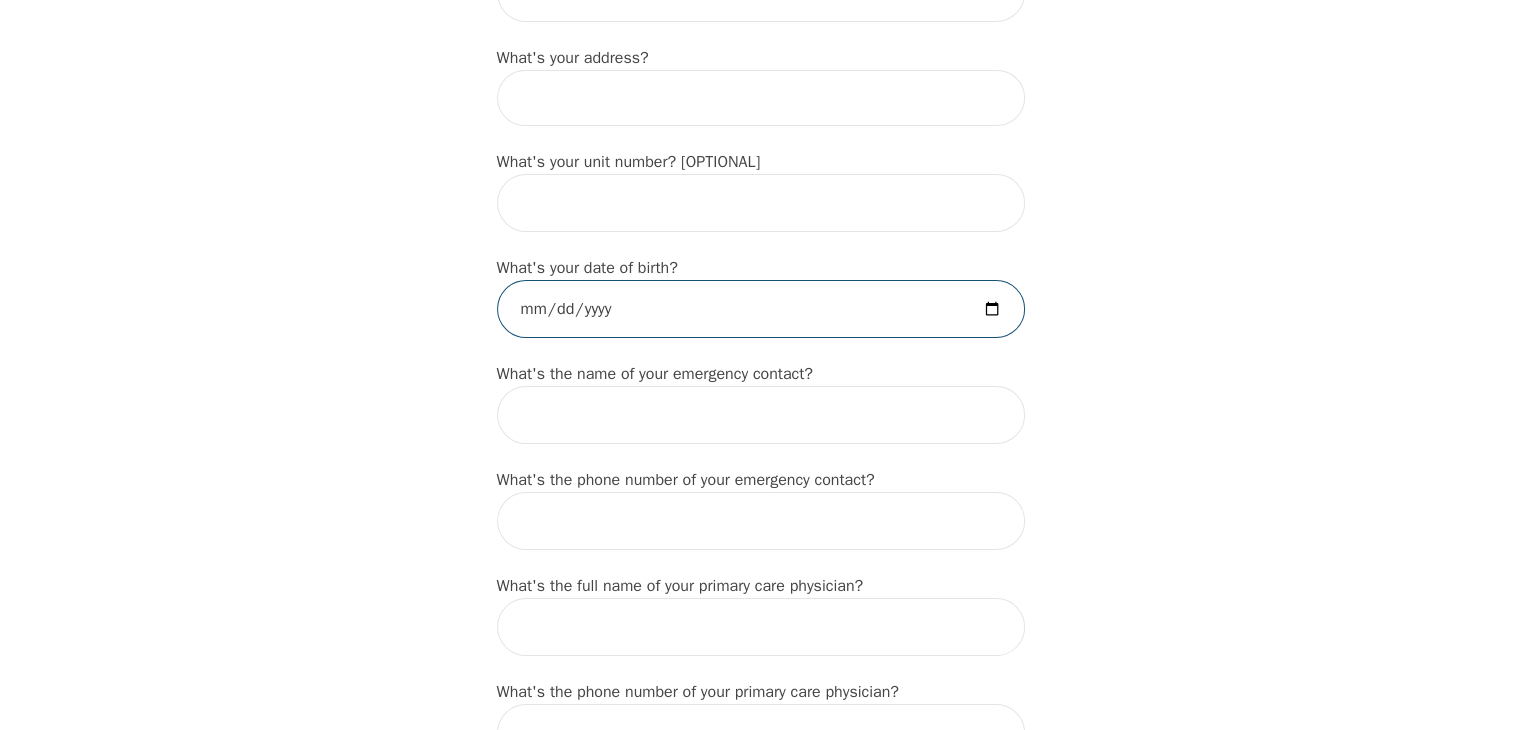 type on "[DATE]" 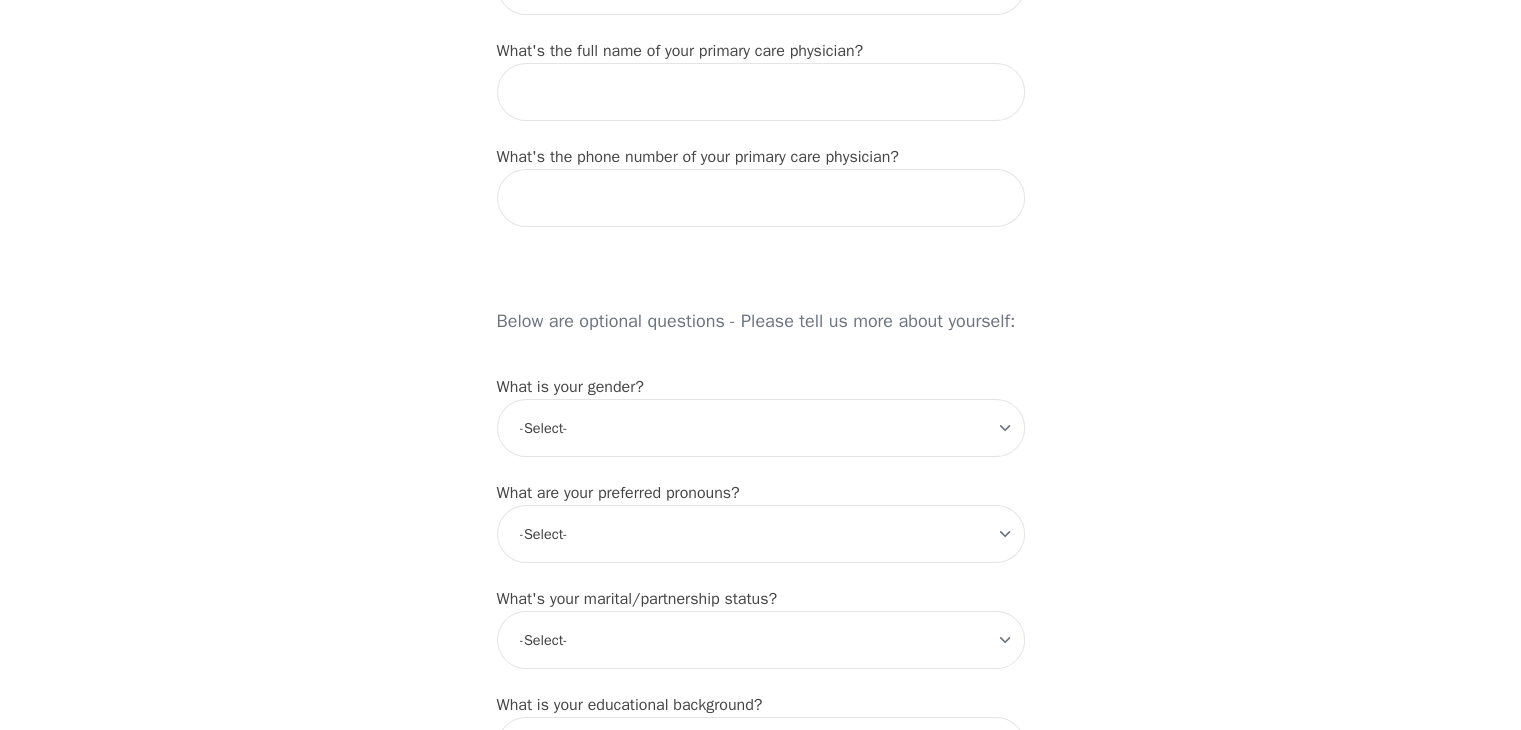 scroll, scrollTop: 1500, scrollLeft: 0, axis: vertical 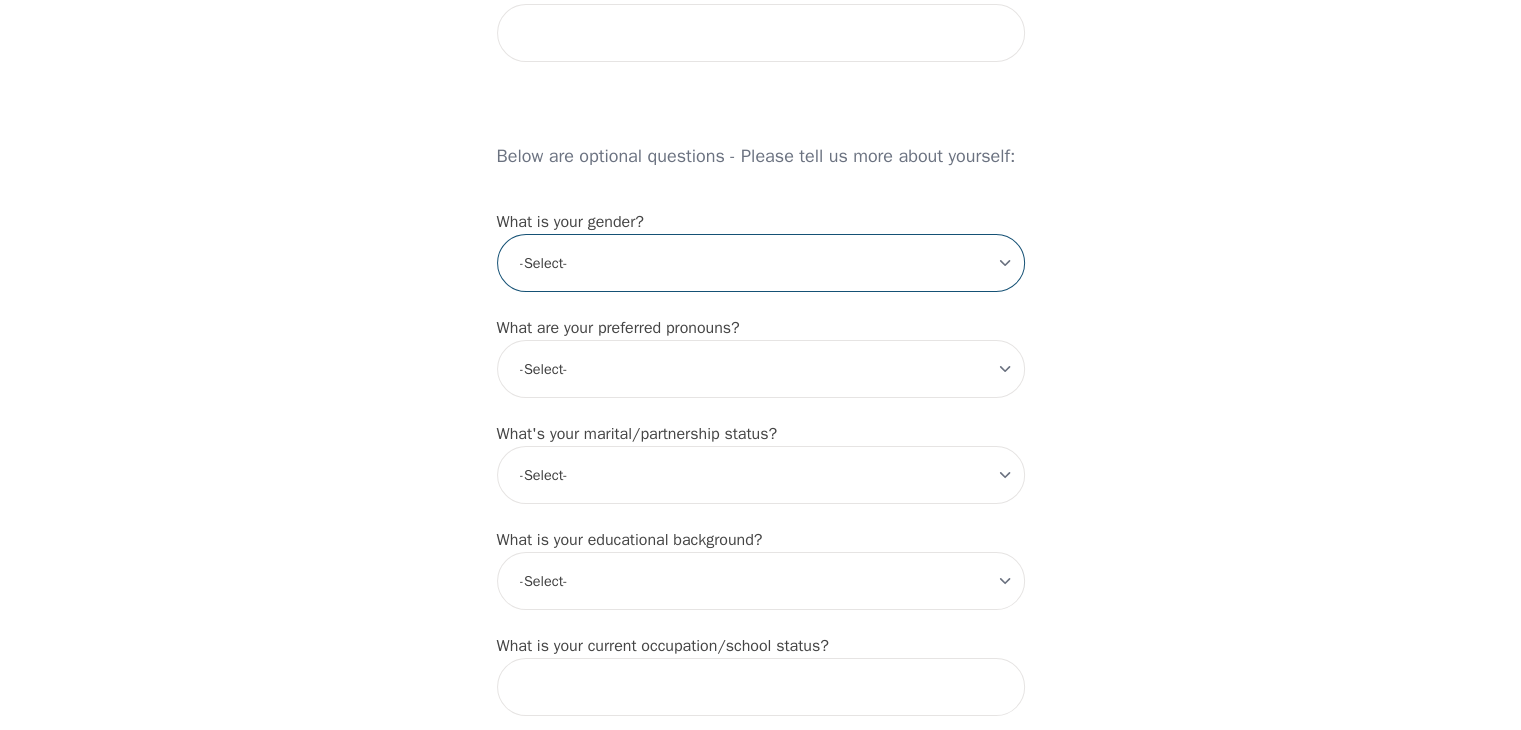 click on "-Select- [DEMOGRAPHIC_DATA] [DEMOGRAPHIC_DATA] [DEMOGRAPHIC_DATA] [DEMOGRAPHIC_DATA] [DEMOGRAPHIC_DATA] prefer_not_to_say" at bounding box center [761, 263] 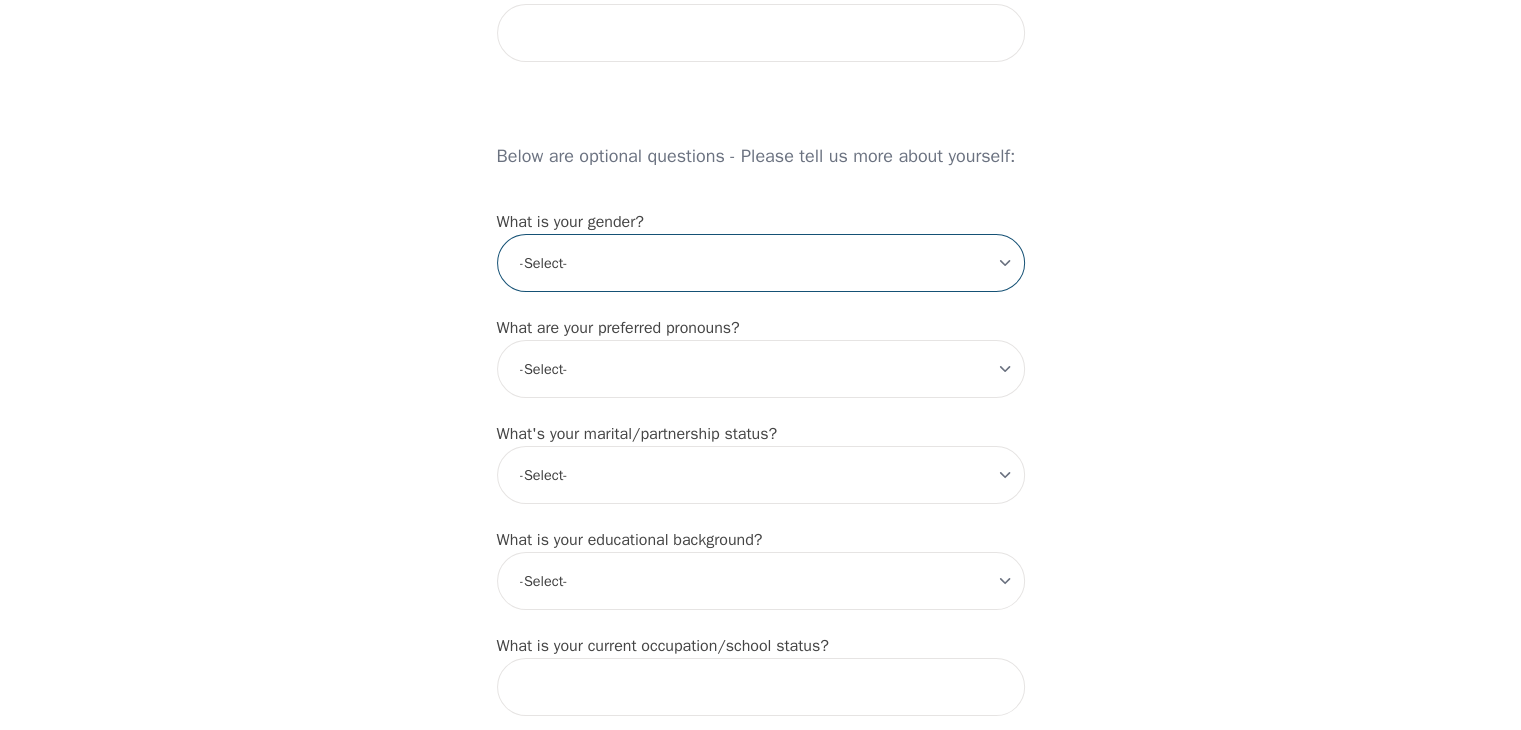 click on "-Select- [DEMOGRAPHIC_DATA] [DEMOGRAPHIC_DATA] [DEMOGRAPHIC_DATA] [DEMOGRAPHIC_DATA] [DEMOGRAPHIC_DATA] prefer_not_to_say" at bounding box center [761, 263] 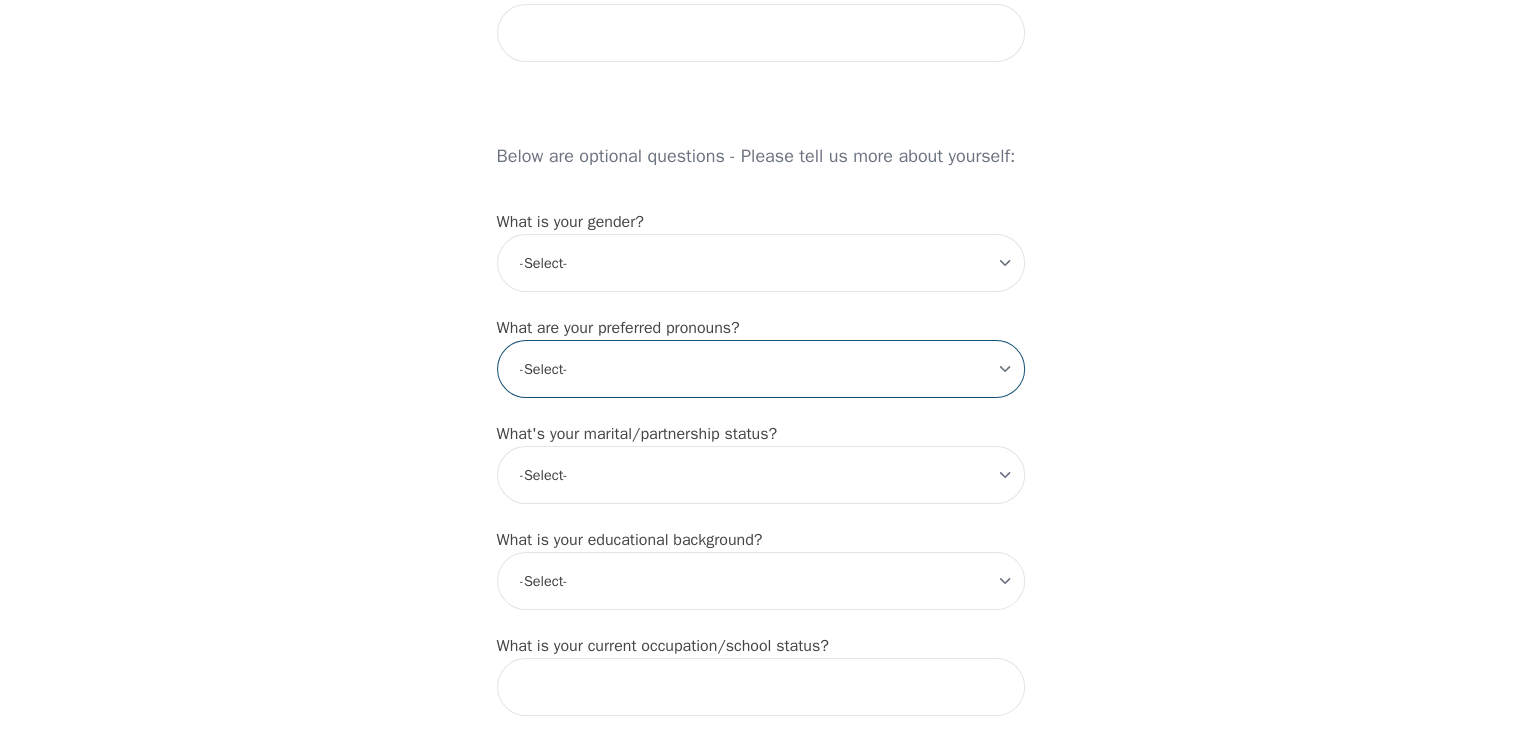 click on "-Select- he/him she/her they/them ze/zir xe/xem ey/em ve/ver tey/ter e/e per/per prefer_not_to_say" at bounding box center (761, 369) 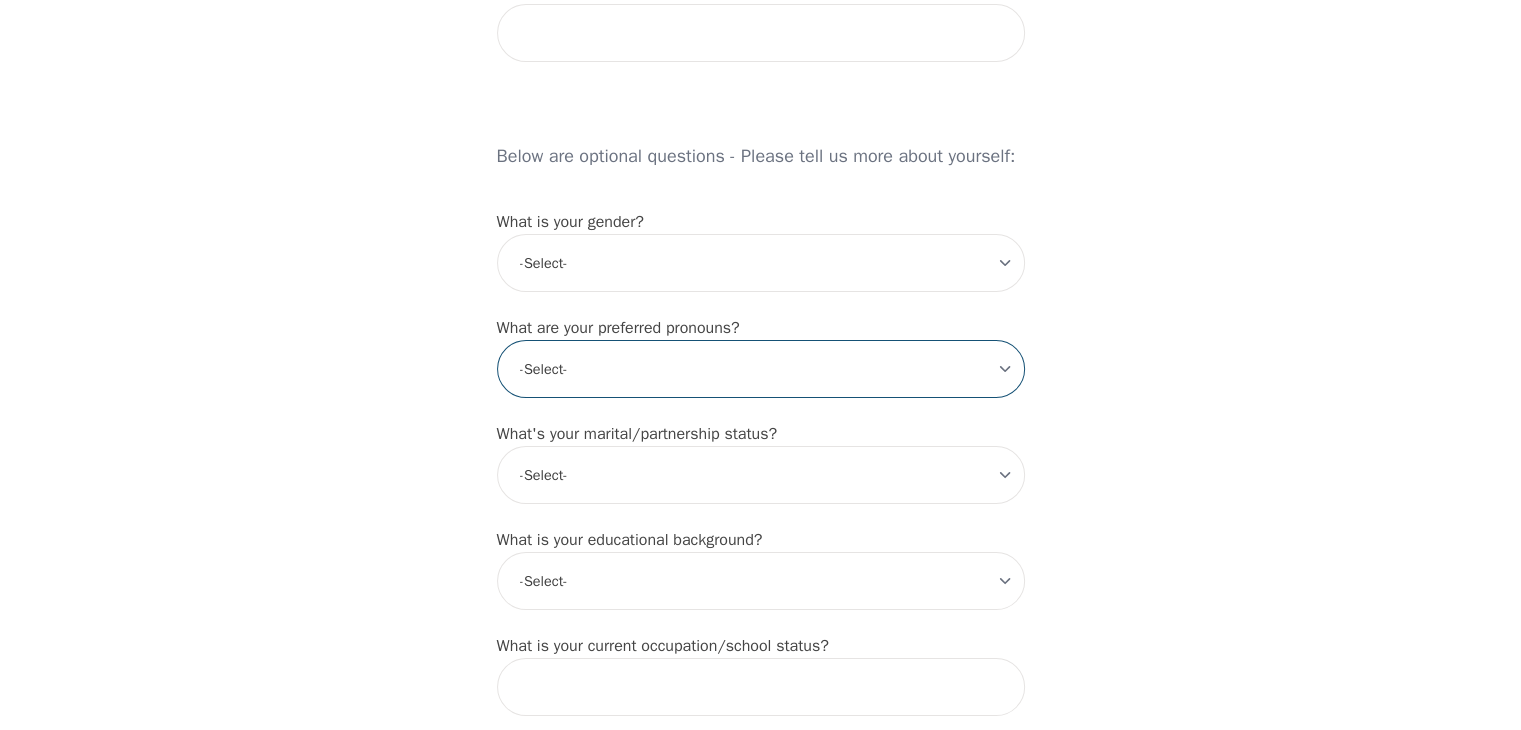 select on "he/him" 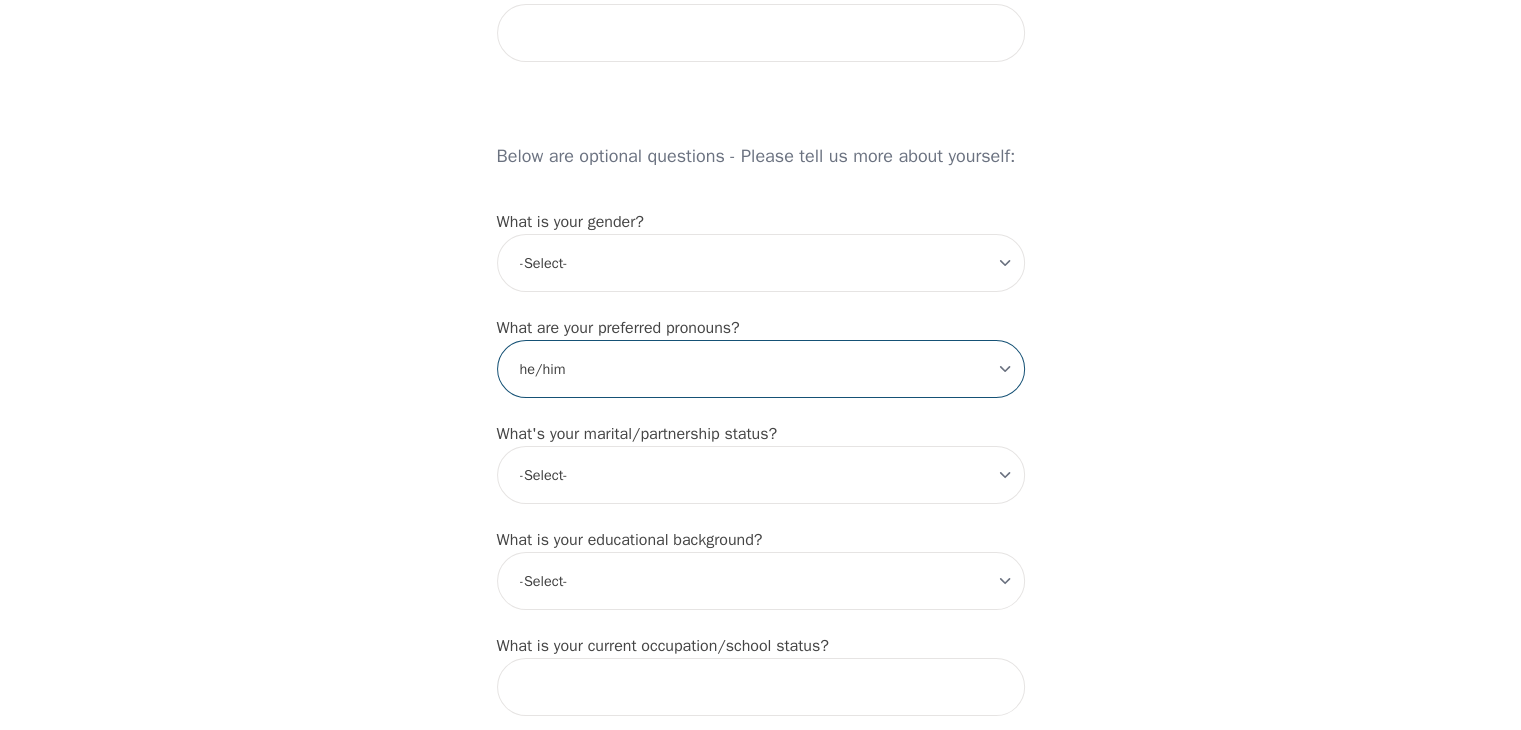 click on "-Select- he/him she/her they/them ze/zir xe/xem ey/em ve/ver tey/ter e/e per/per prefer_not_to_say" at bounding box center [761, 369] 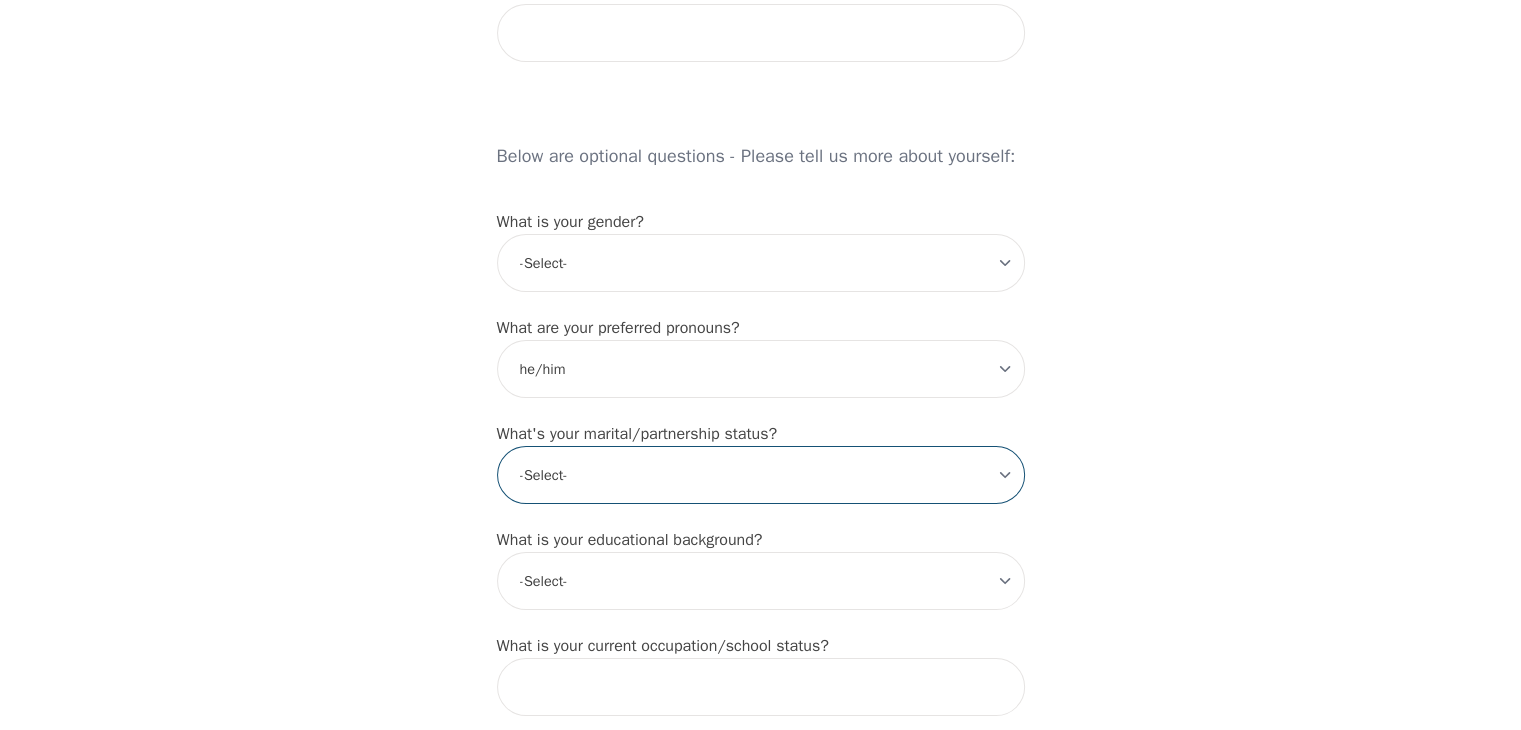 click on "-Select- Single Partnered Married Common Law Widowed Separated Divorced" at bounding box center [761, 475] 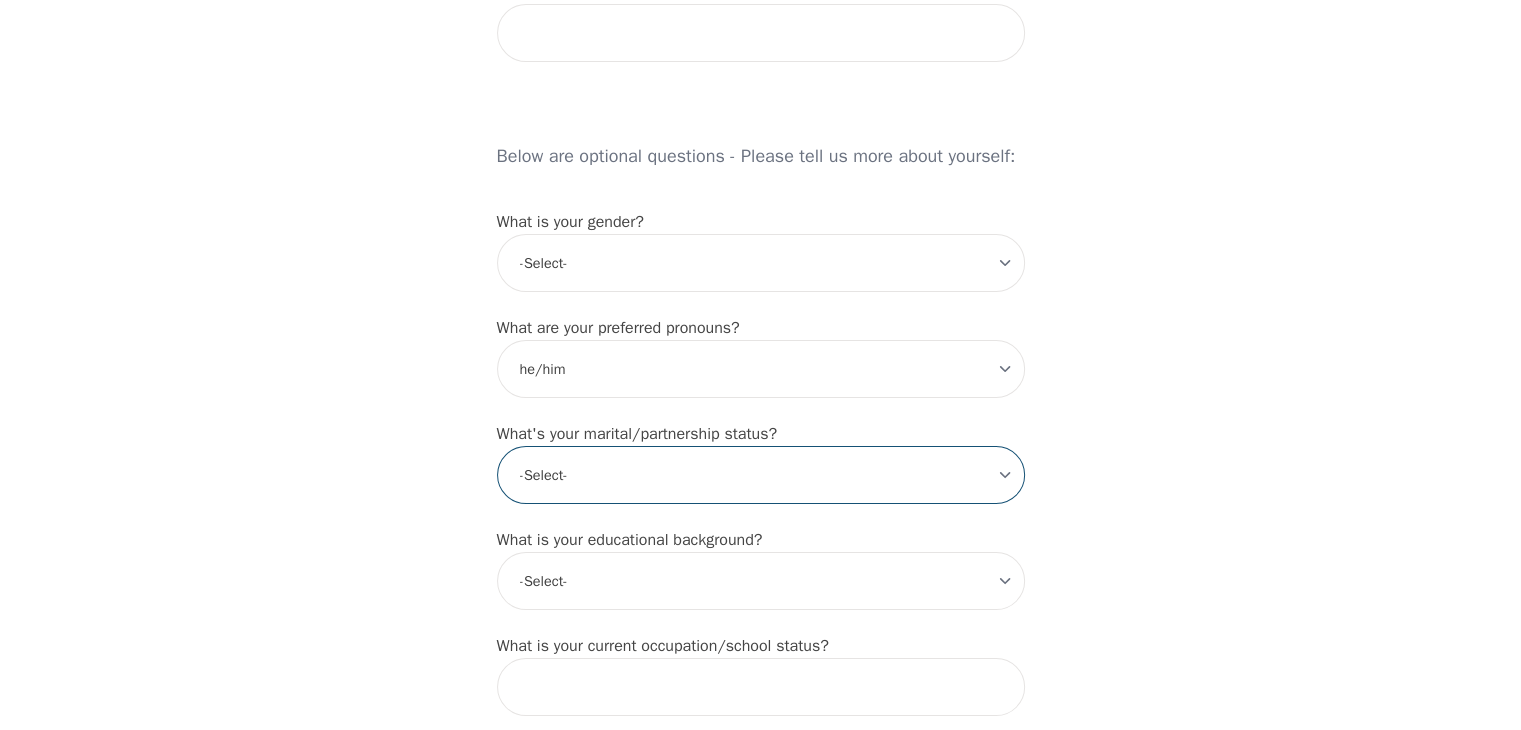 select on "Common Law" 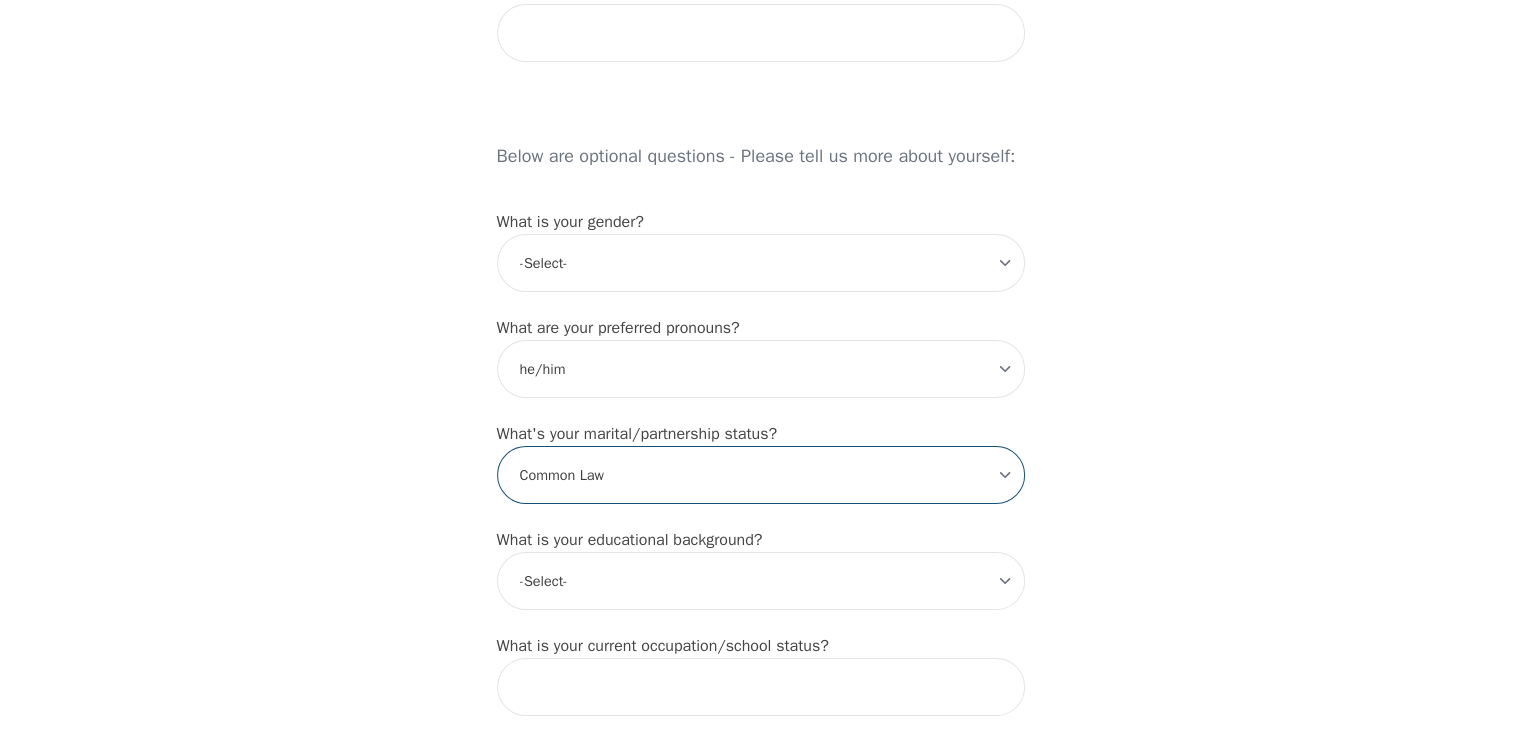 click on "-Select- Single Partnered Married Common Law Widowed Separated Divorced" at bounding box center [761, 475] 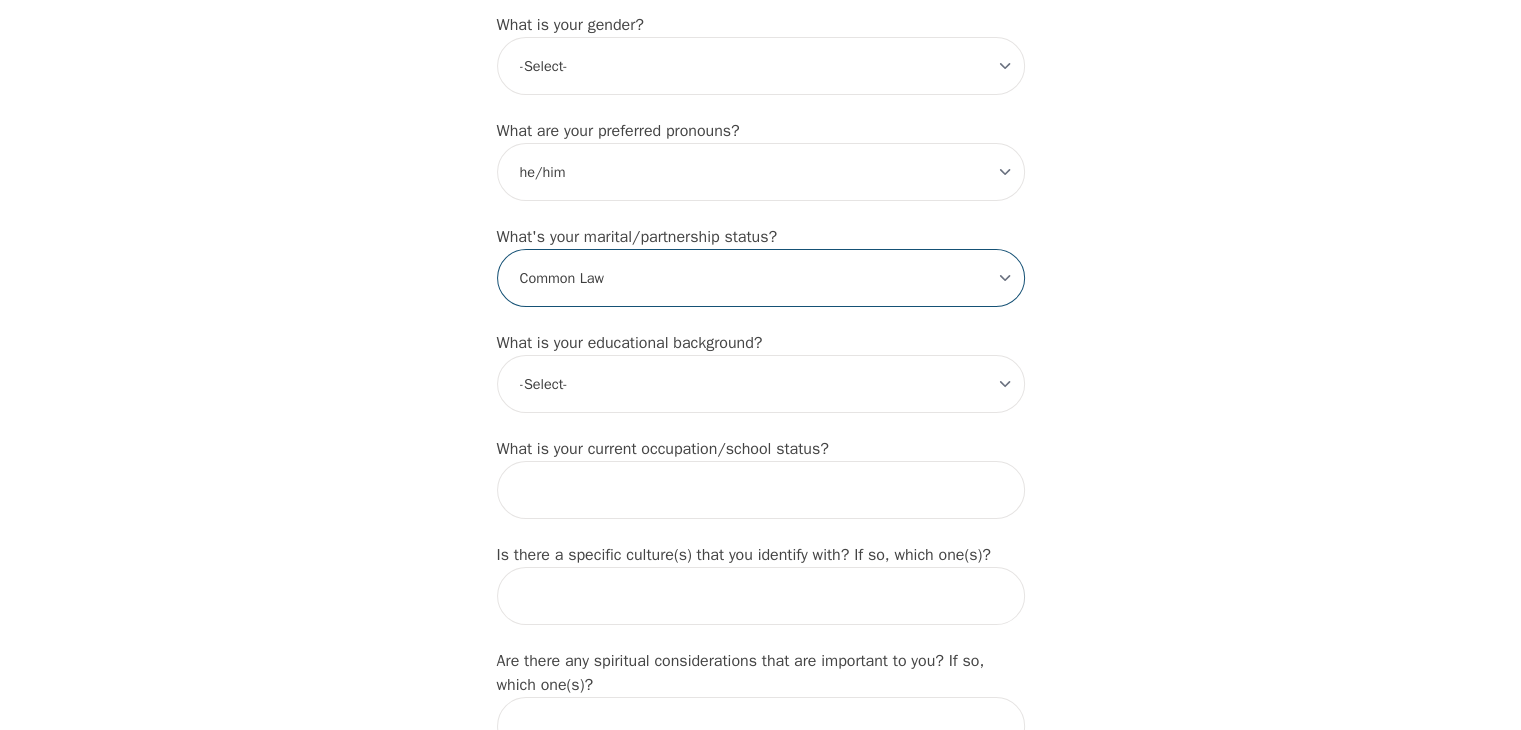 scroll, scrollTop: 1700, scrollLeft: 0, axis: vertical 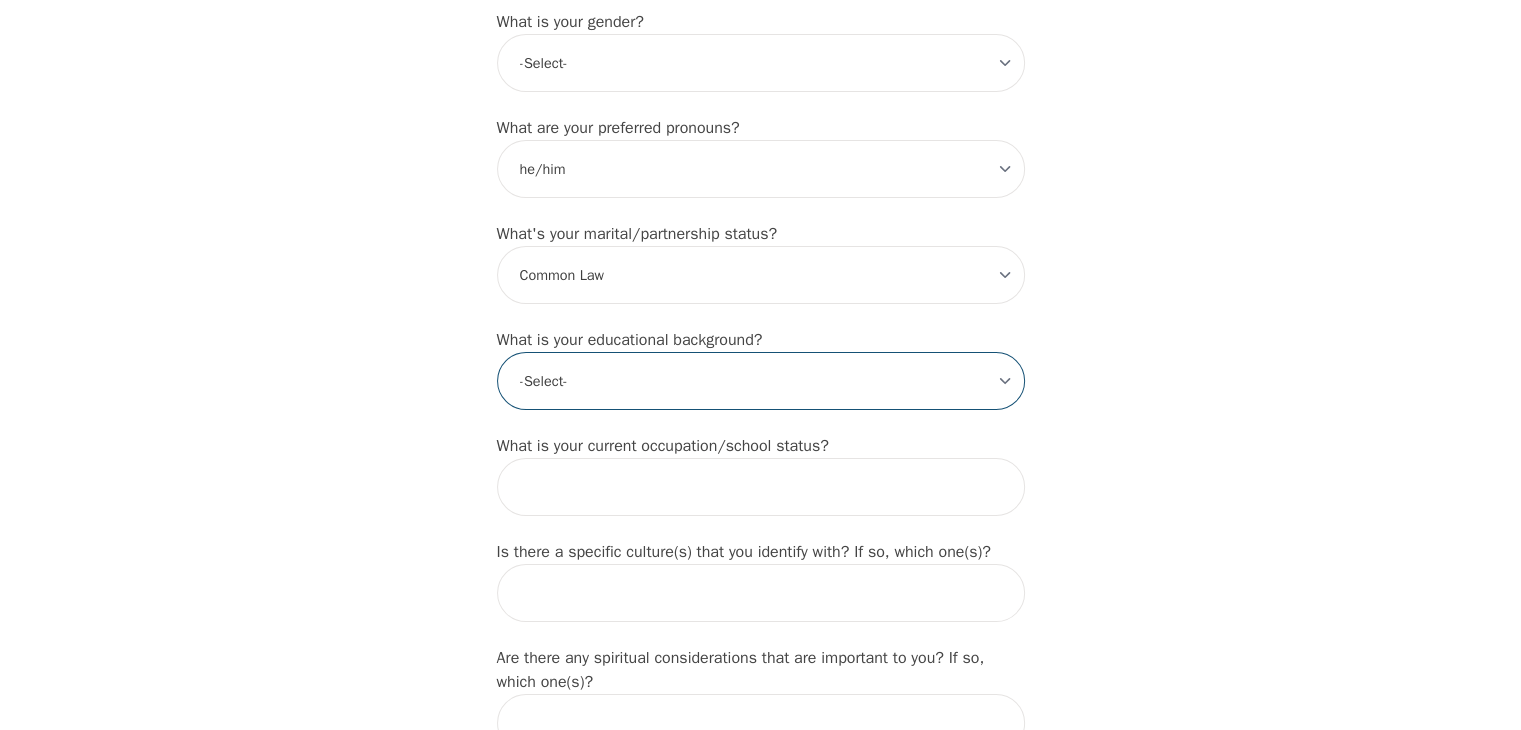 click on "-Select- Less than high school High school Associate degree Bachelor degree Master's degree Professional degree Doctorial degree" at bounding box center [761, 381] 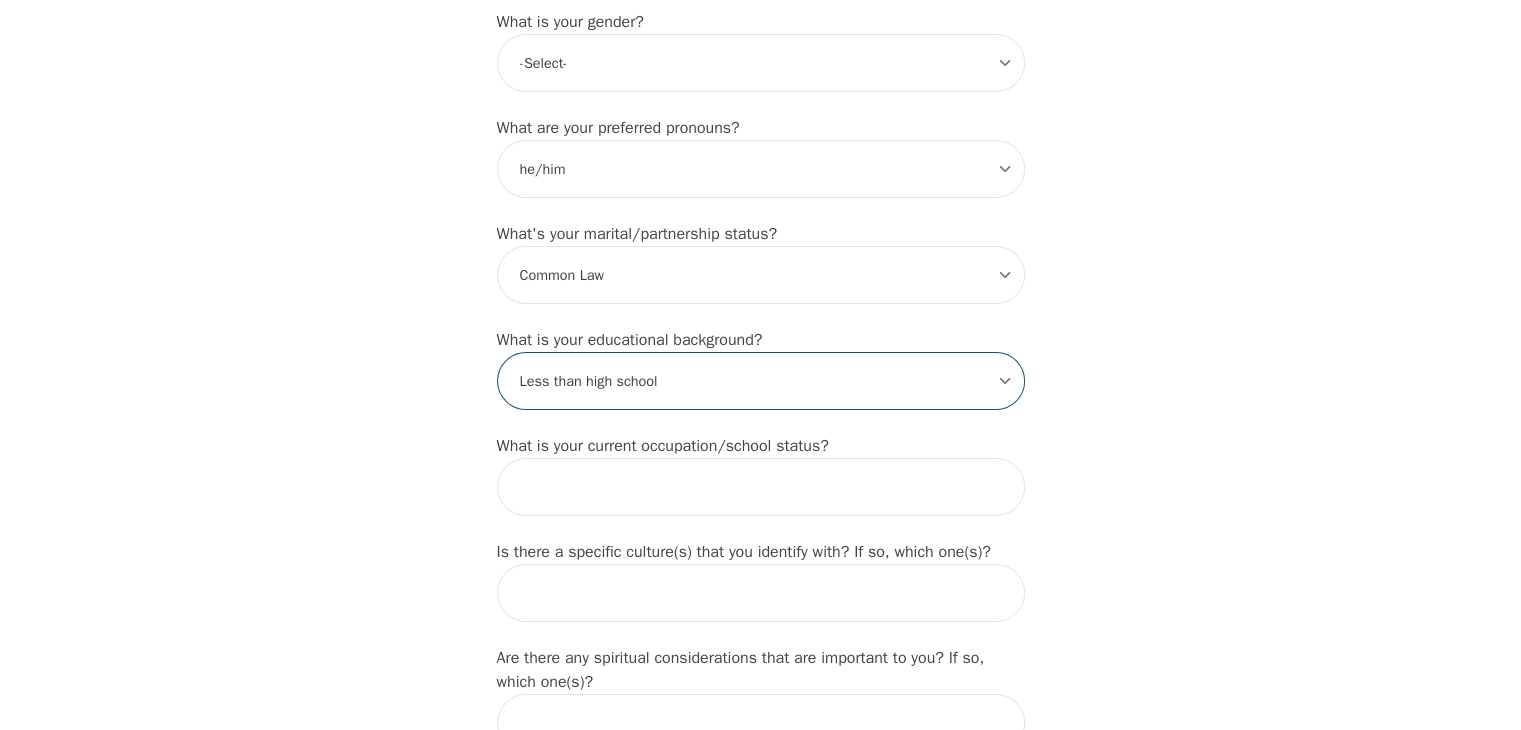 click on "-Select- Less than high school High school Associate degree Bachelor degree Master's degree Professional degree Doctorial degree" at bounding box center (761, 381) 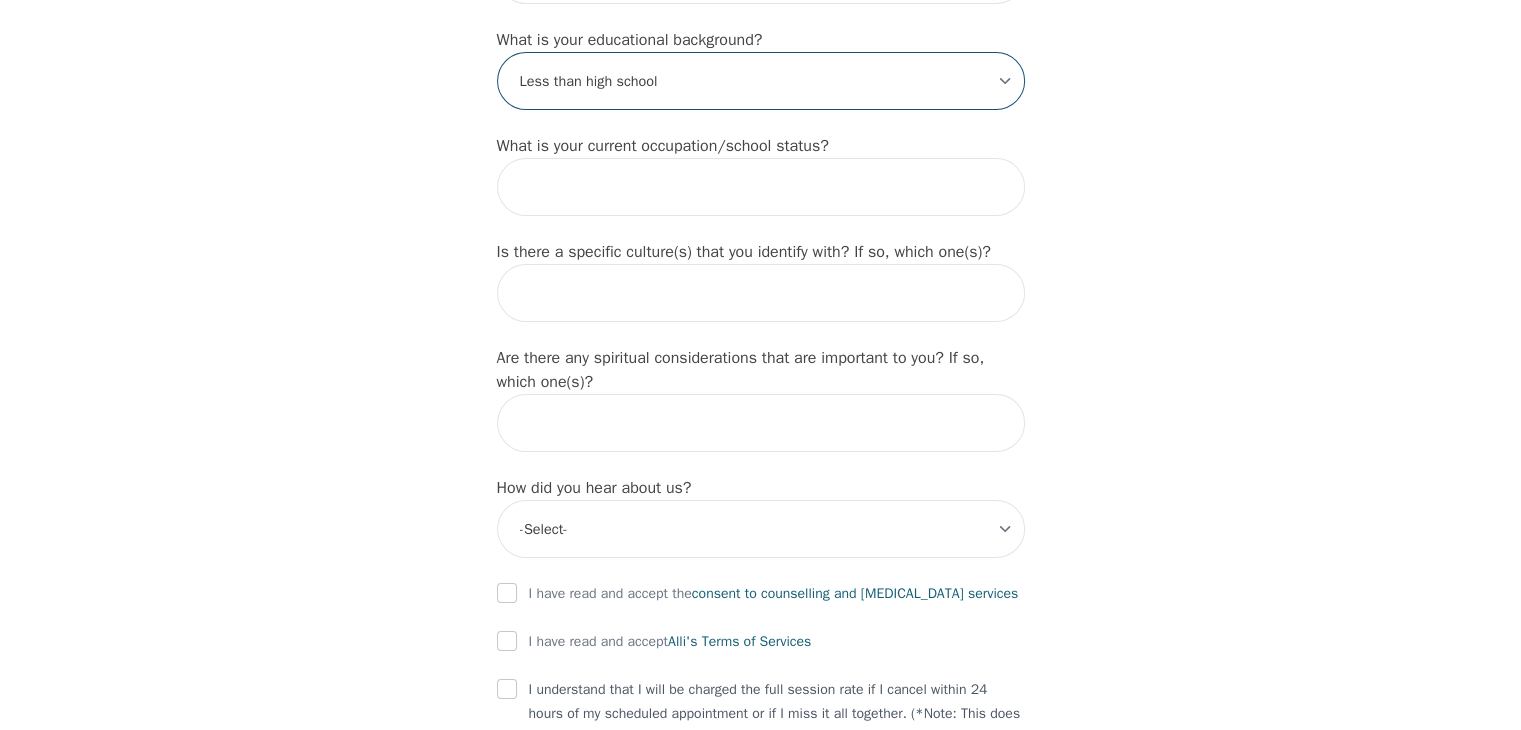 click on "-Select- Less than high school High school Associate degree Bachelor degree Master's degree Professional degree Doctorial degree" at bounding box center [761, 81] 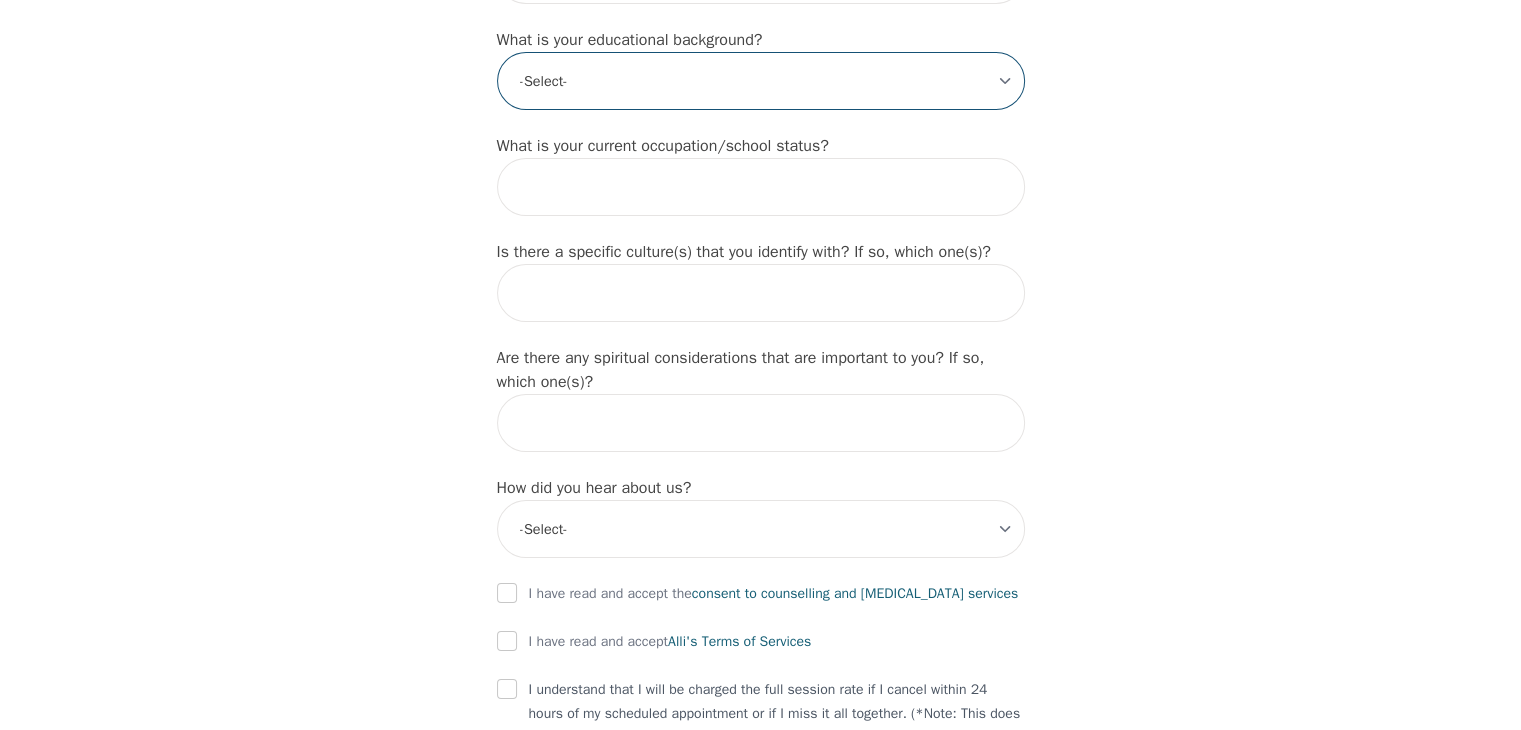 click on "-Select- Less than high school High school Associate degree Bachelor degree Master's degree Professional degree Doctorial degree" at bounding box center [761, 81] 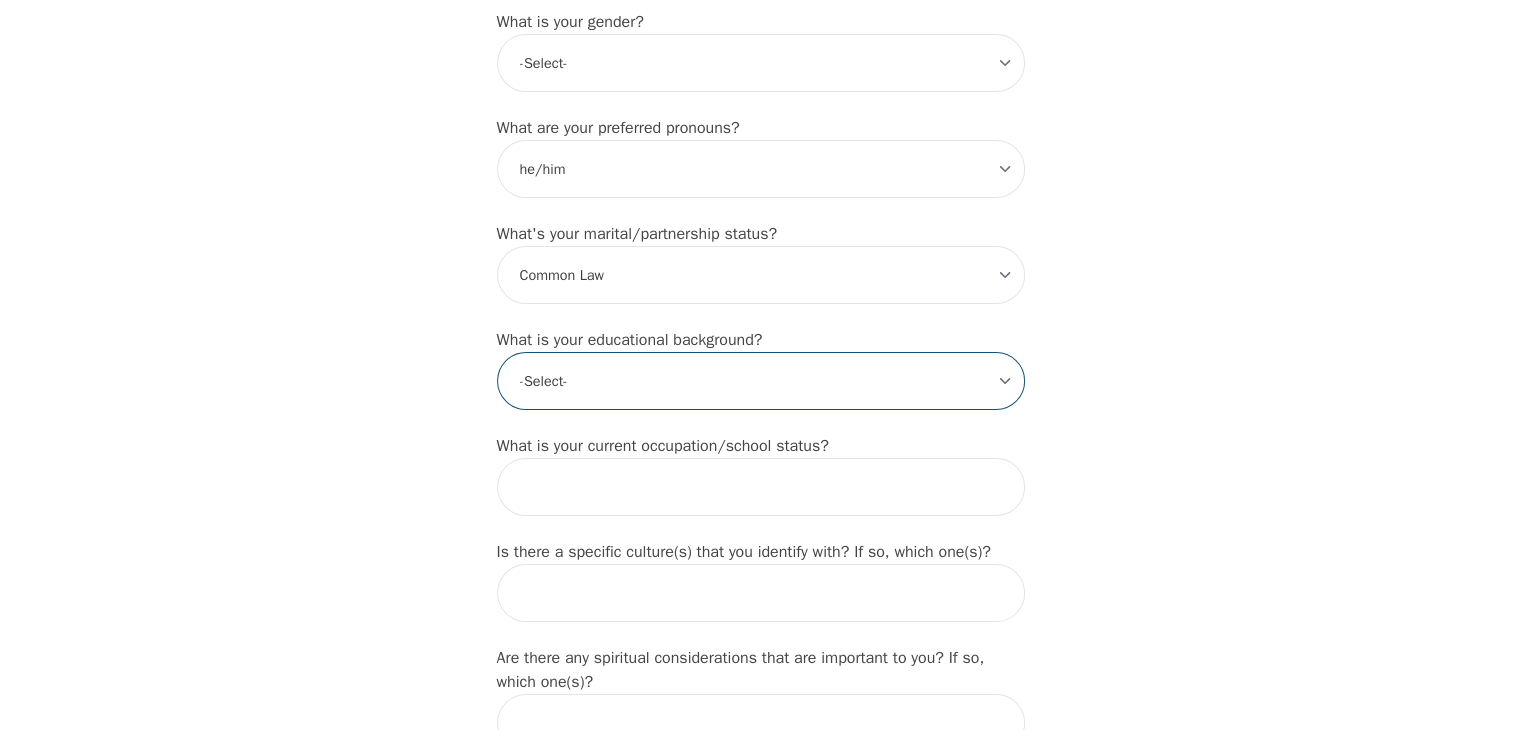 click on "-Select- Less than high school High school Associate degree Bachelor degree Master's degree Professional degree Doctorial degree" at bounding box center (761, 381) 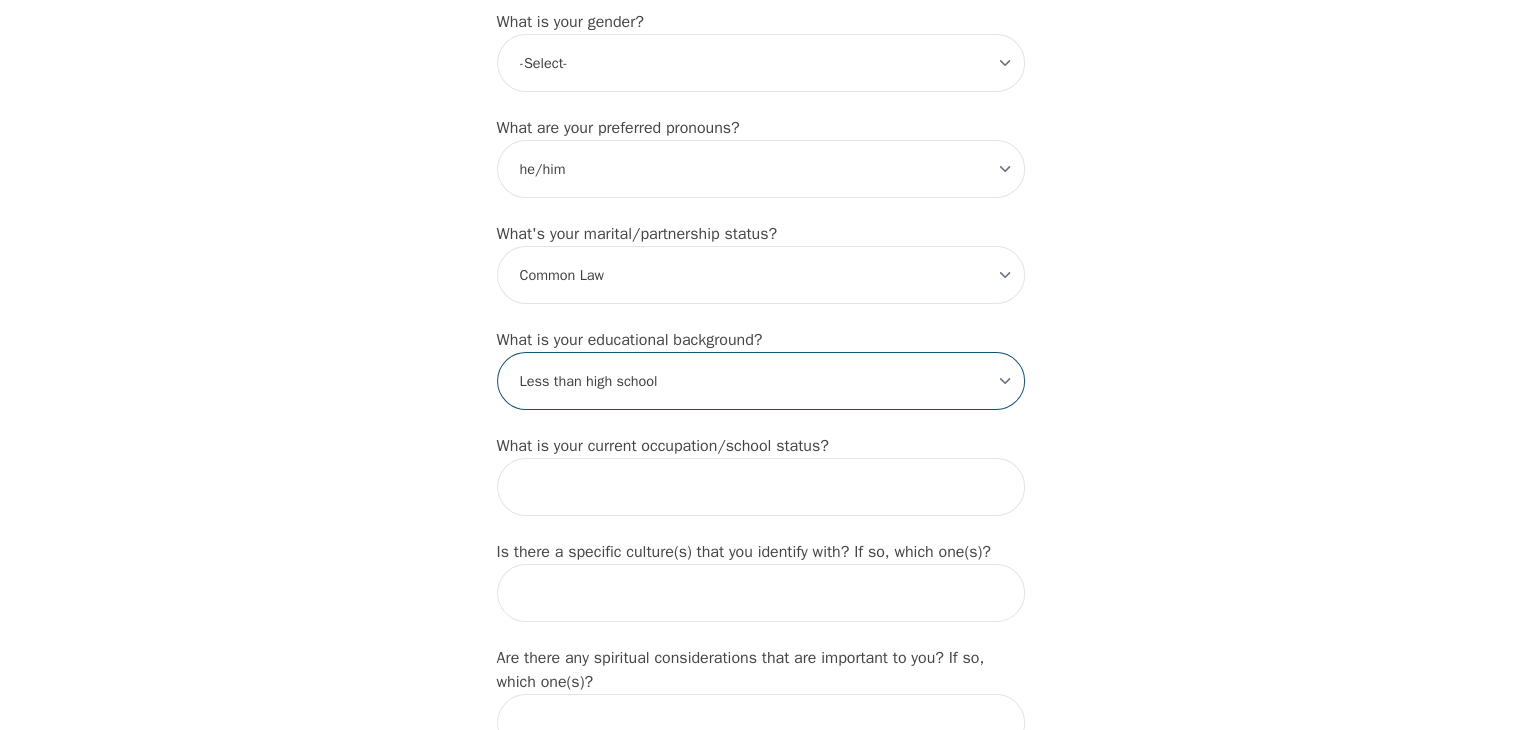 click on "-Select- Less than high school High school Associate degree Bachelor degree Master's degree Professional degree Doctorial degree" at bounding box center [761, 381] 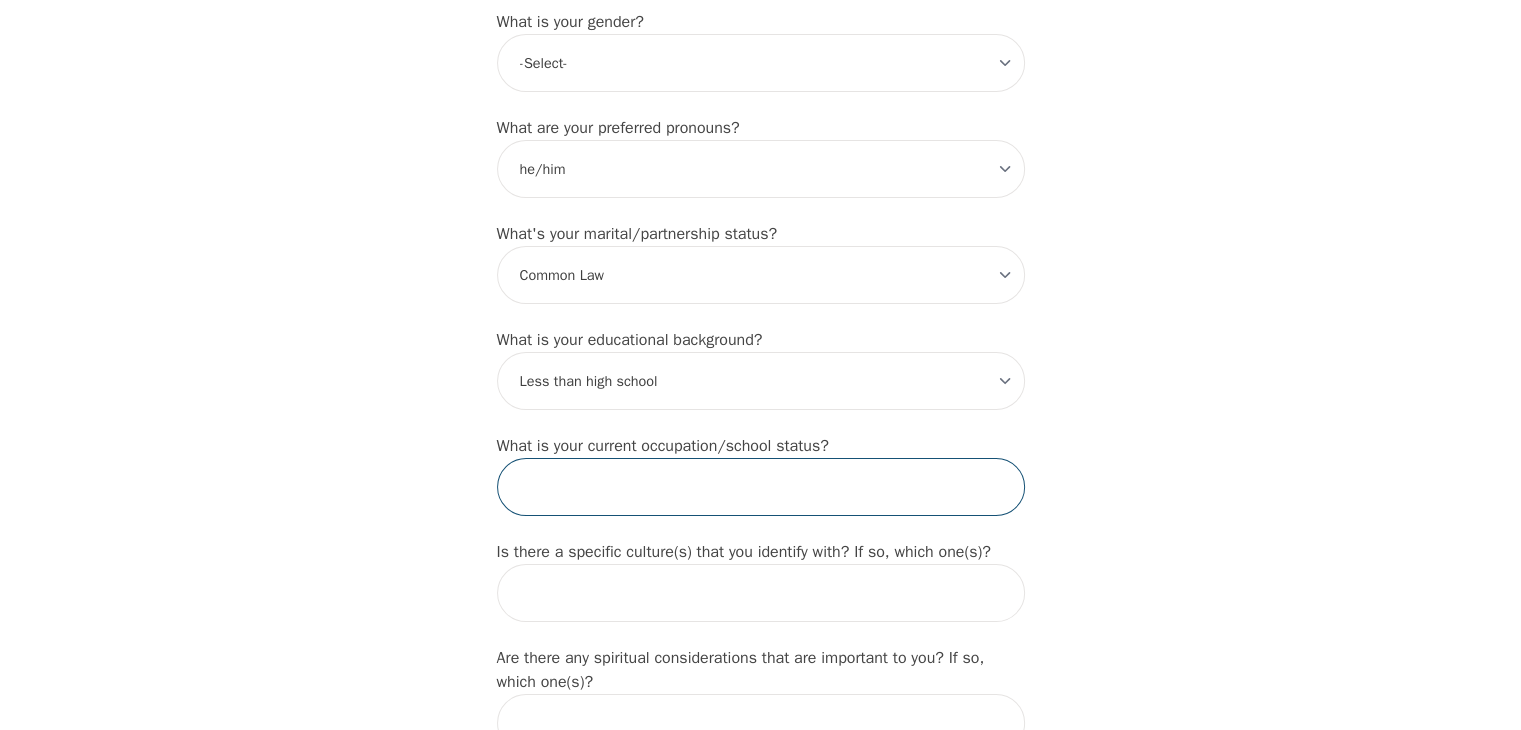 click at bounding box center [761, 487] 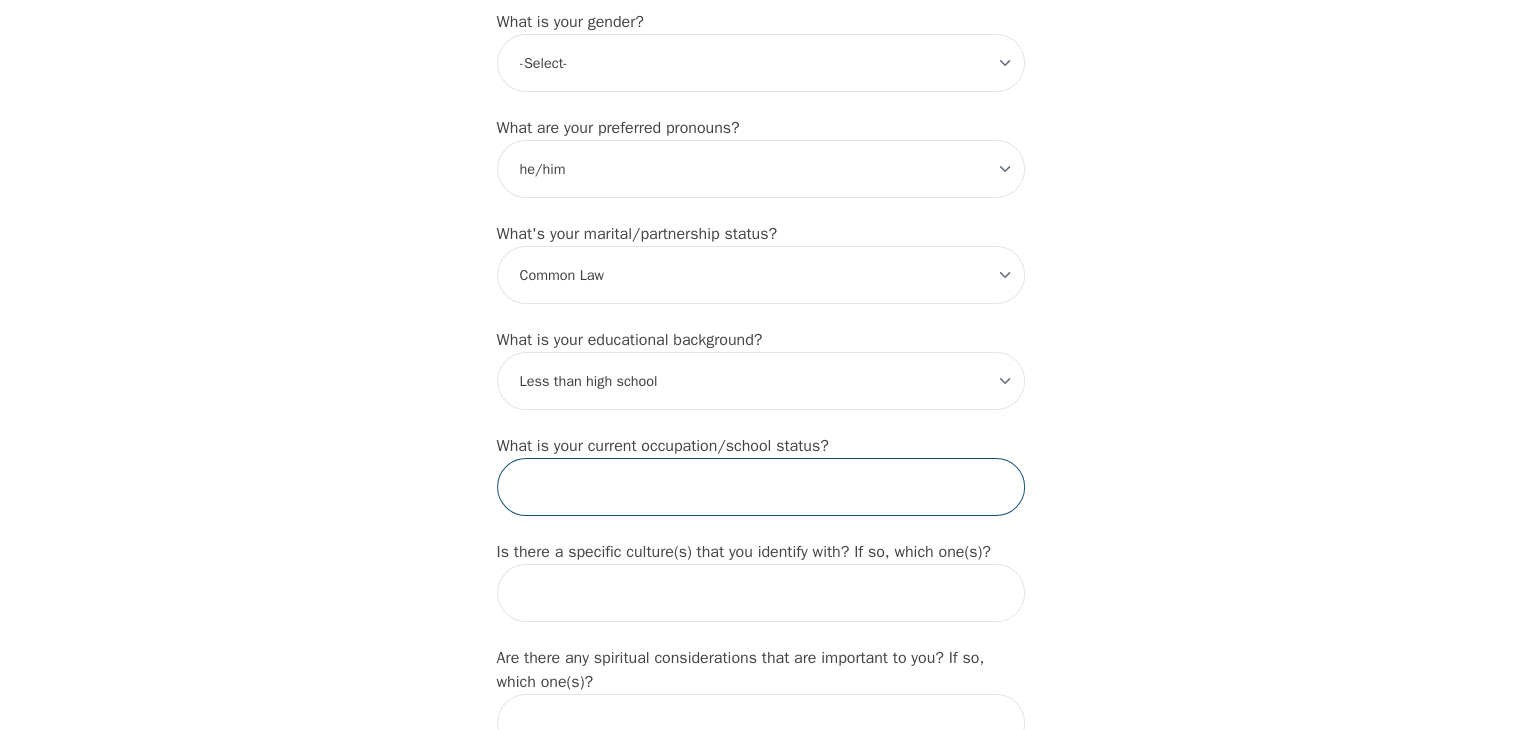 scroll, scrollTop: 1900, scrollLeft: 0, axis: vertical 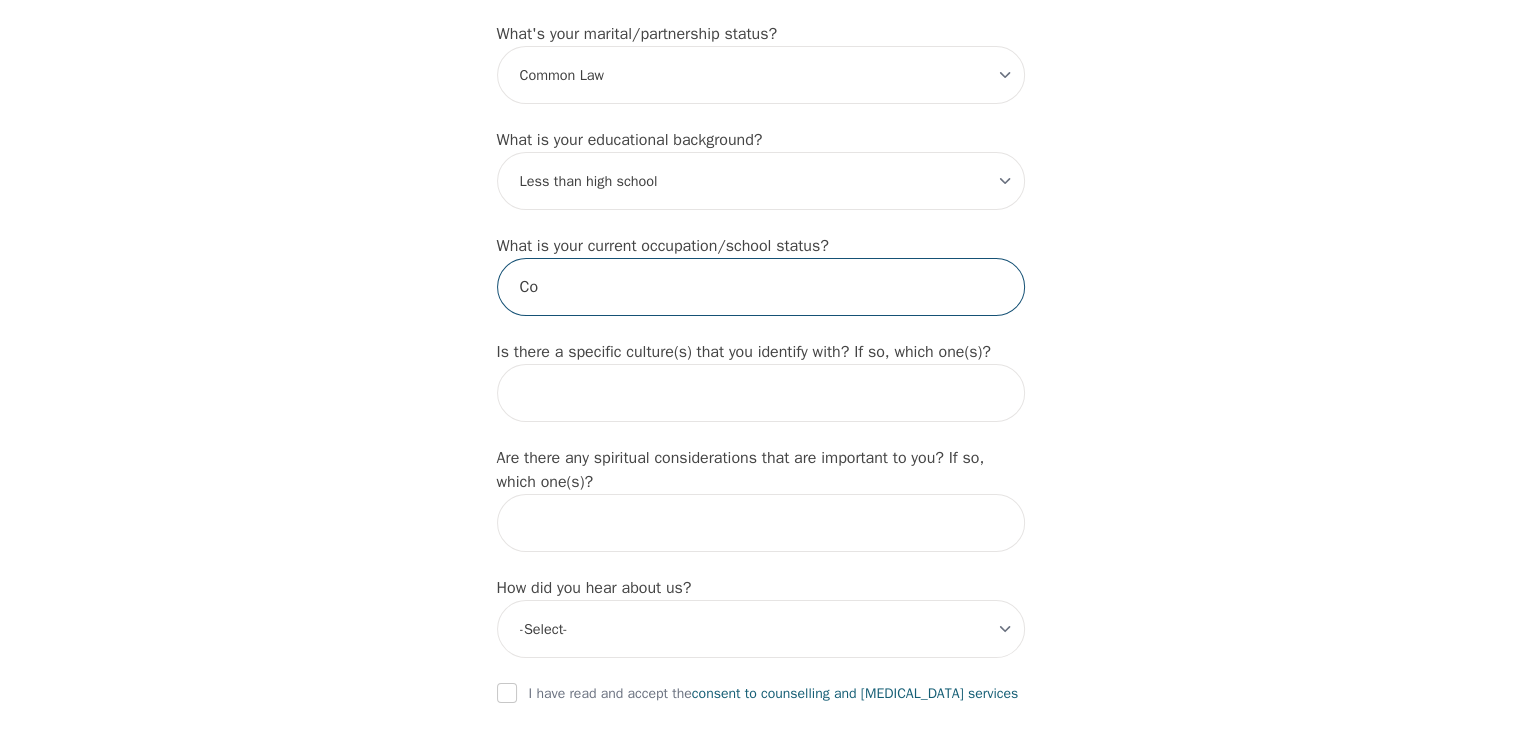 click on "Co" at bounding box center [761, 287] 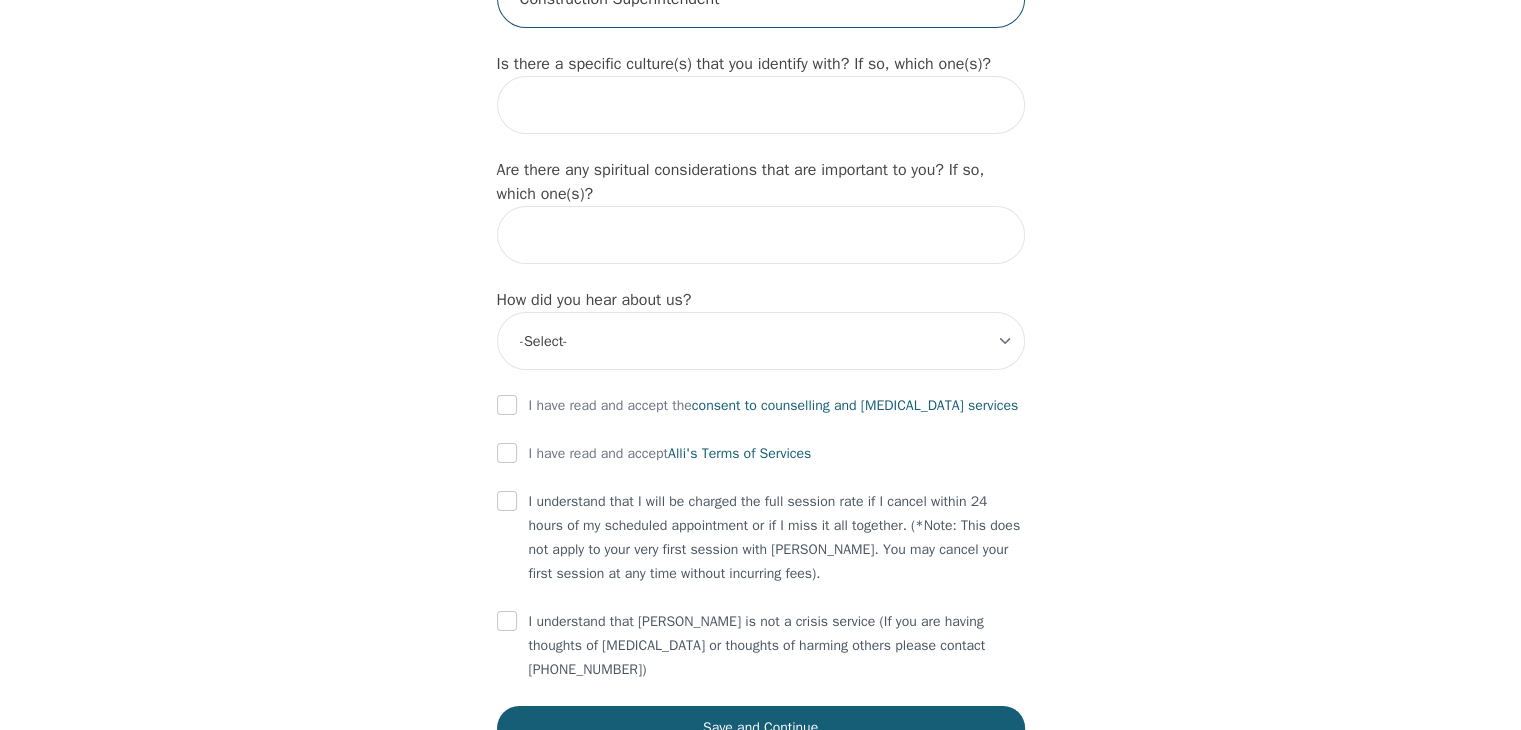 scroll, scrollTop: 2292, scrollLeft: 0, axis: vertical 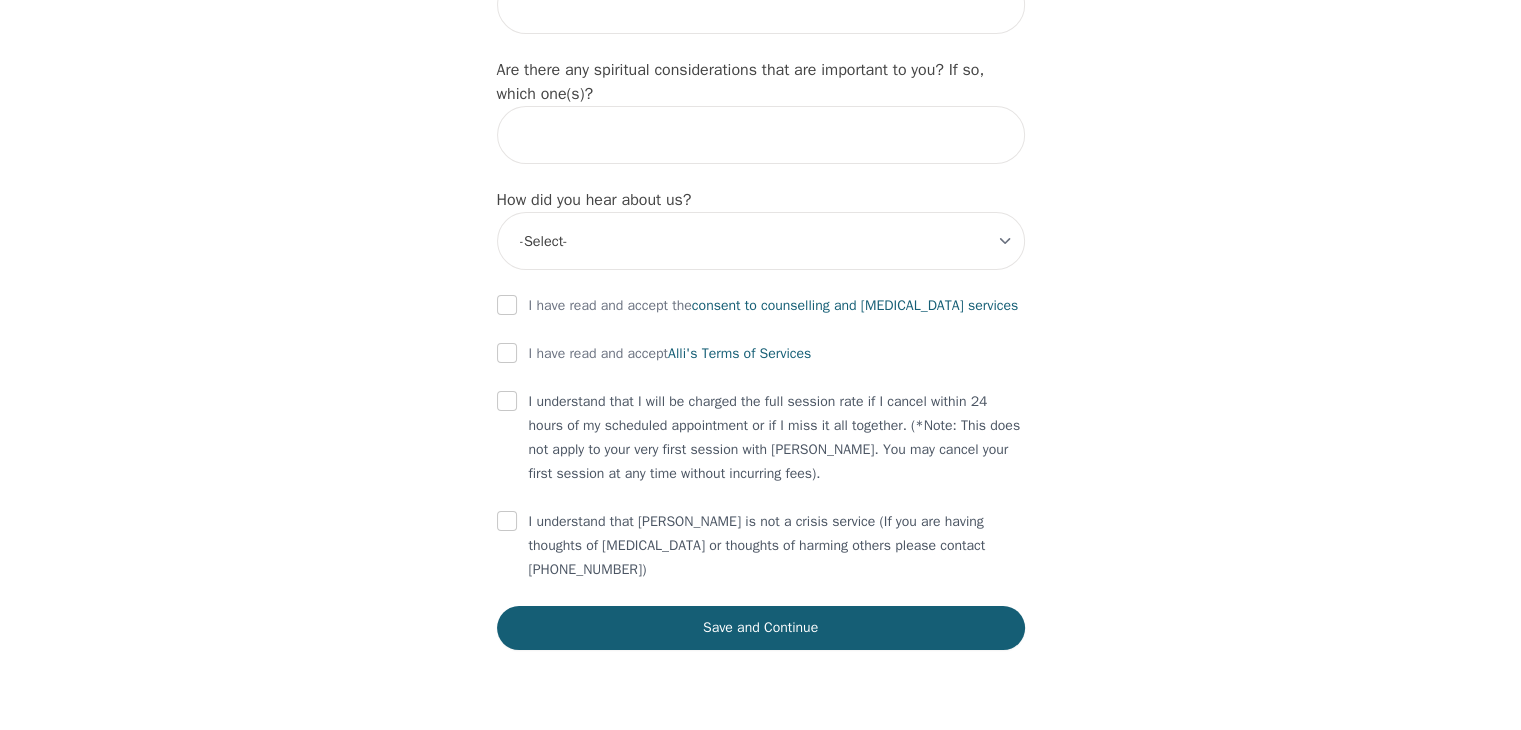 type on "Construction Superintendent" 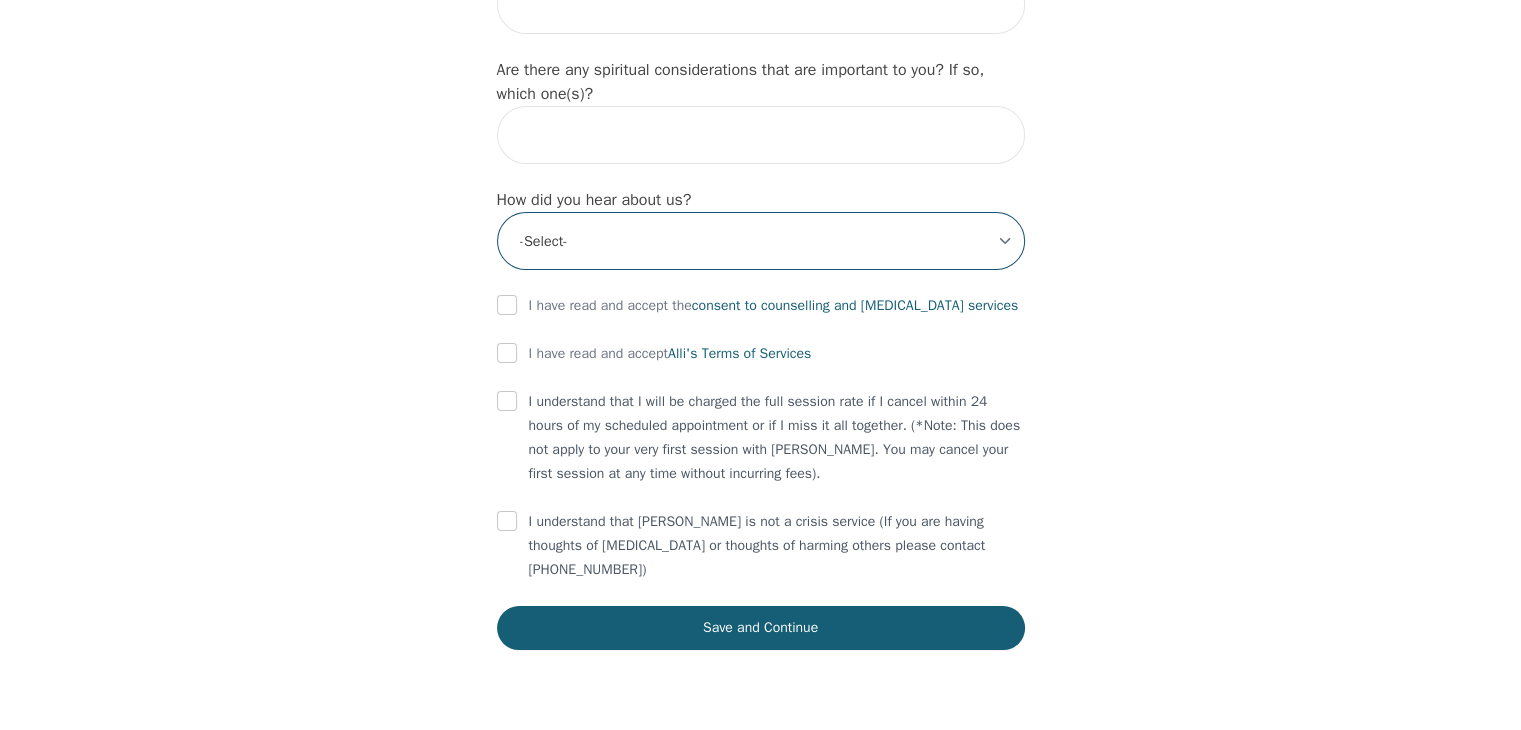 click on "-Select- Physician/Specialist Friend Facebook Instagram Google Search Google Ads Facebook/Instagram Ads Other" at bounding box center (761, 241) 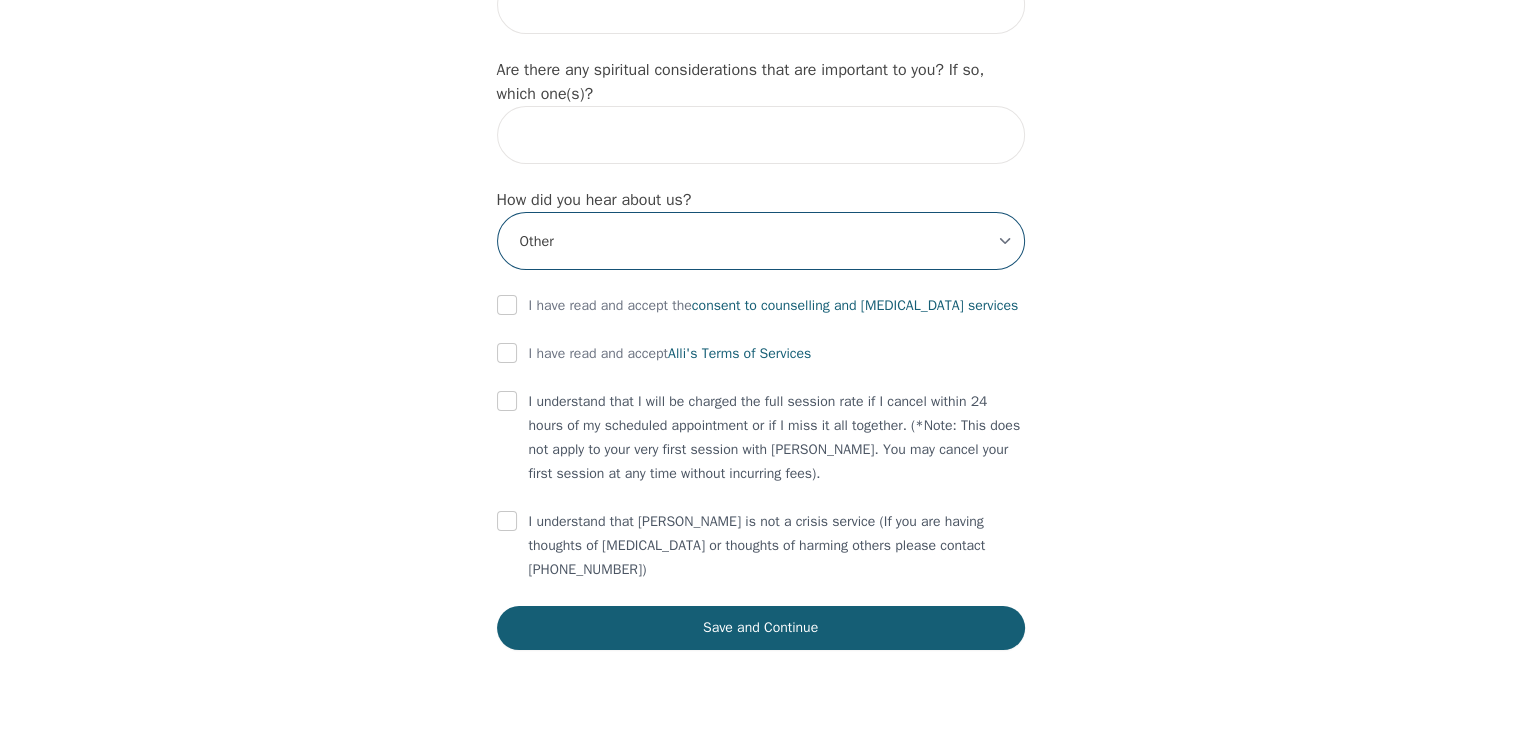 click on "-Select- Physician/Specialist Friend Facebook Instagram Google Search Google Ads Facebook/Instagram Ads Other" at bounding box center [761, 241] 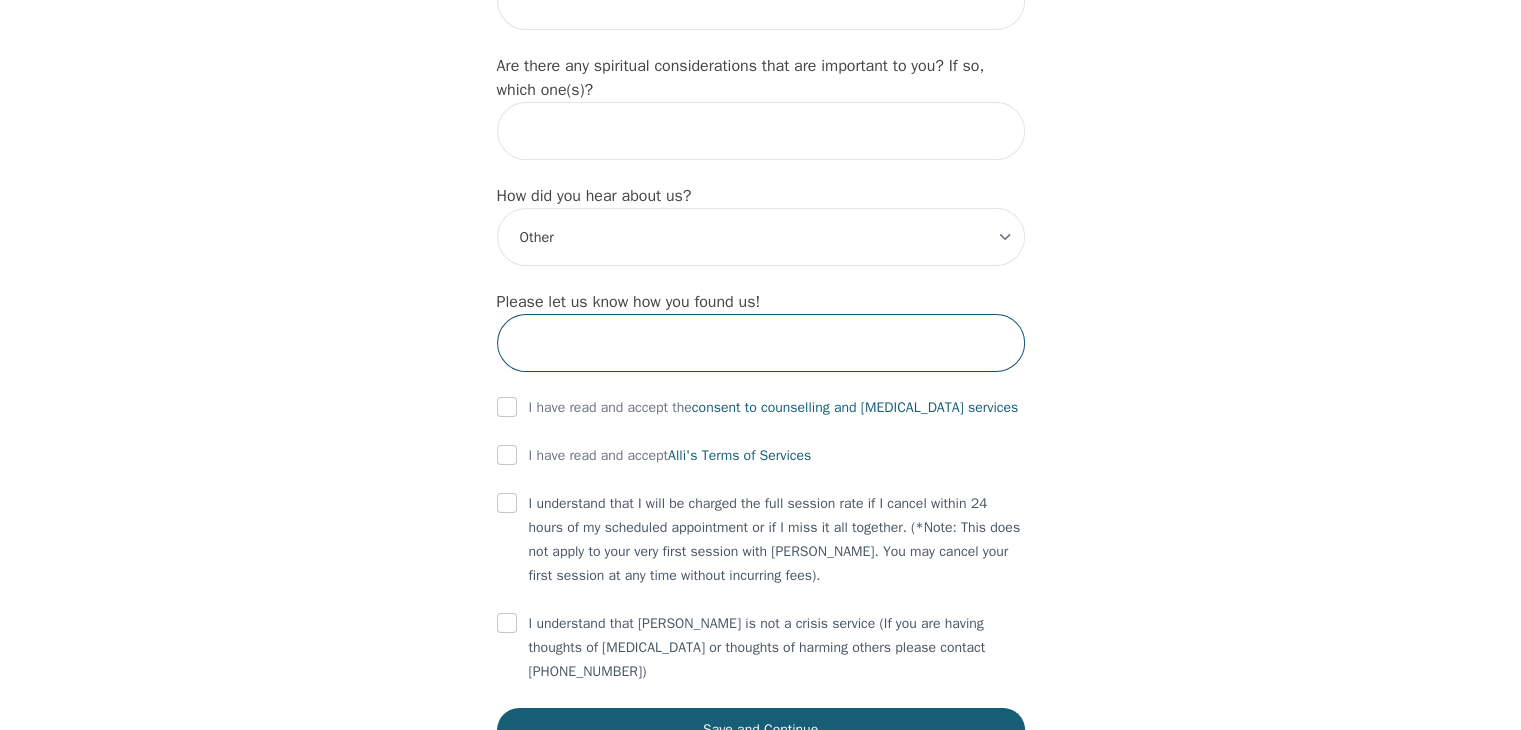 click at bounding box center (761, 343) 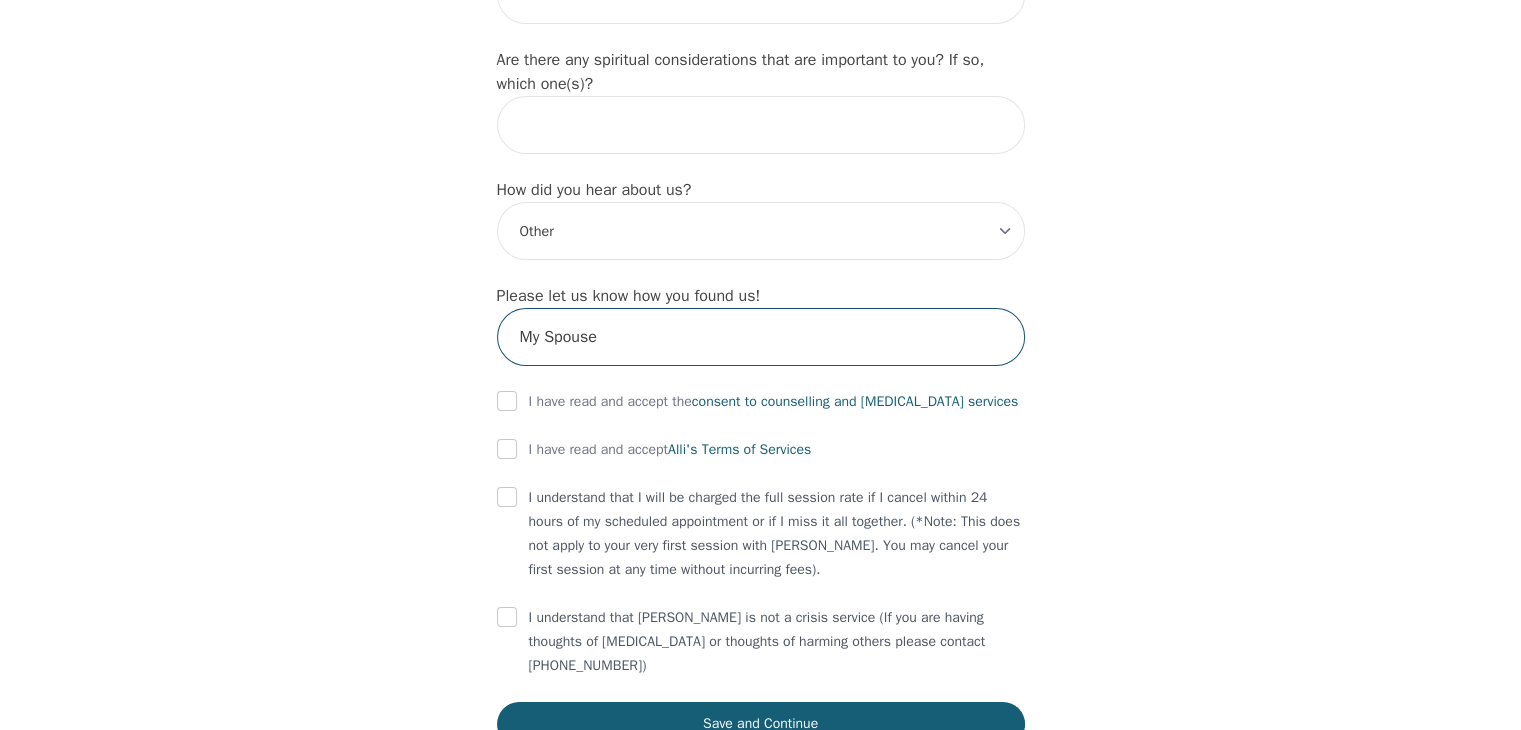 scroll, scrollTop: 2397, scrollLeft: 0, axis: vertical 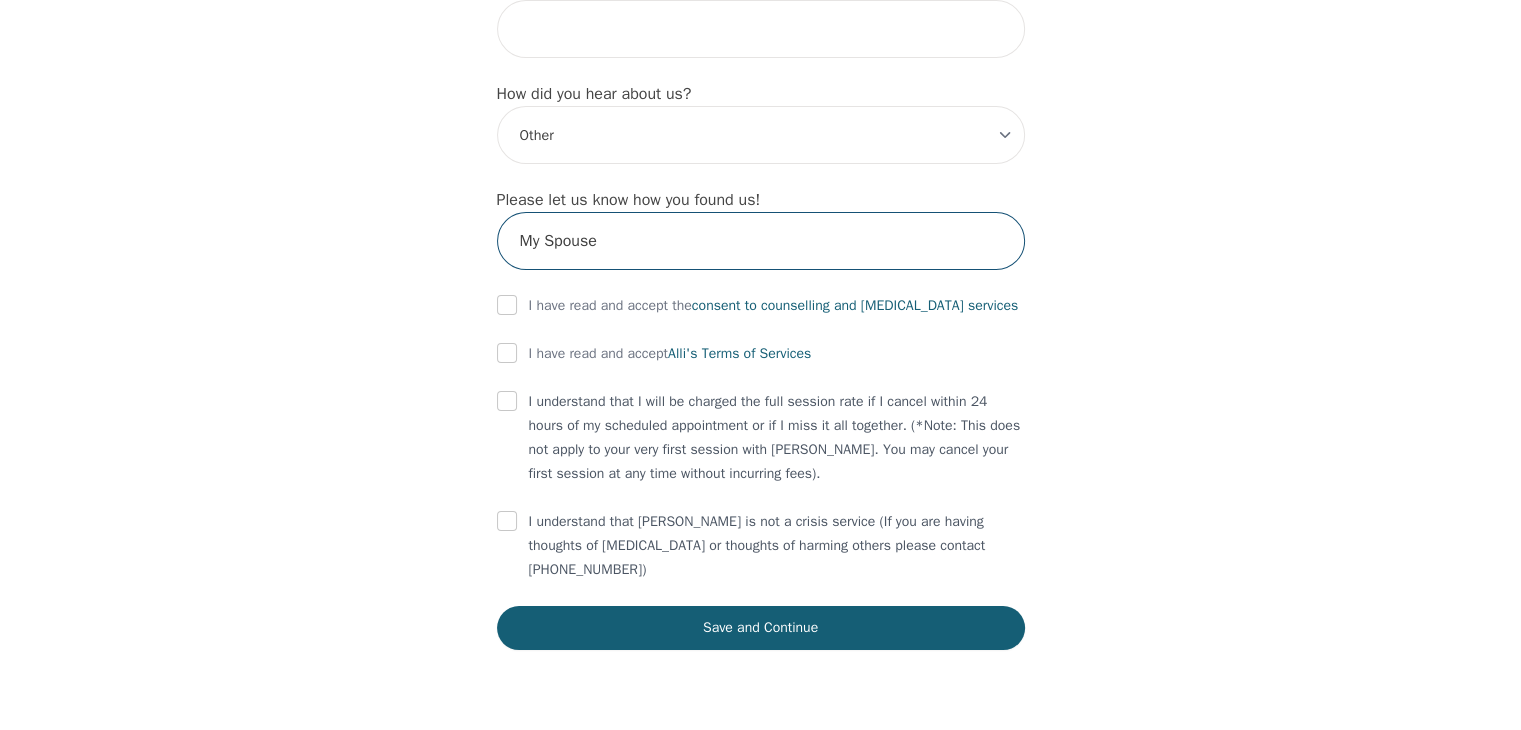 type on "My Spouse" 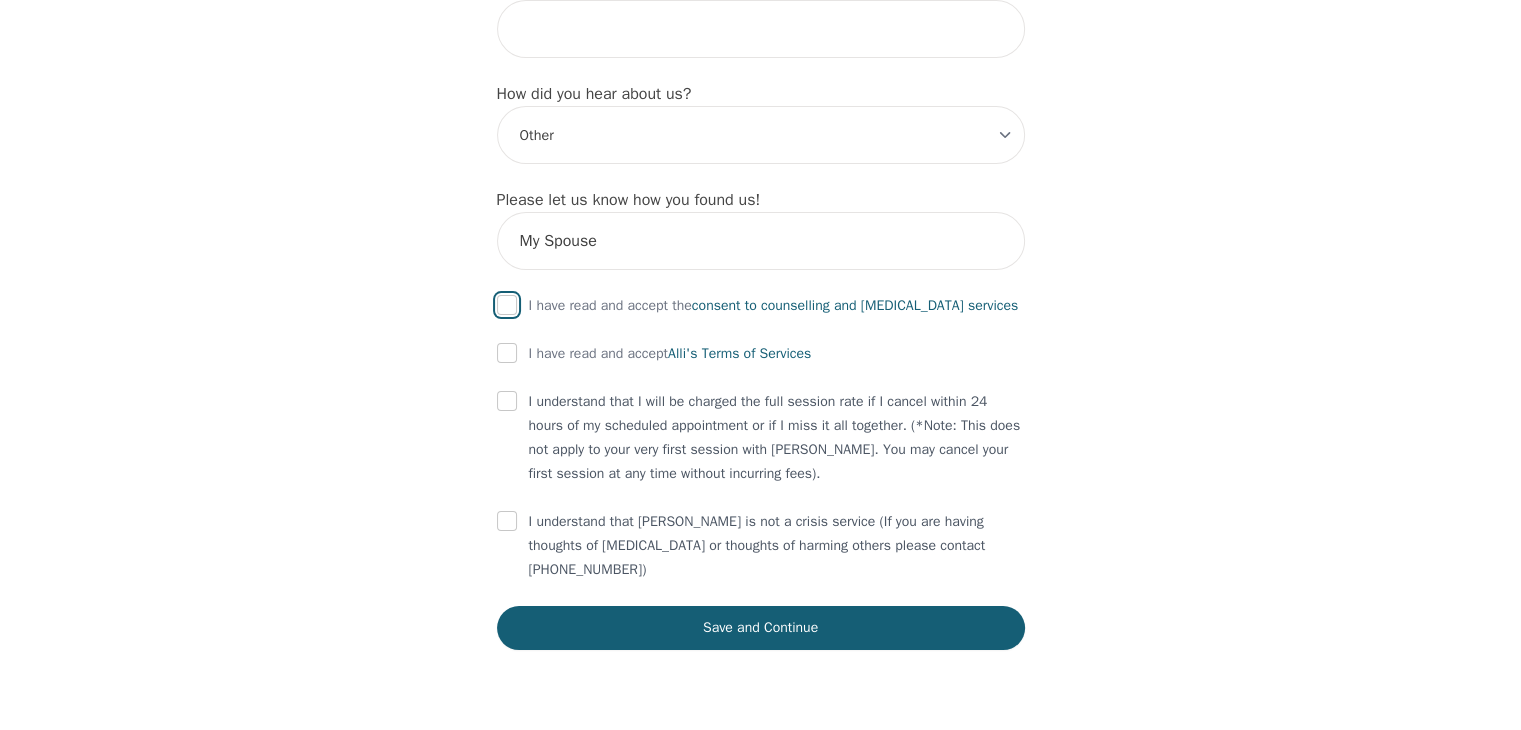 click at bounding box center (507, 305) 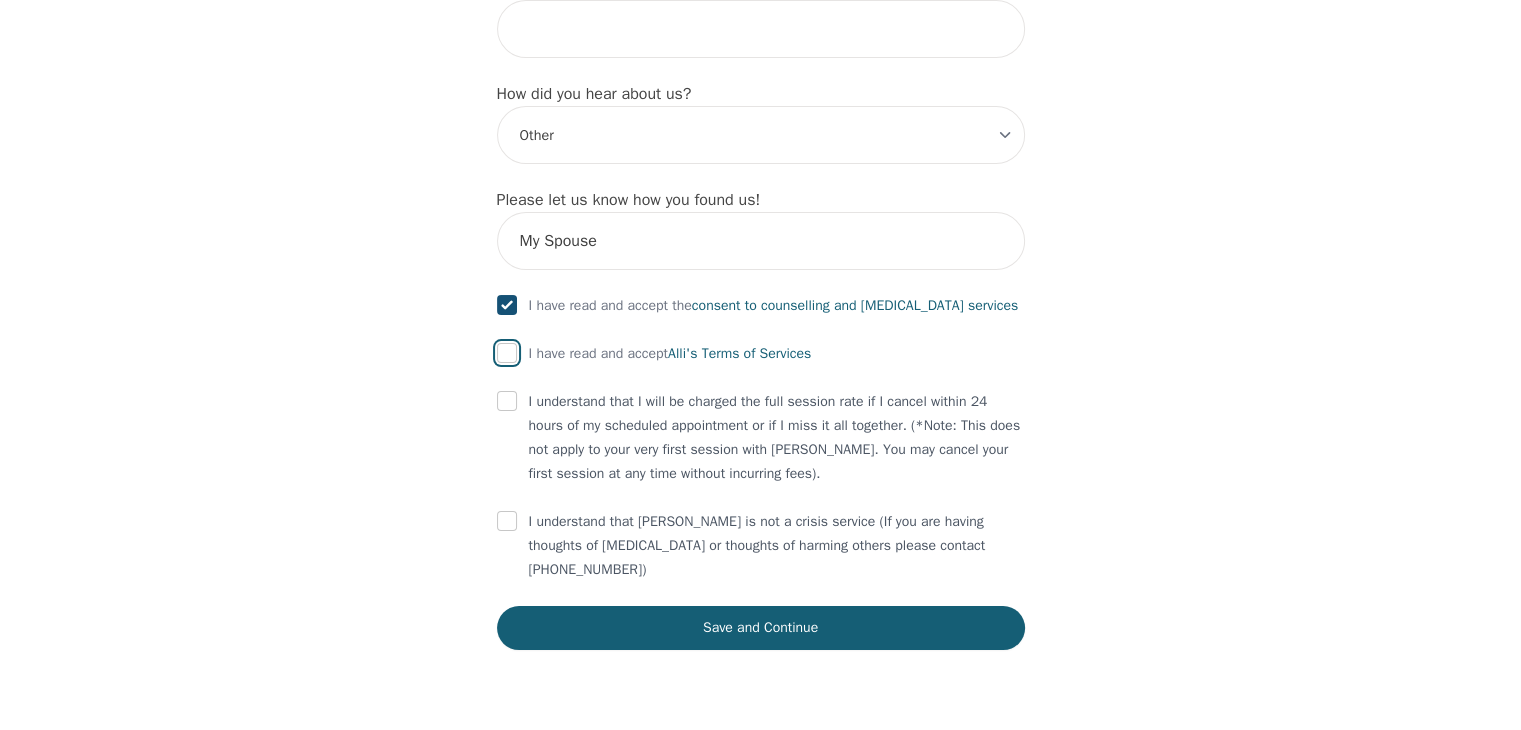 click at bounding box center (507, 353) 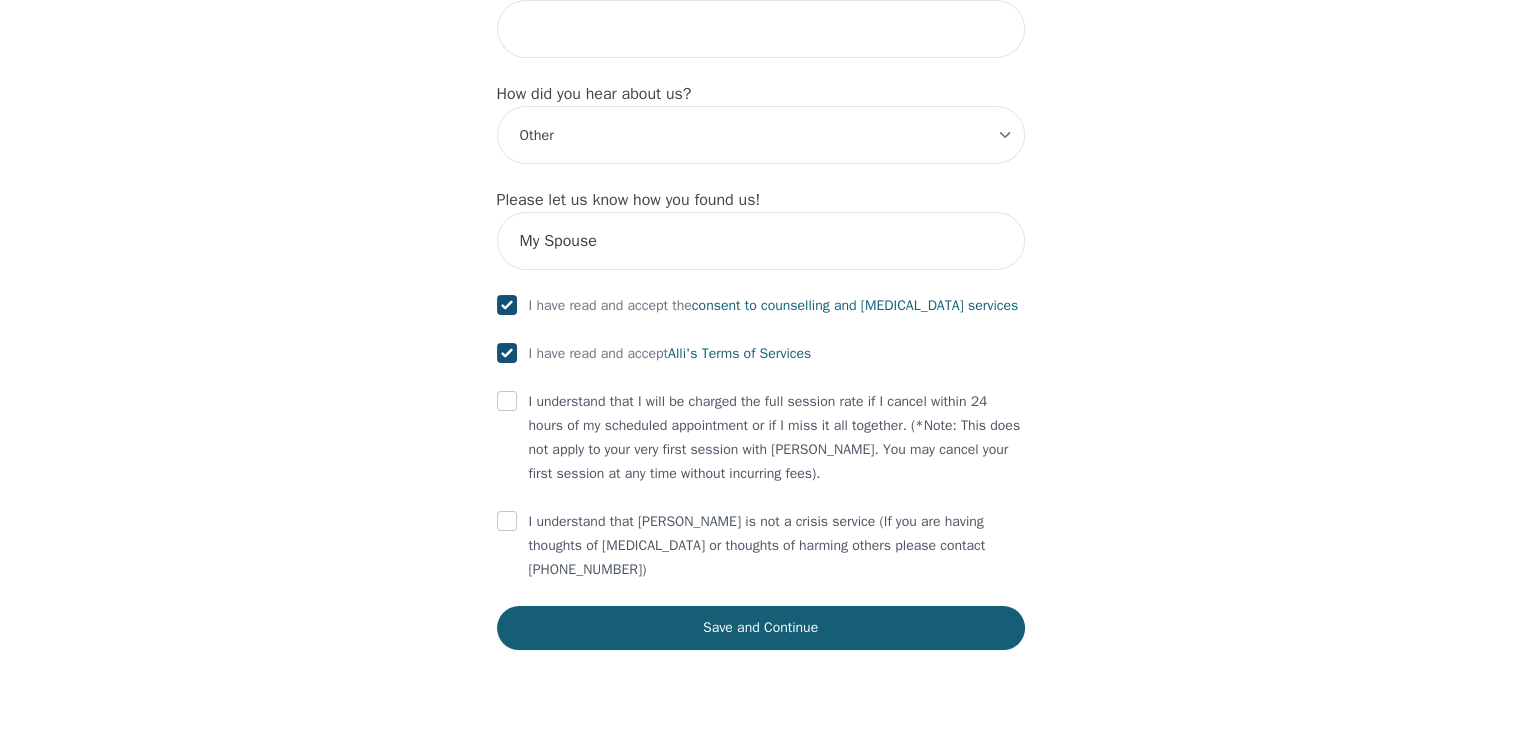 checkbox on "true" 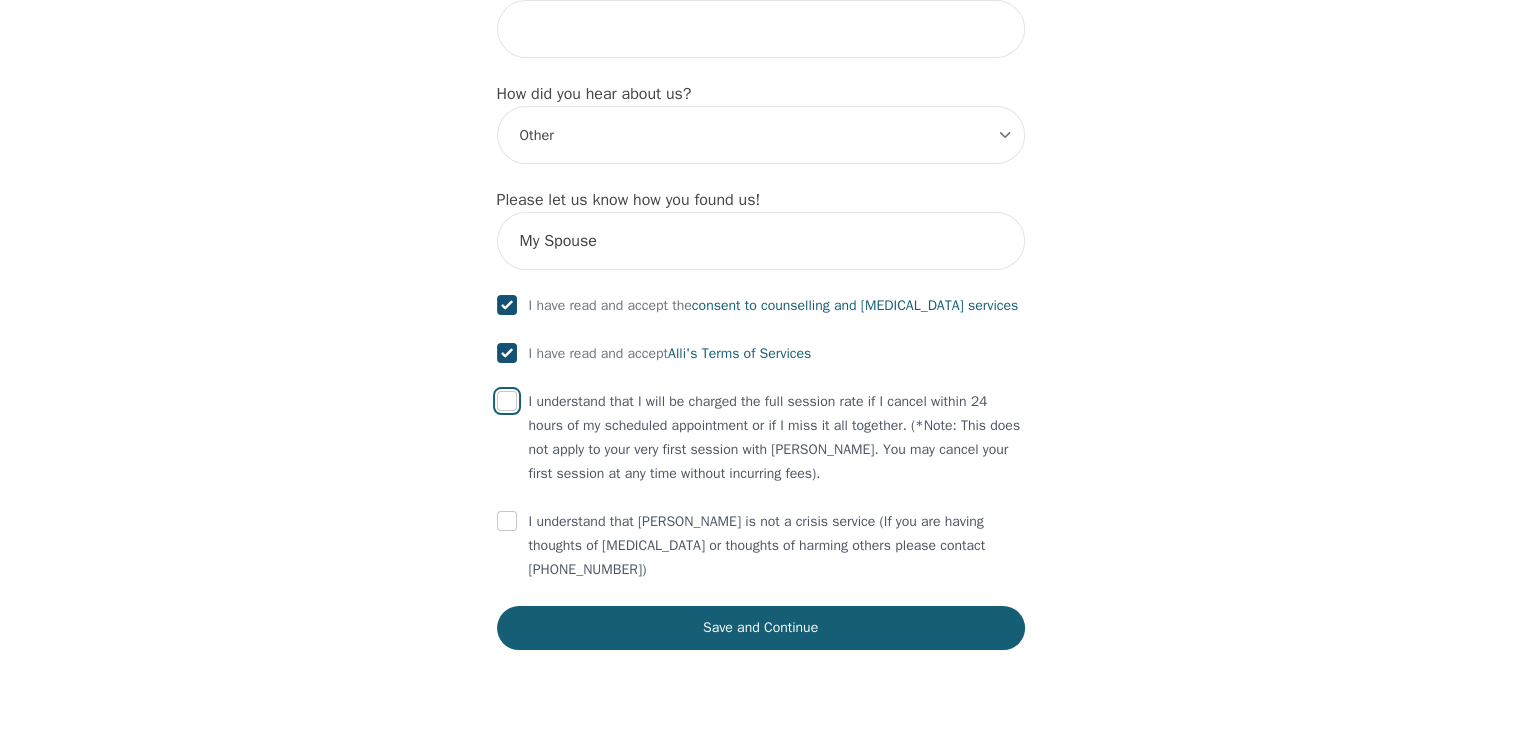 click at bounding box center (507, 401) 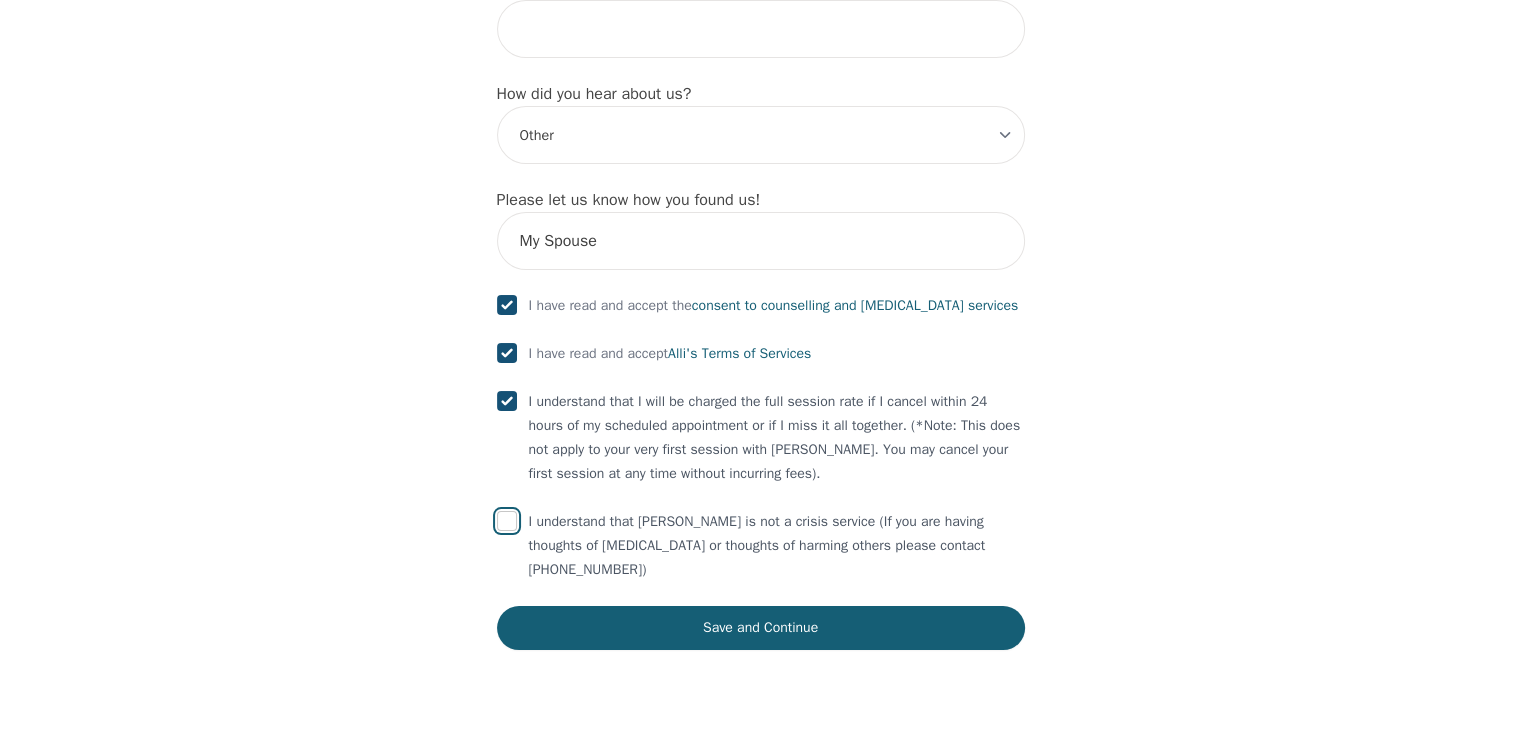click at bounding box center [507, 521] 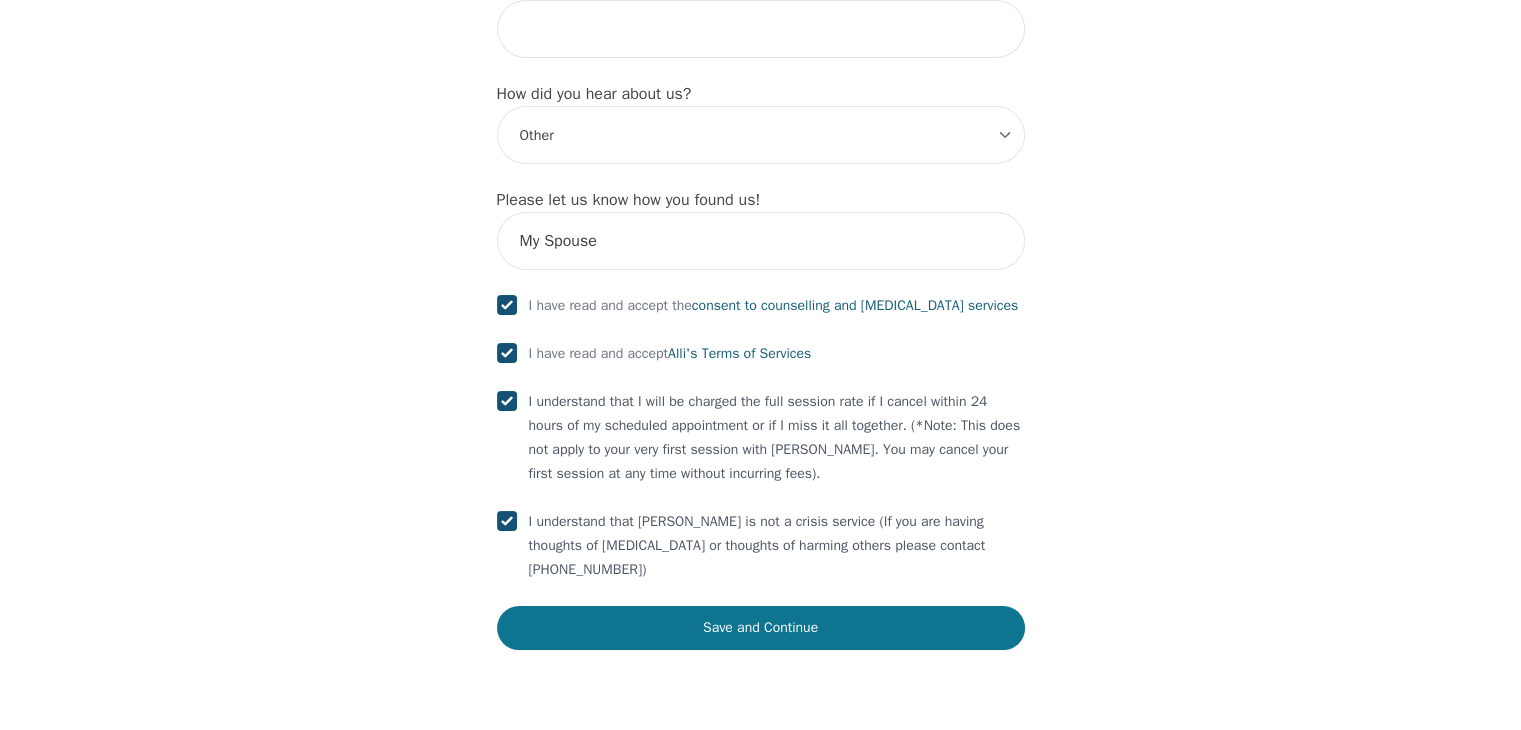 click on "Save and Continue" at bounding box center [761, 628] 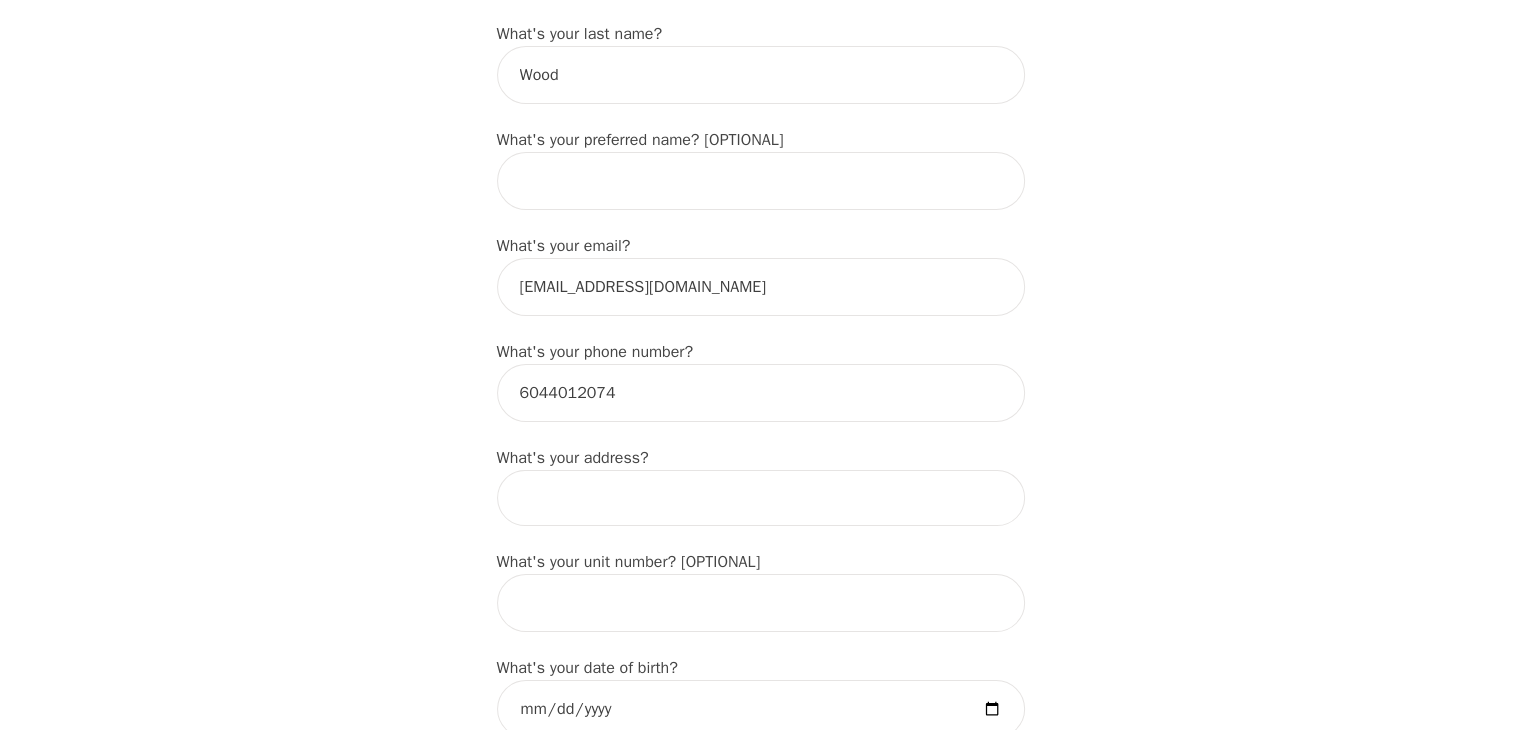 scroll, scrollTop: 700, scrollLeft: 0, axis: vertical 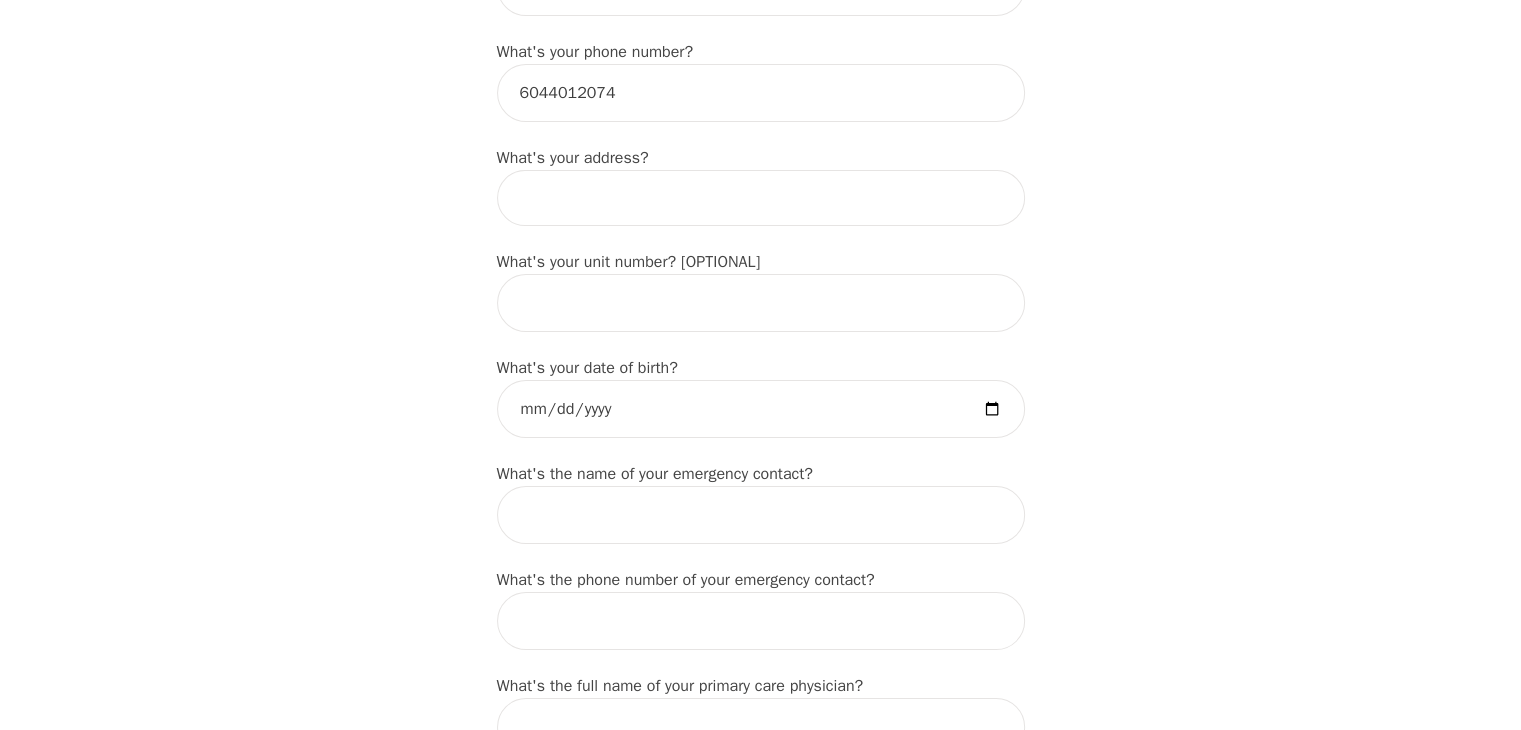 click at bounding box center (761, 198) 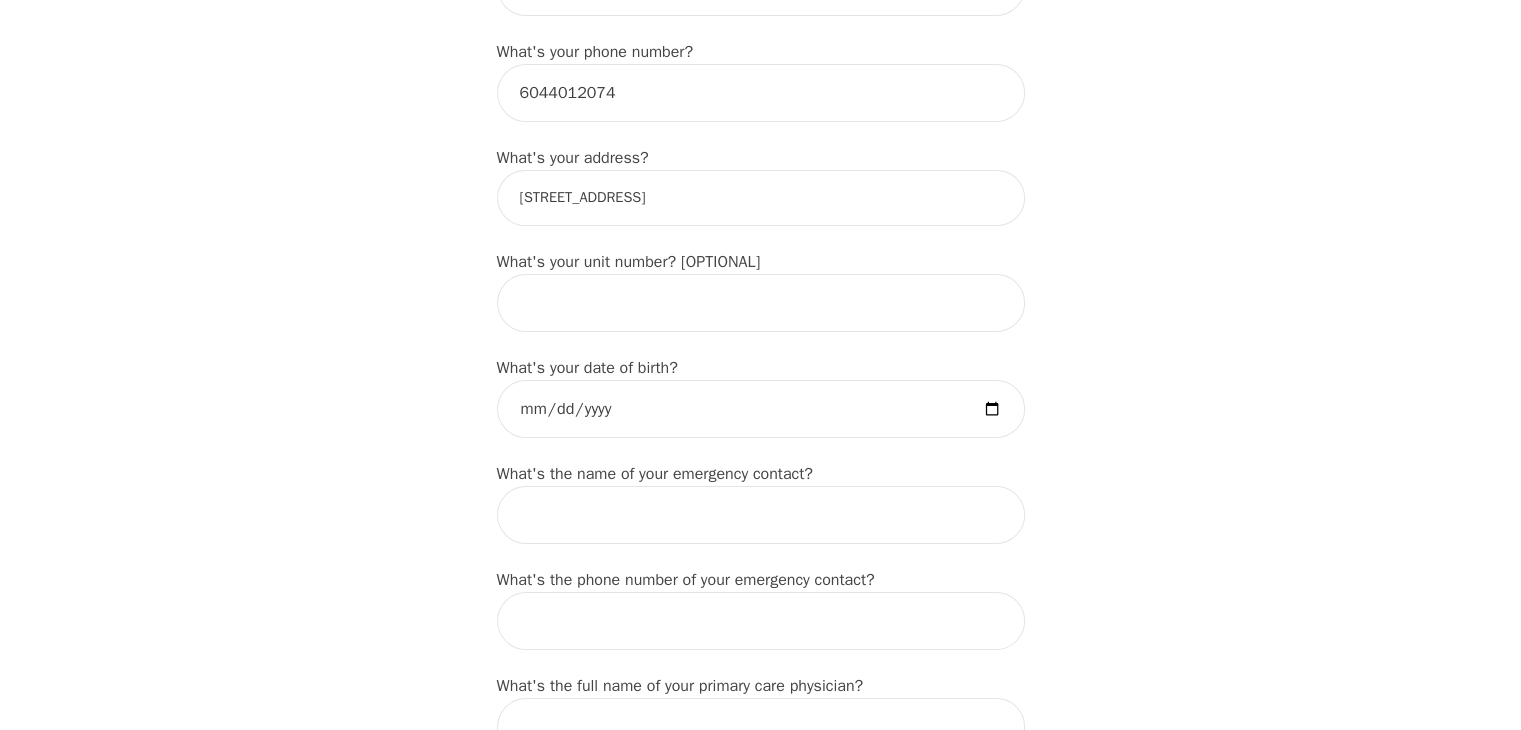 type on "[PERSON_NAME]" 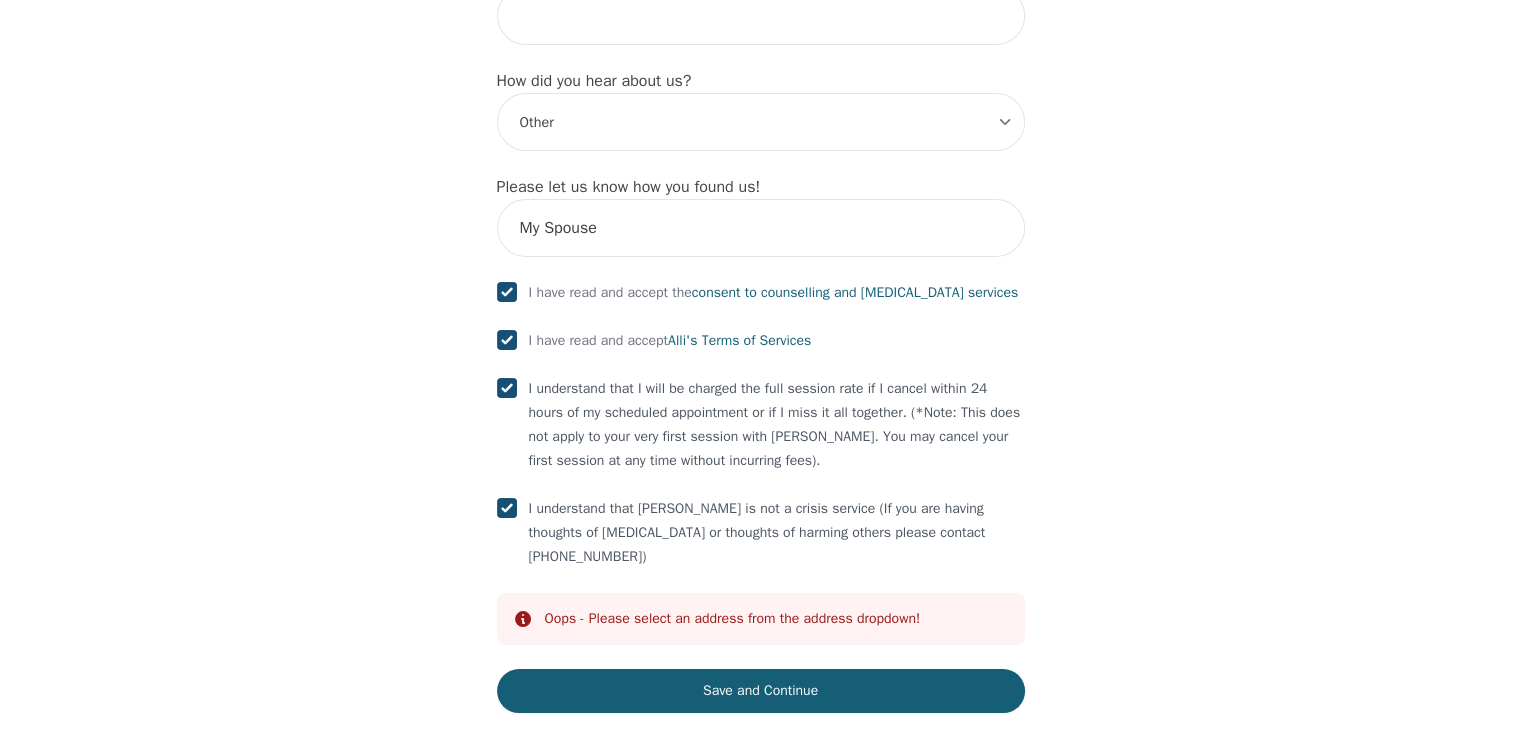 scroll, scrollTop: 2473, scrollLeft: 0, axis: vertical 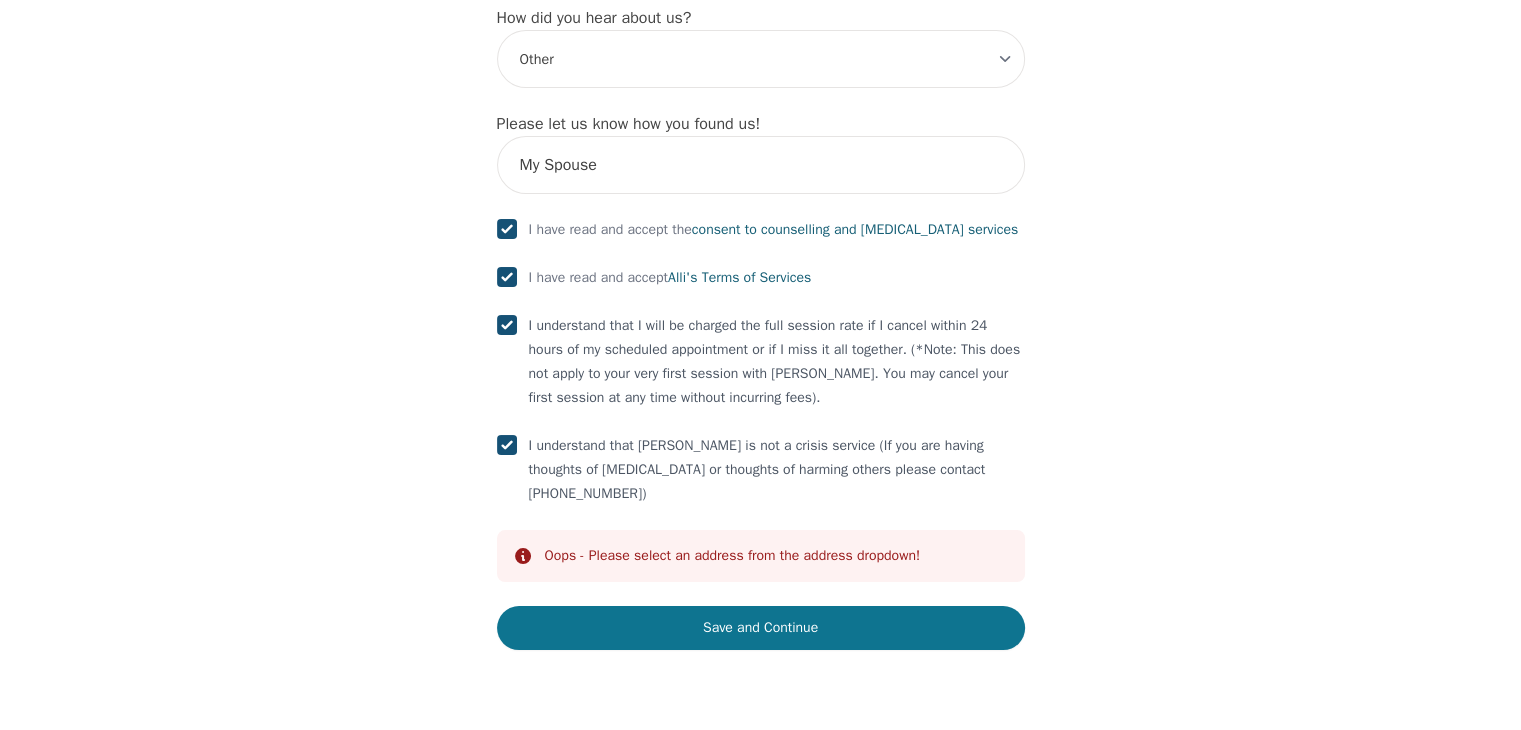 click on "Save and Continue" at bounding box center (761, 628) 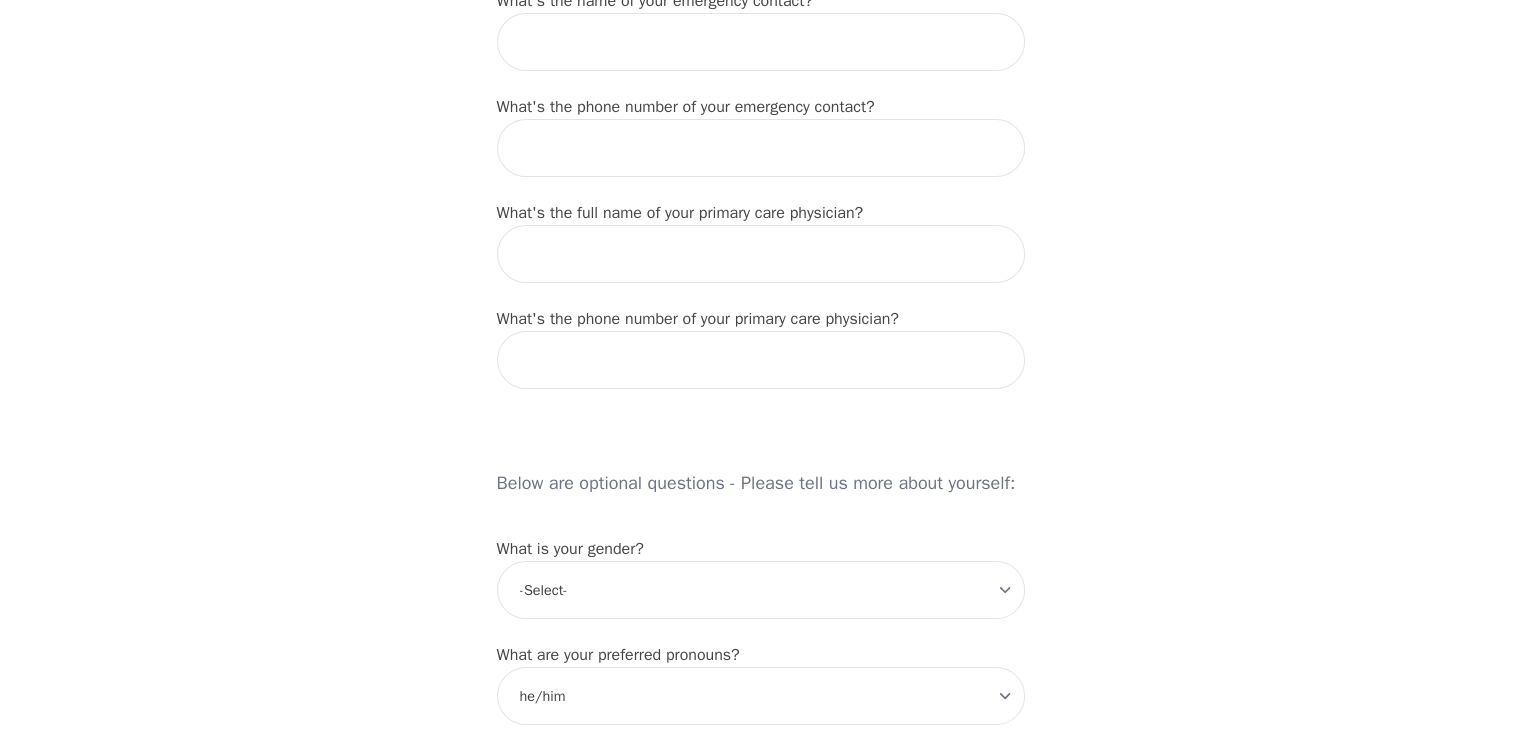 scroll, scrollTop: 573, scrollLeft: 0, axis: vertical 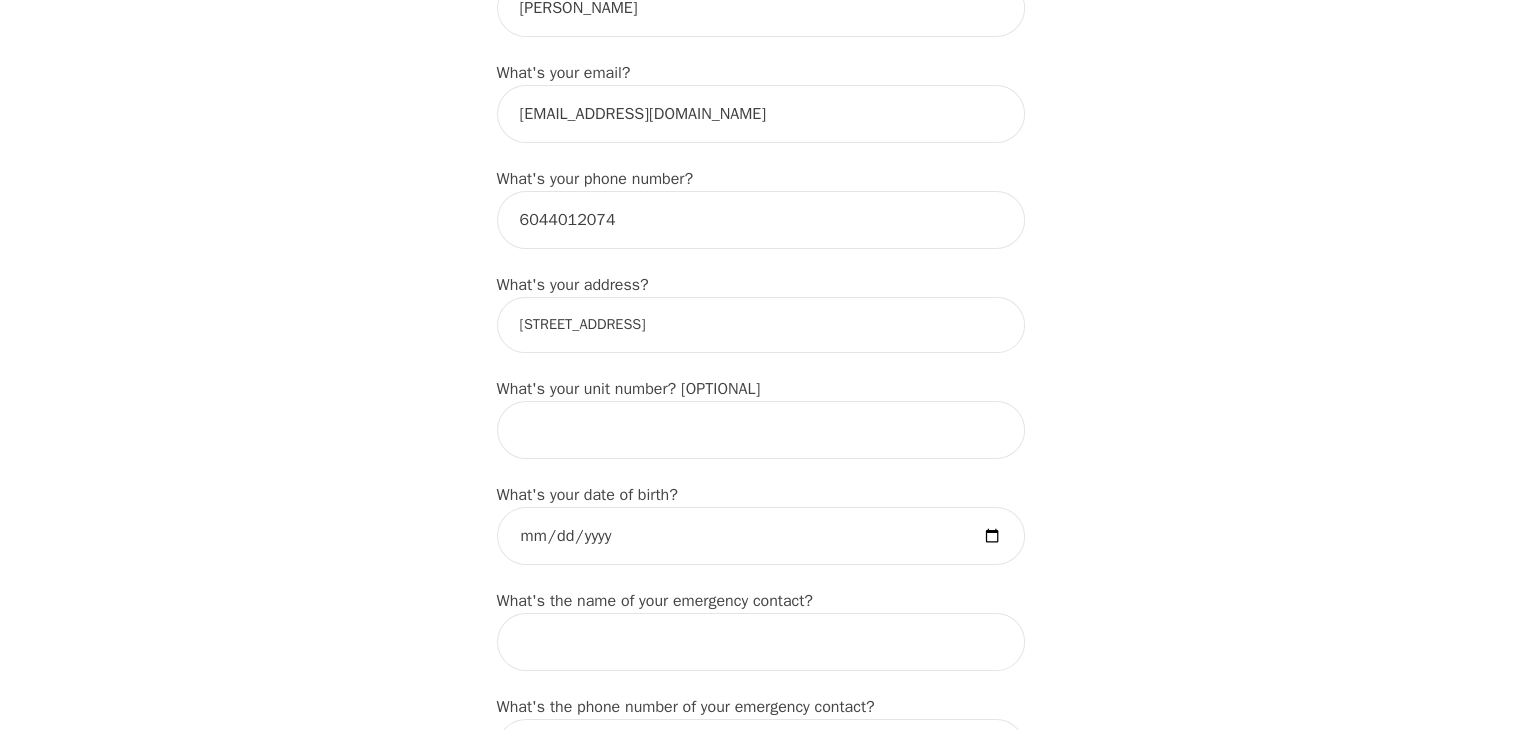 click on "[STREET_ADDRESS]" at bounding box center [761, 325] 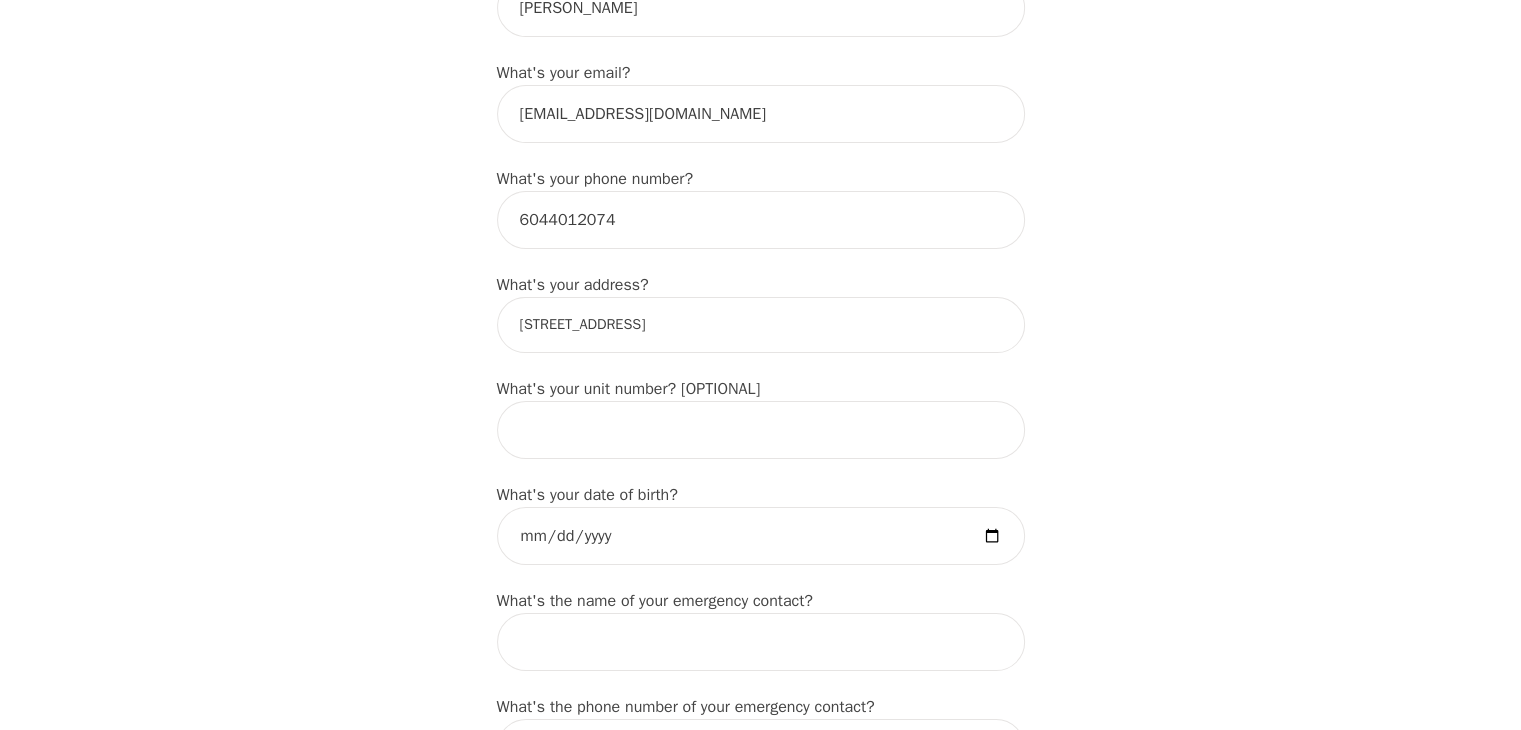 type on "[STREET_ADDRESS]" 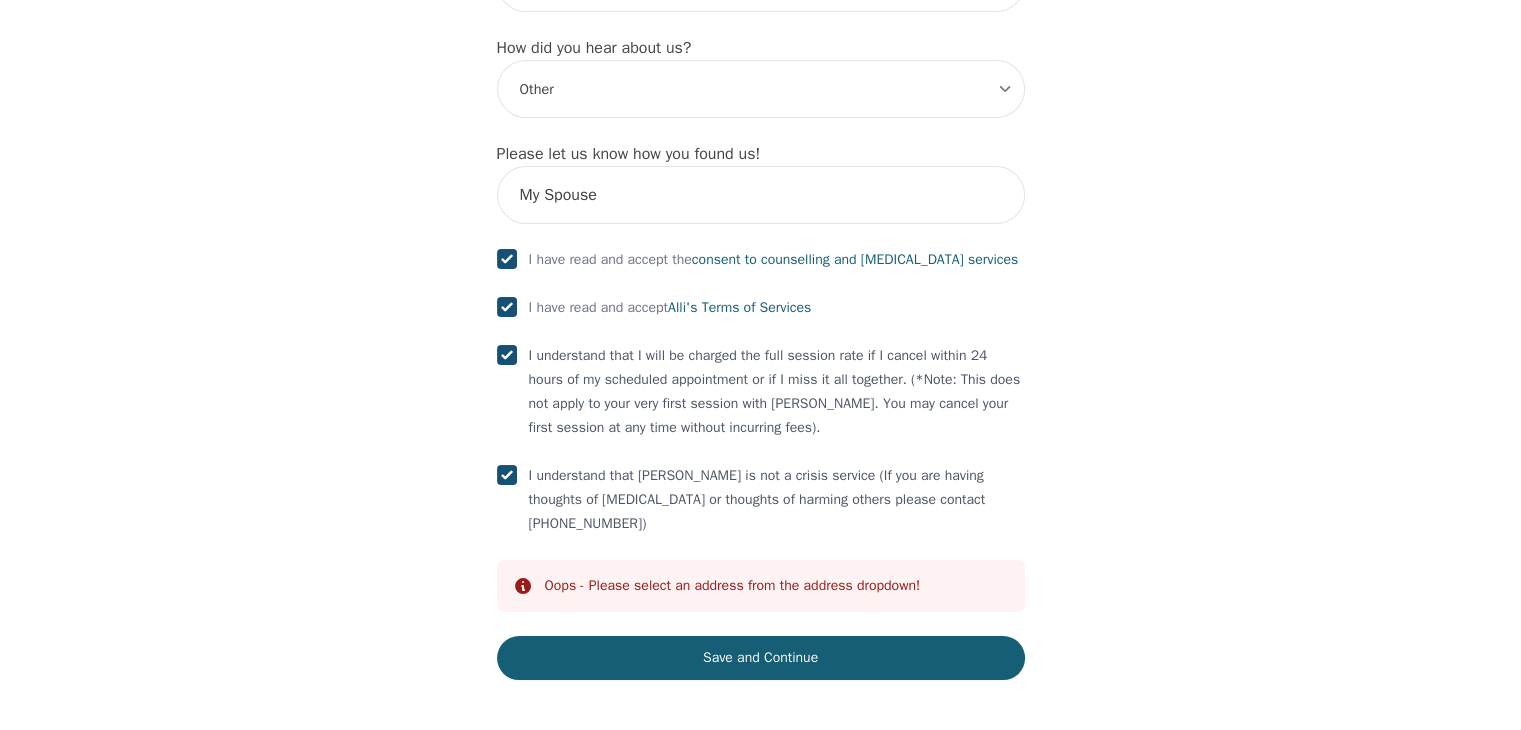 scroll, scrollTop: 2473, scrollLeft: 0, axis: vertical 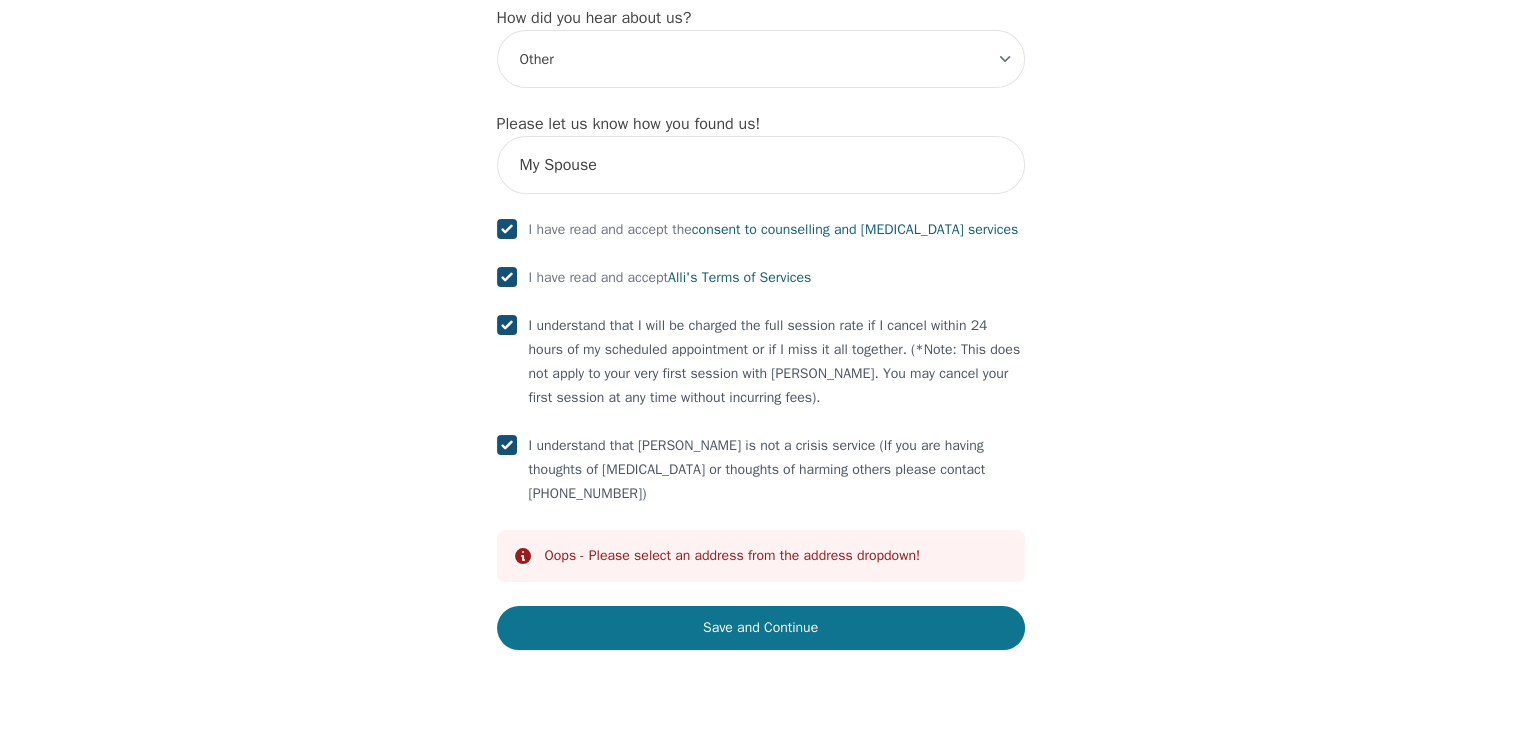 click on "Save and Continue" at bounding box center [761, 628] 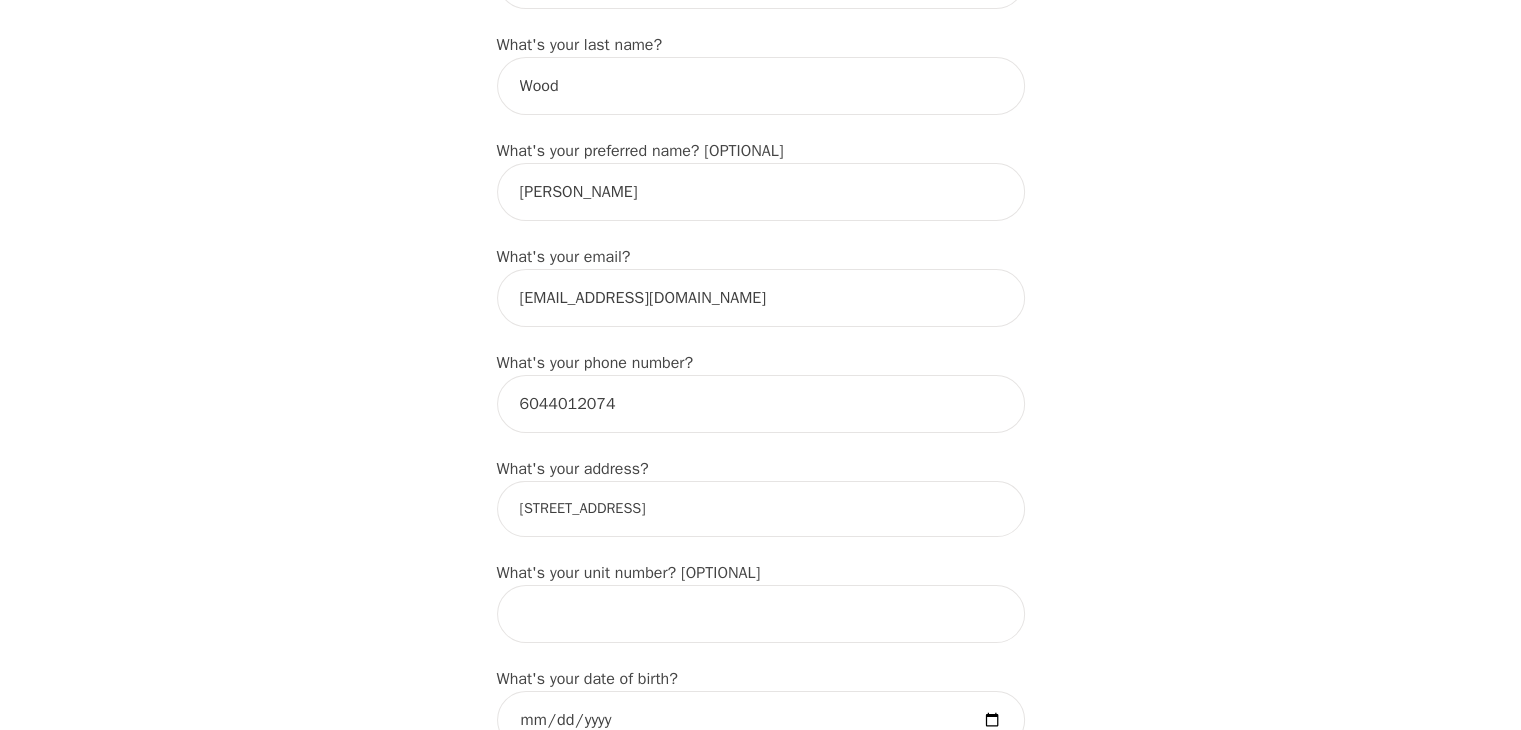 scroll, scrollTop: 773, scrollLeft: 0, axis: vertical 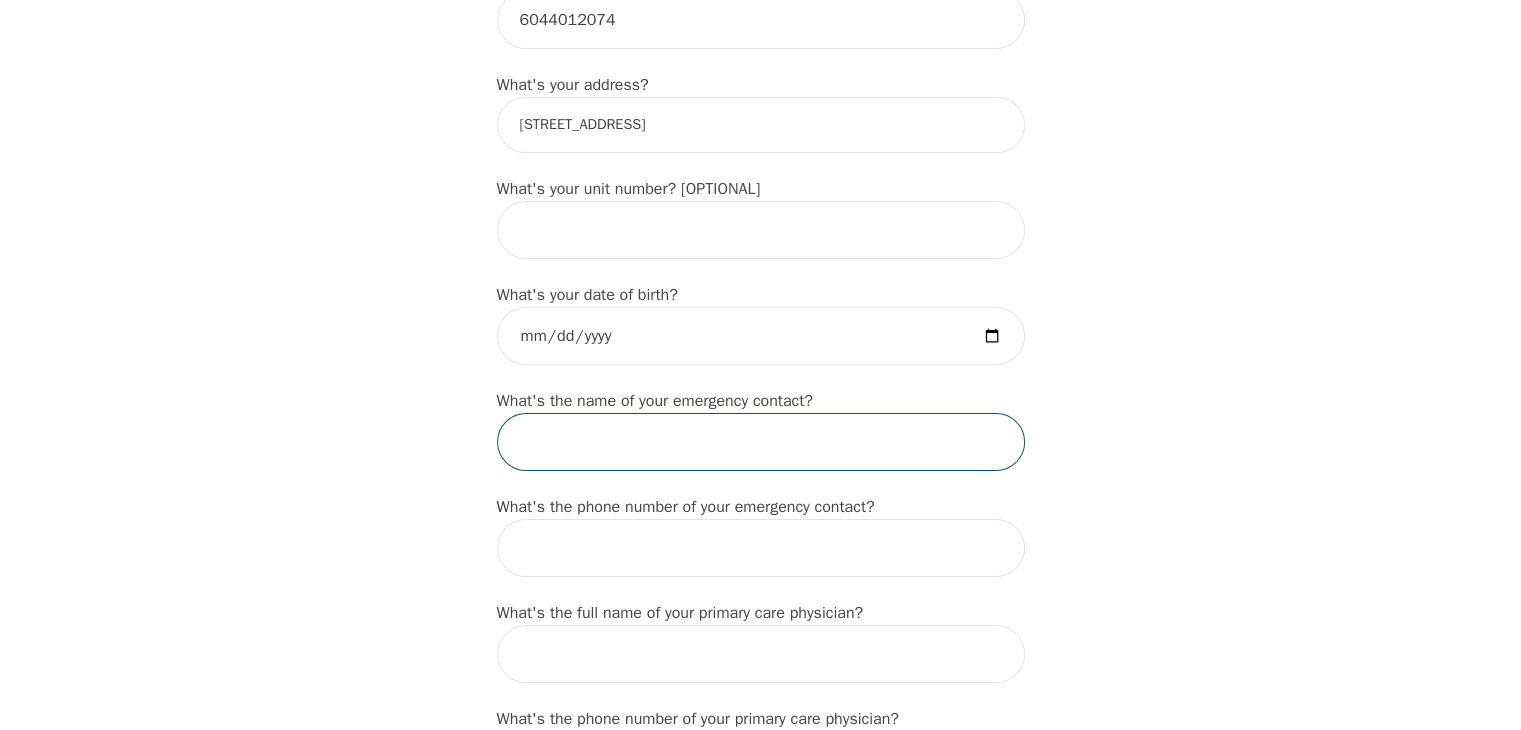 click at bounding box center (761, 442) 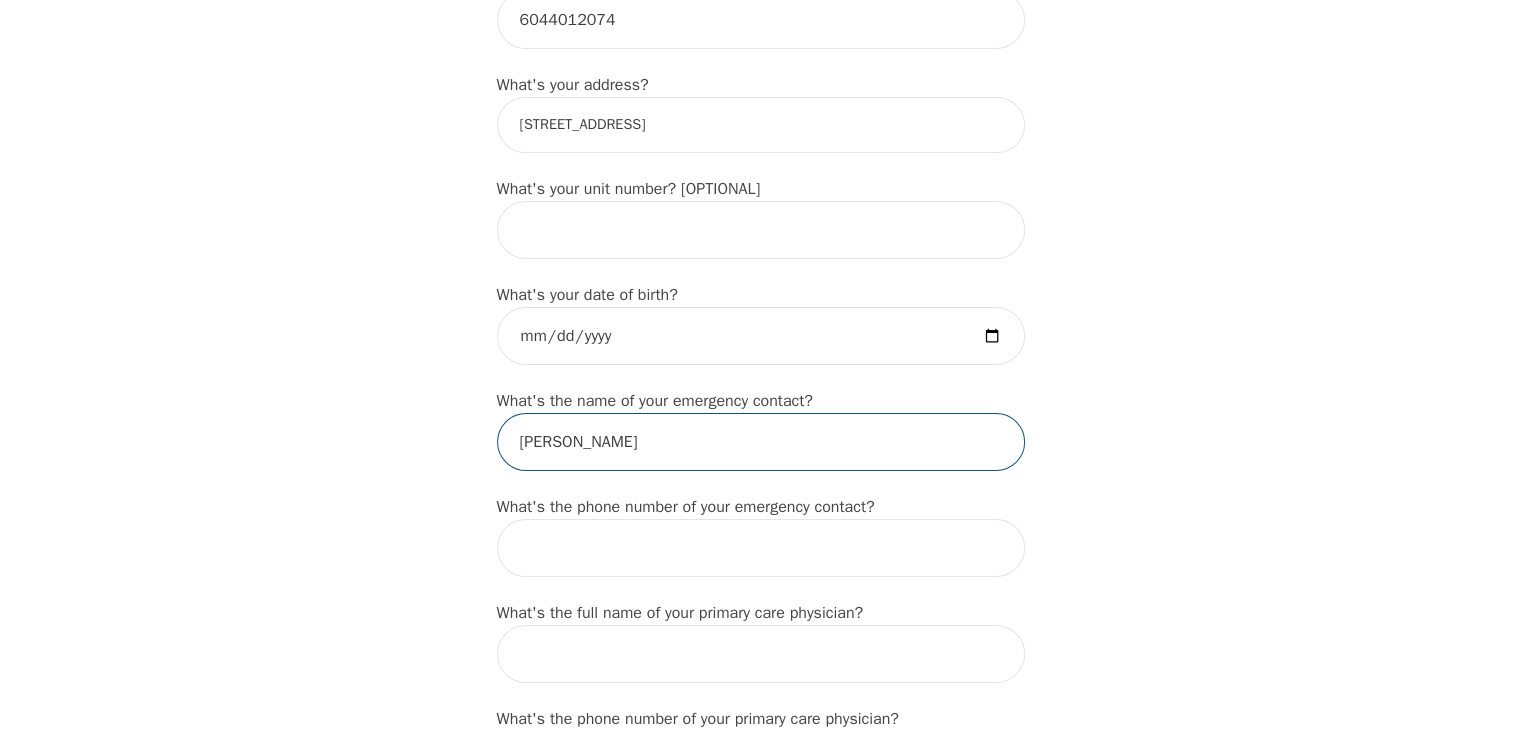 type on "[PERSON_NAME]" 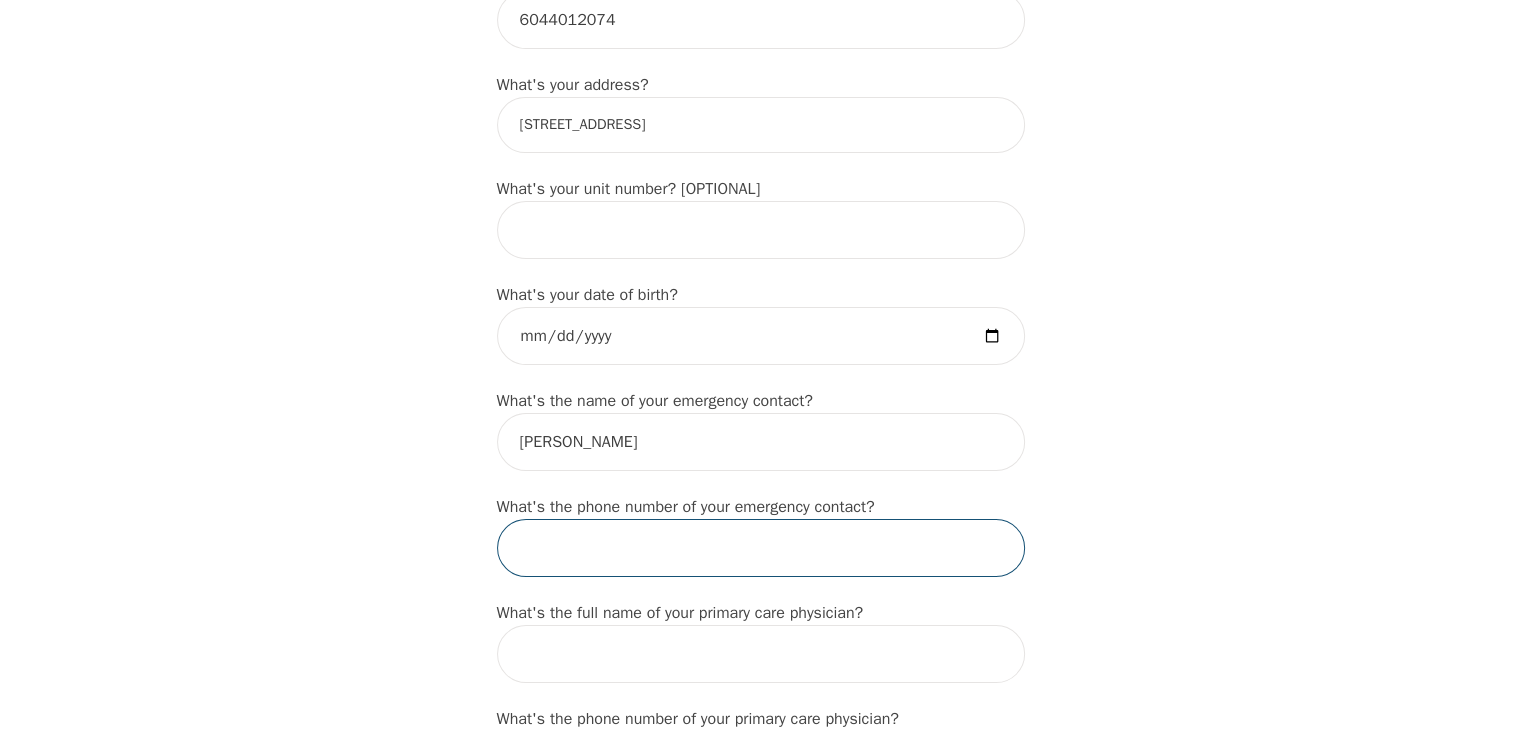 click at bounding box center (761, 548) 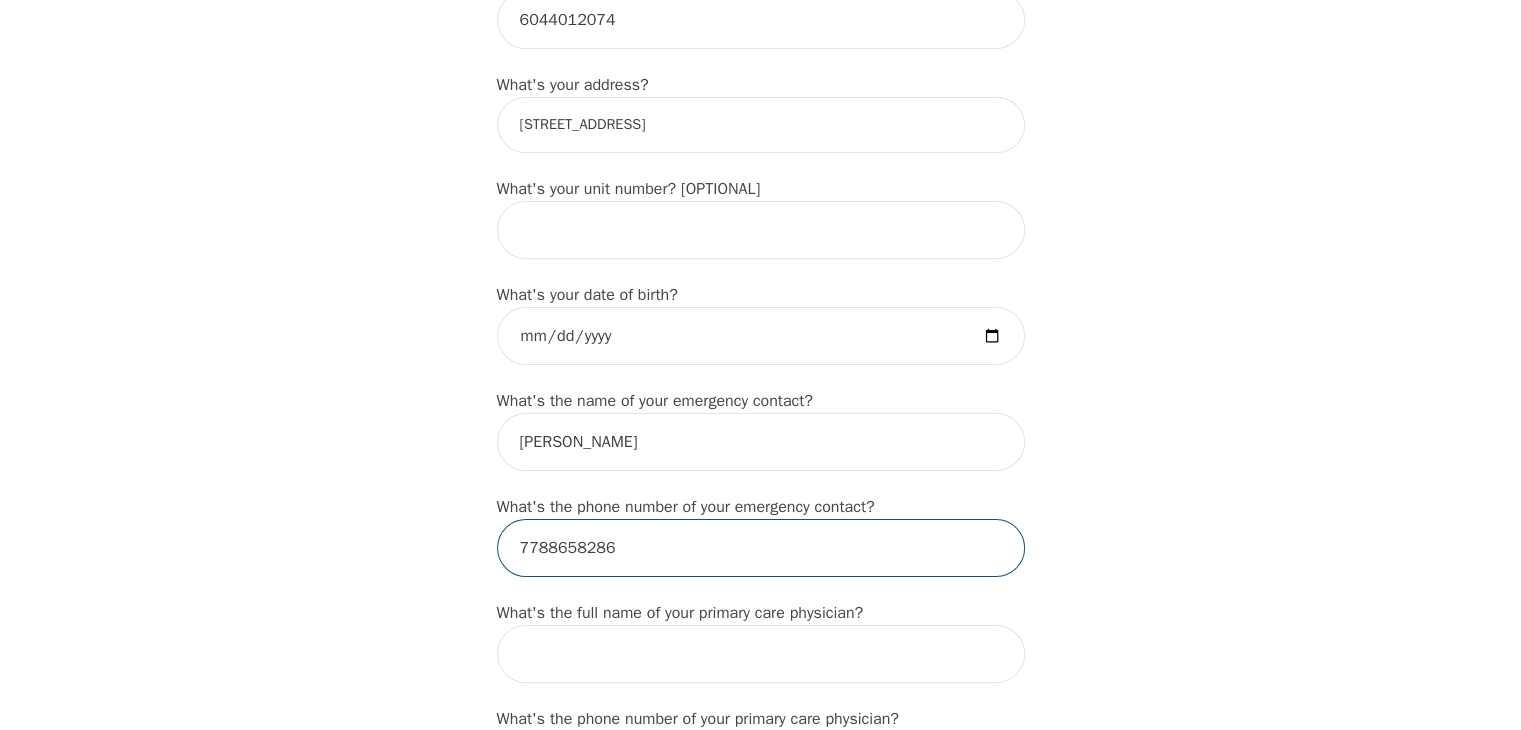 scroll, scrollTop: 1073, scrollLeft: 0, axis: vertical 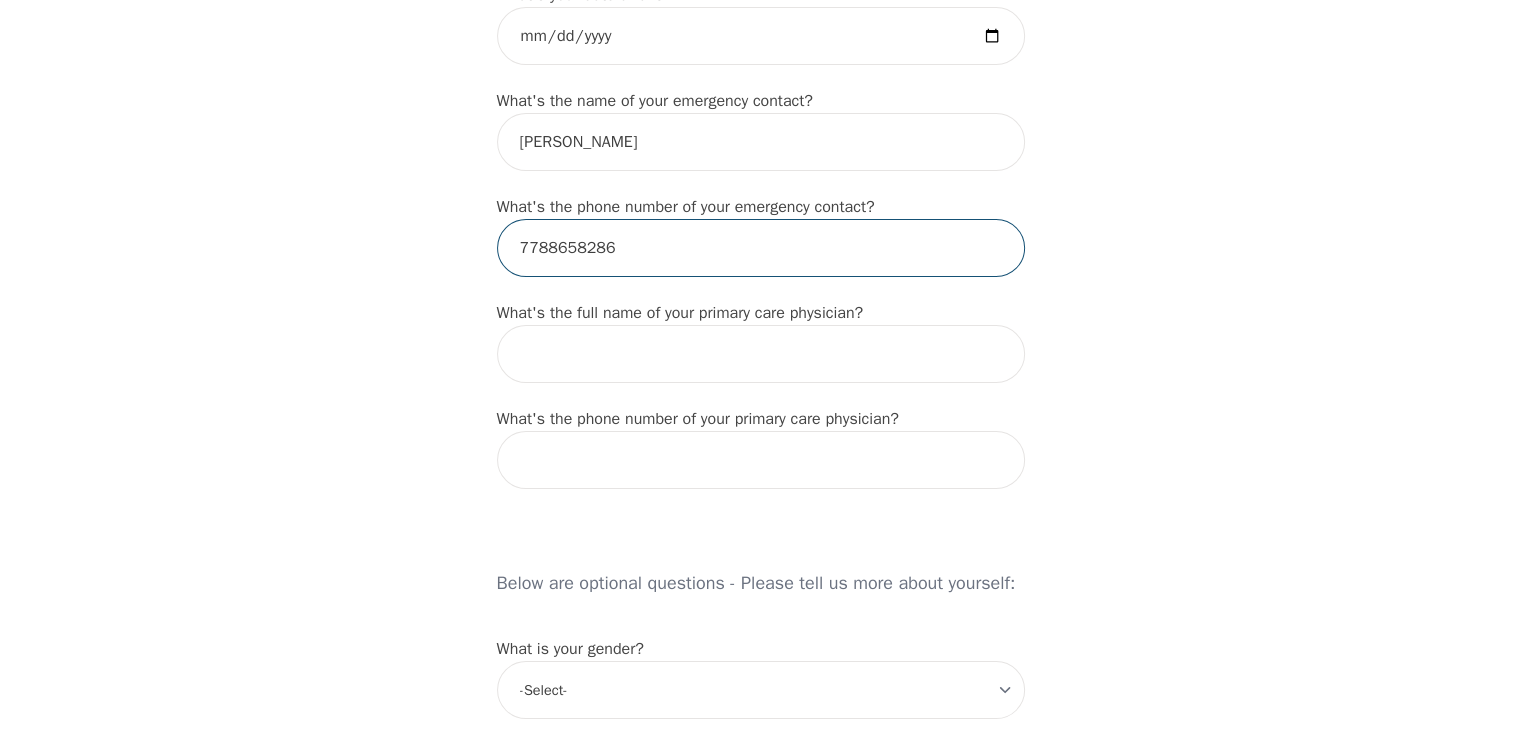type on "7788658286" 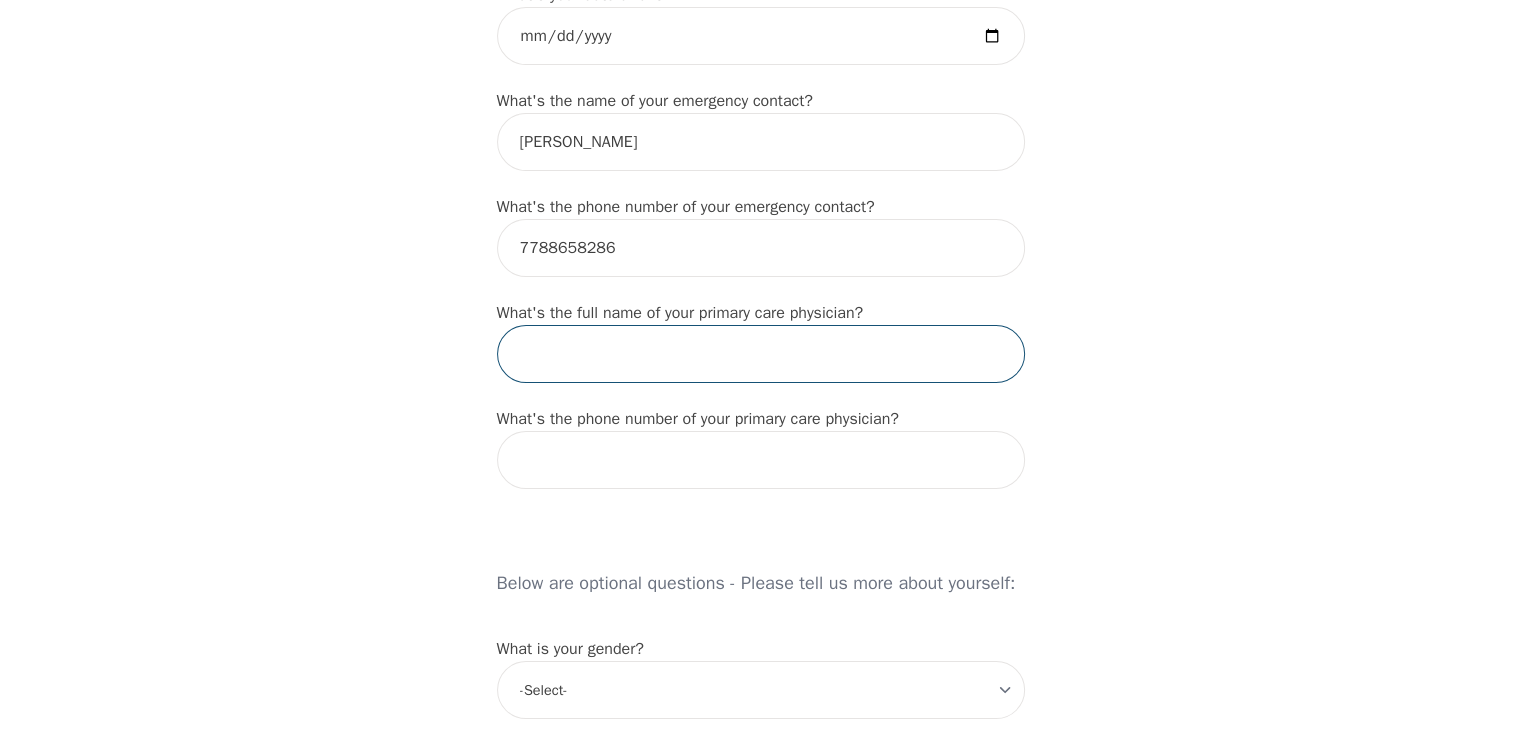click at bounding box center (761, 354) 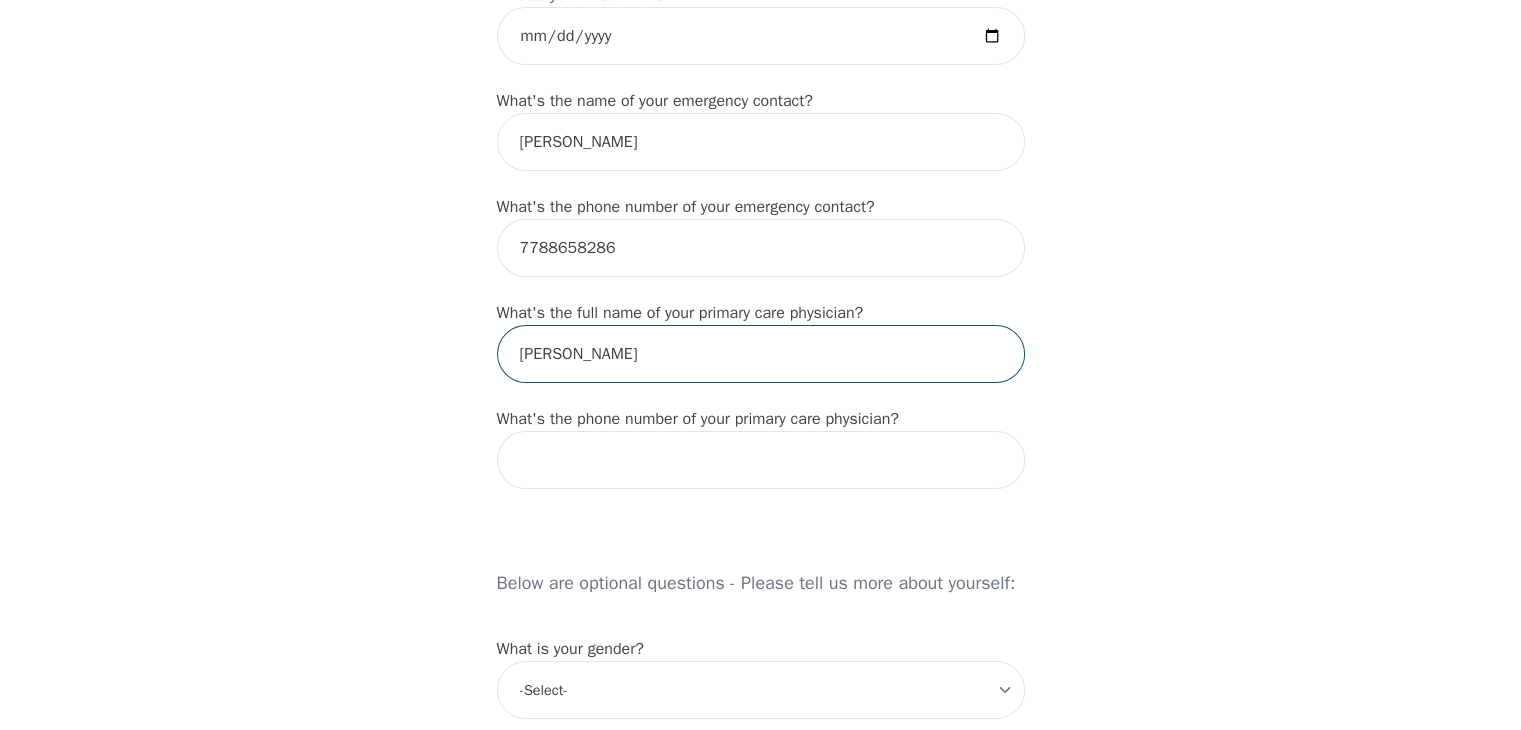 type on "[PERSON_NAME]" 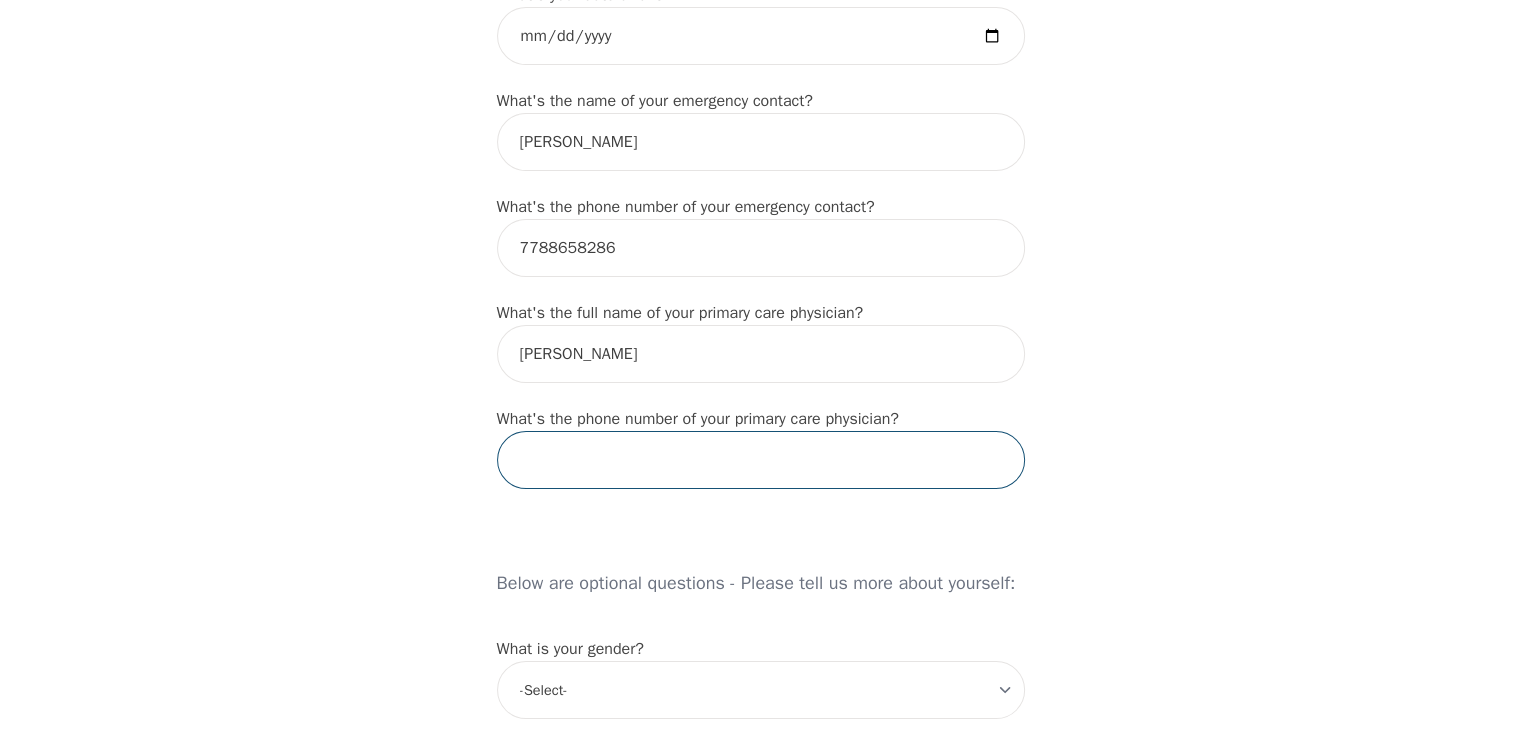 drag, startPoint x: 646, startPoint y: 489, endPoint x: 653, endPoint y: 480, distance: 11.401754 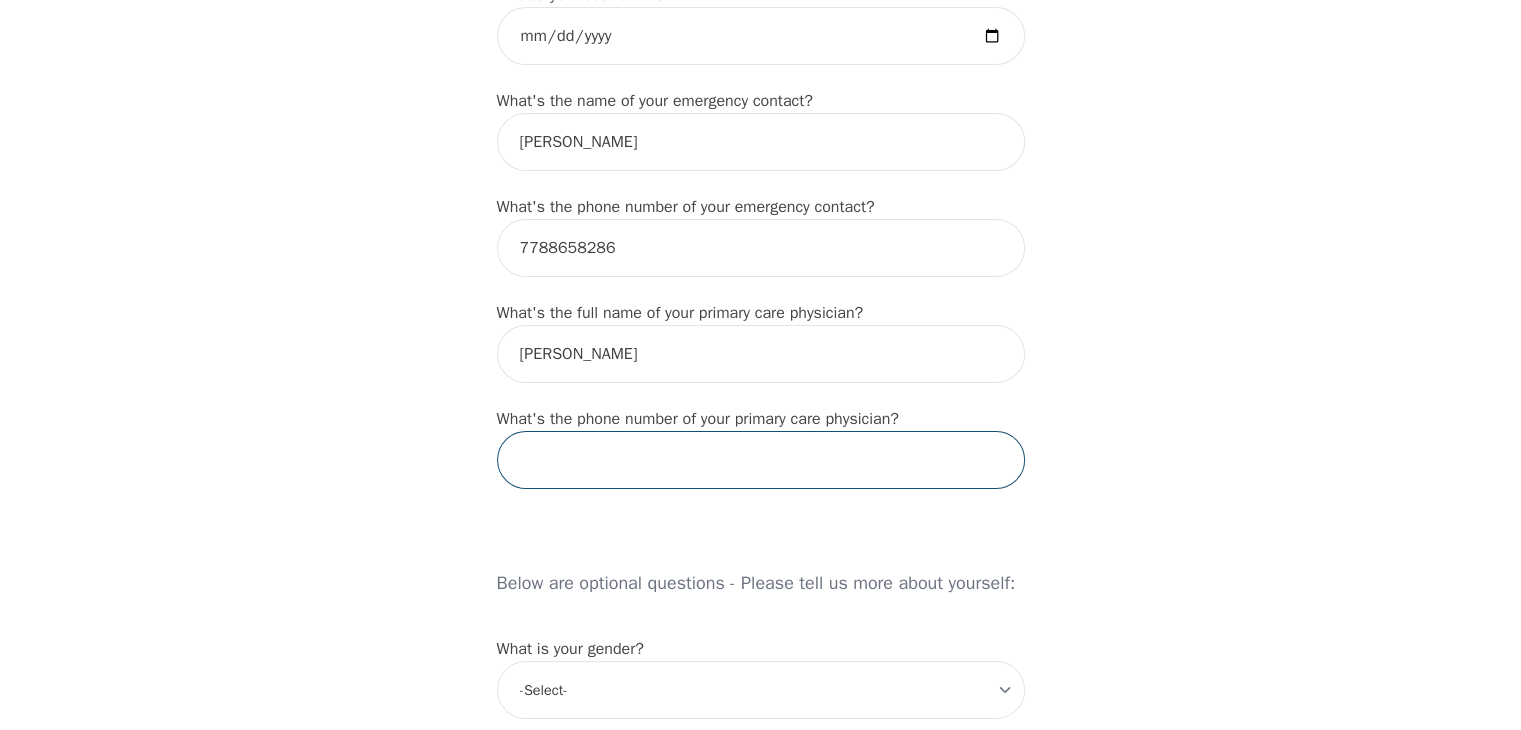 click at bounding box center [761, 460] 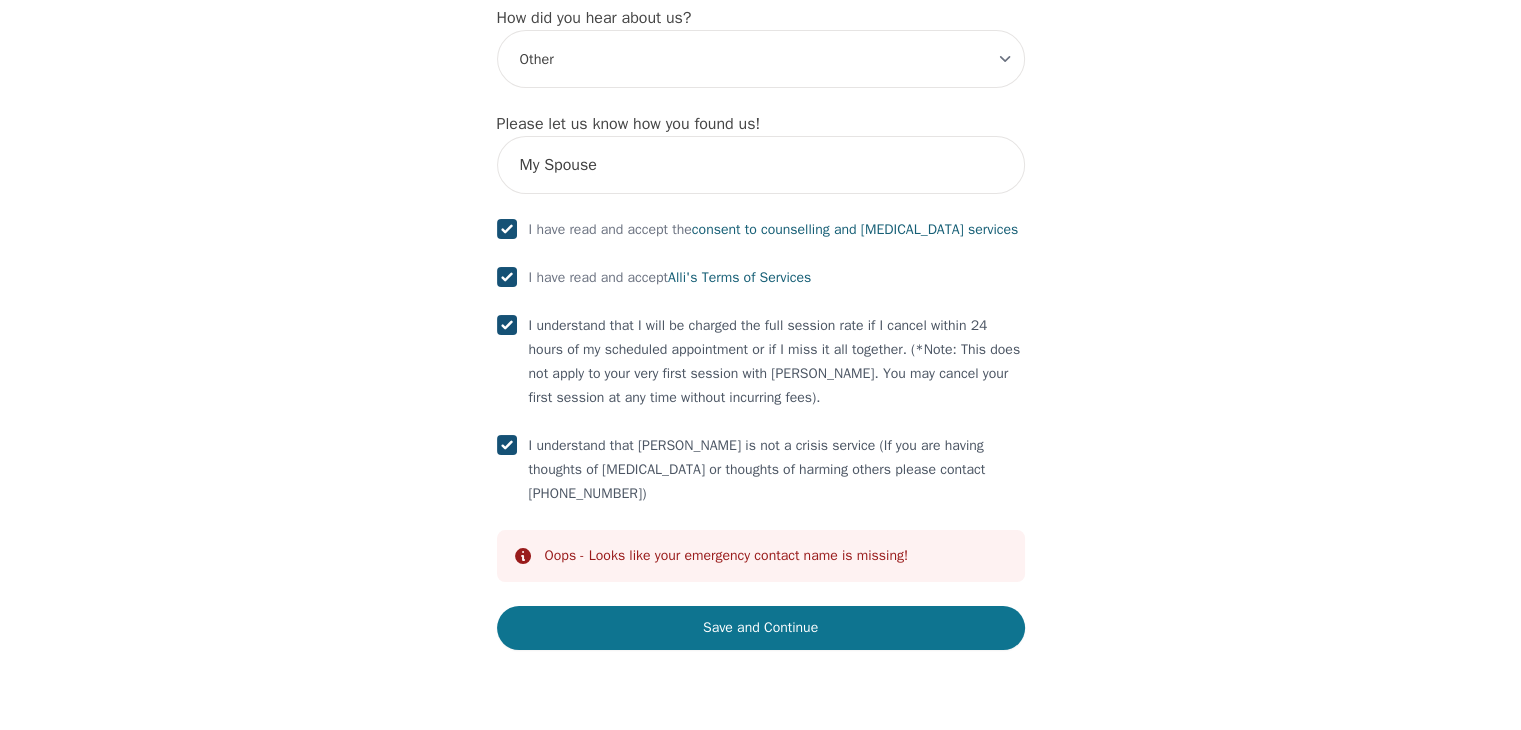 type on "N/A" 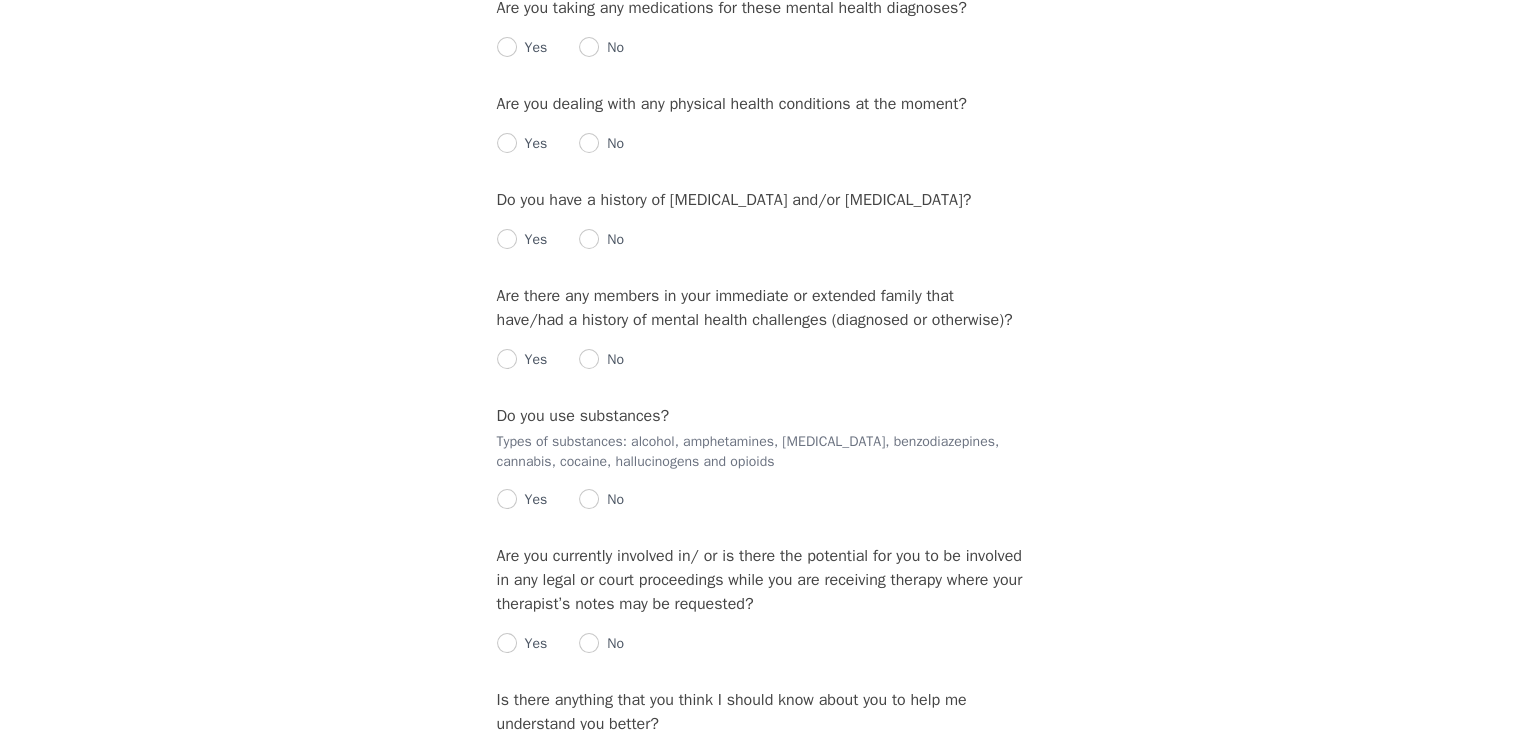 scroll, scrollTop: 0, scrollLeft: 0, axis: both 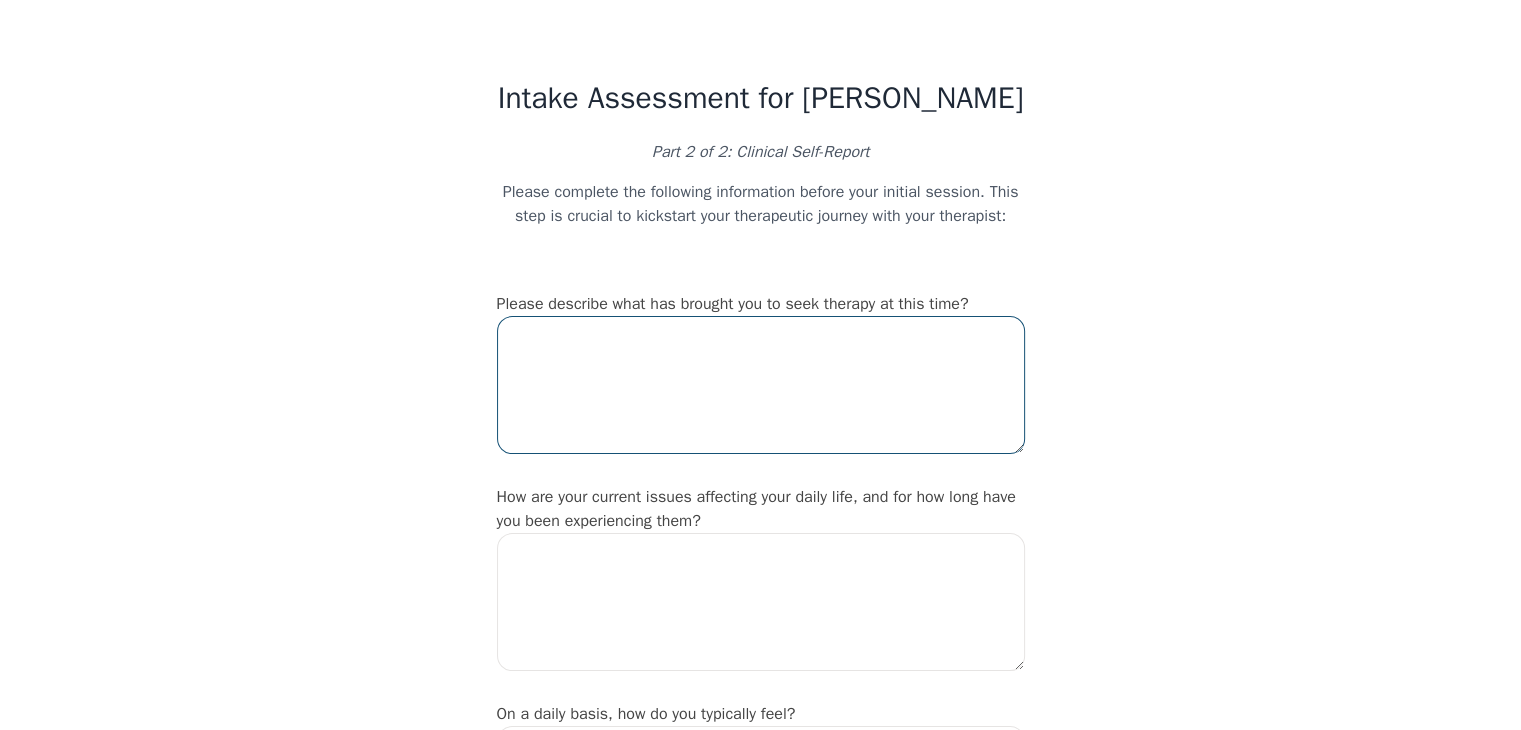 click at bounding box center (761, 385) 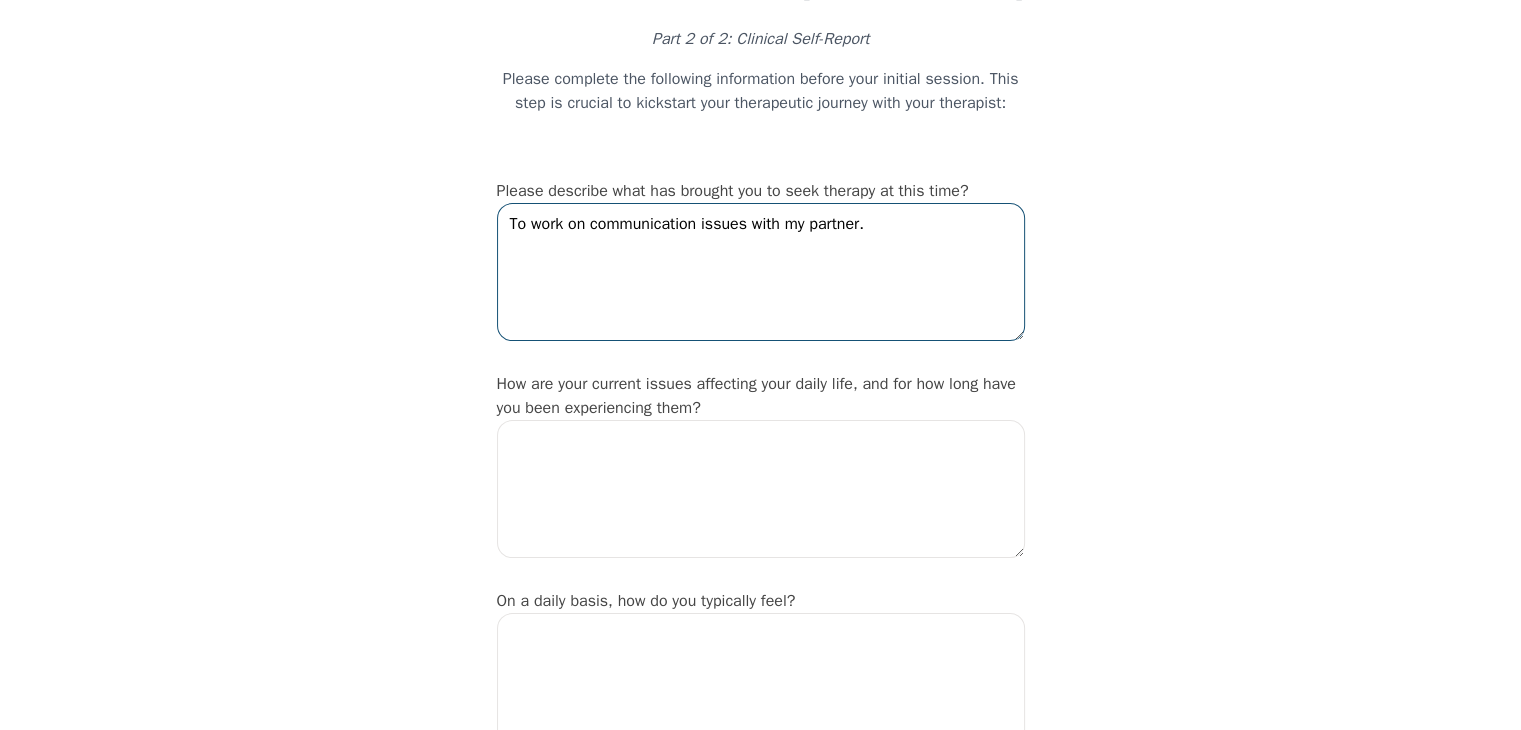 scroll, scrollTop: 200, scrollLeft: 0, axis: vertical 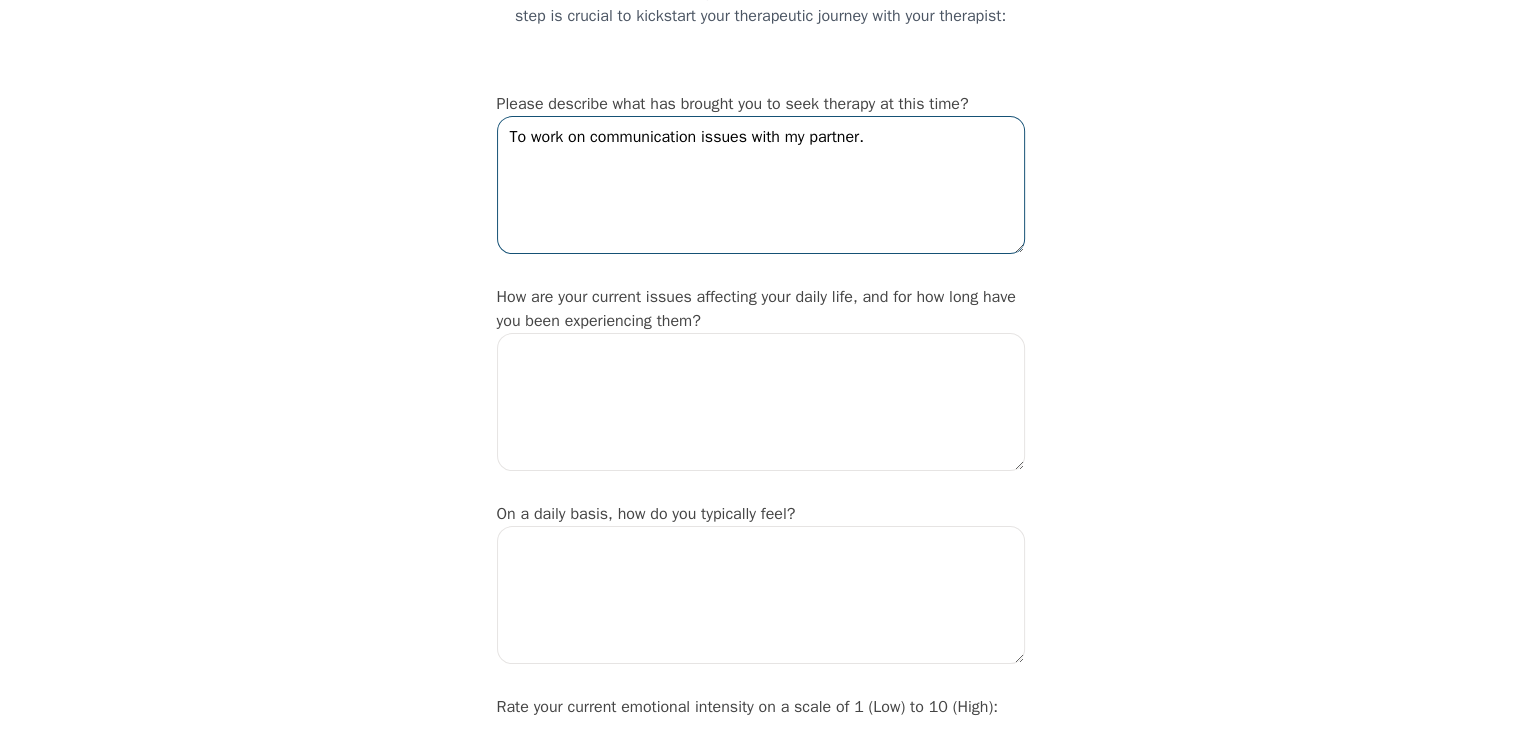 type on "To work on communication issues with my partner." 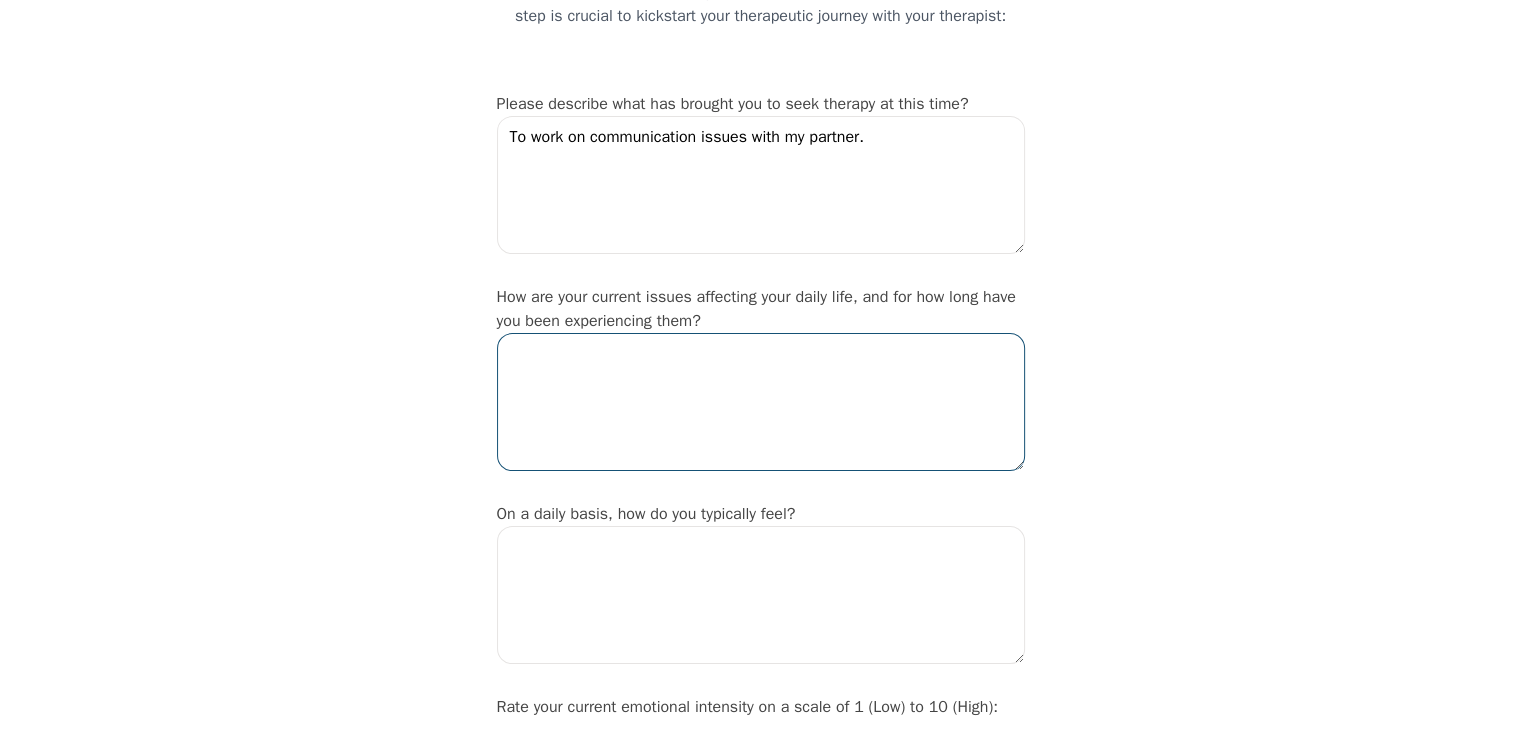 click at bounding box center (761, 402) 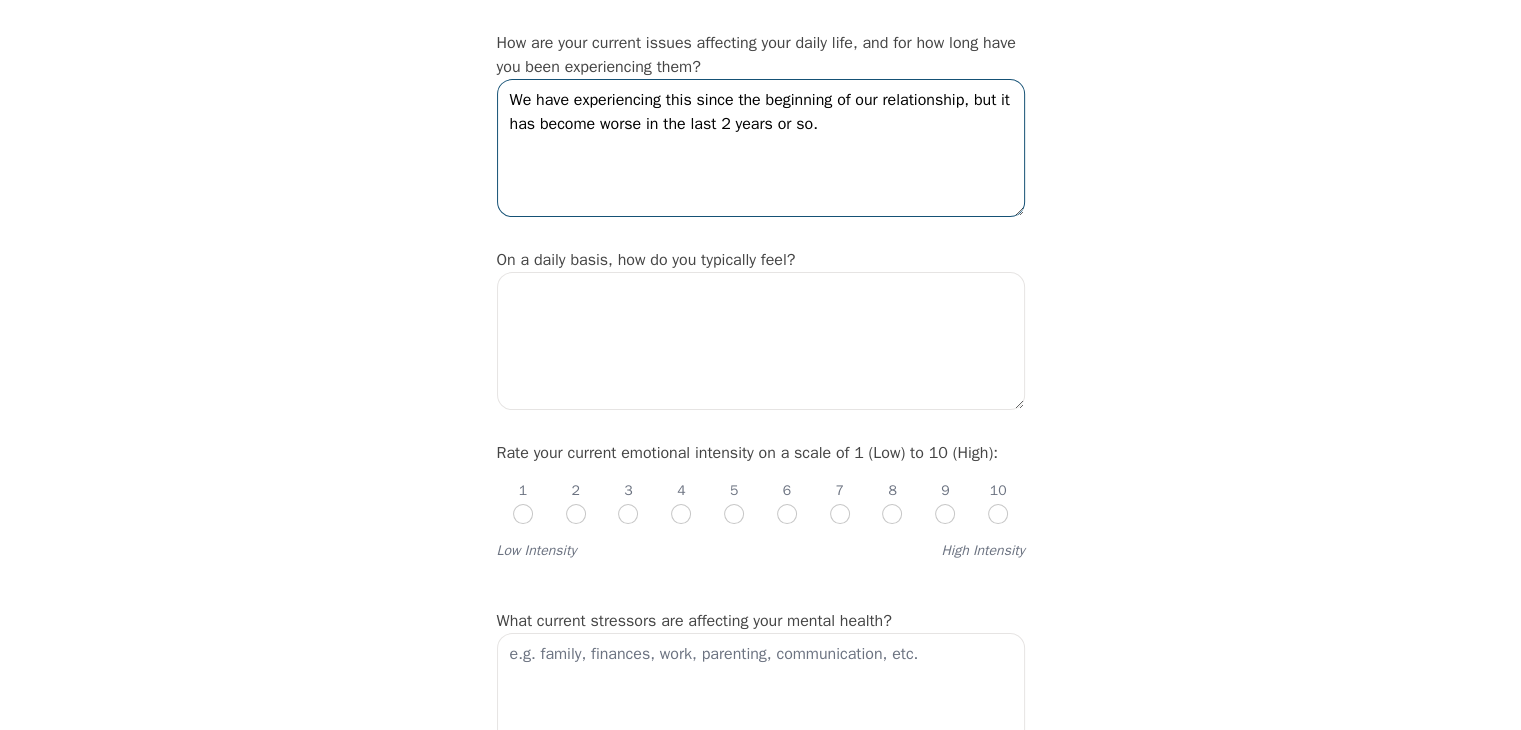 scroll, scrollTop: 600, scrollLeft: 0, axis: vertical 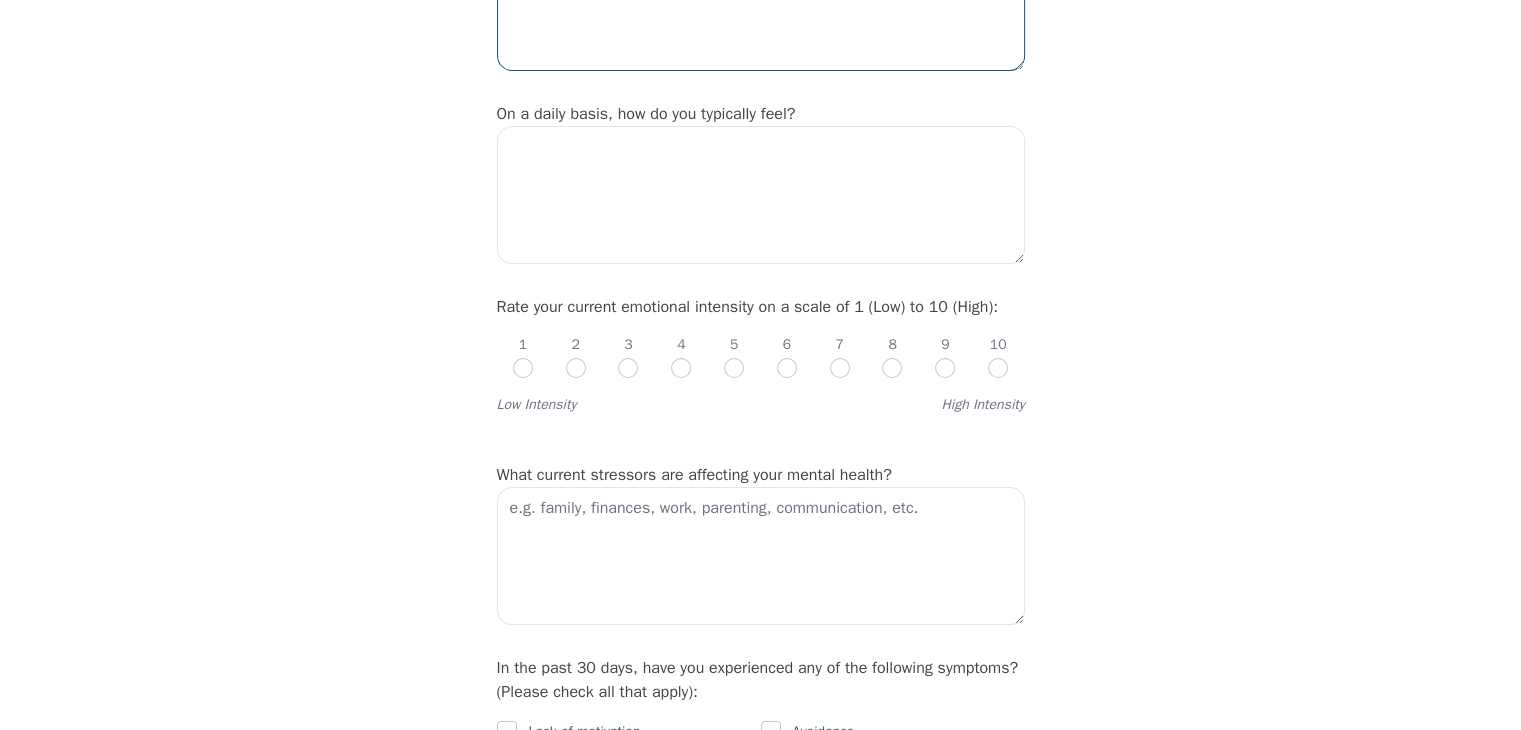 type on "We have experiencing this since the beginning of our relationship, but it has become worse in the last 2 years or so." 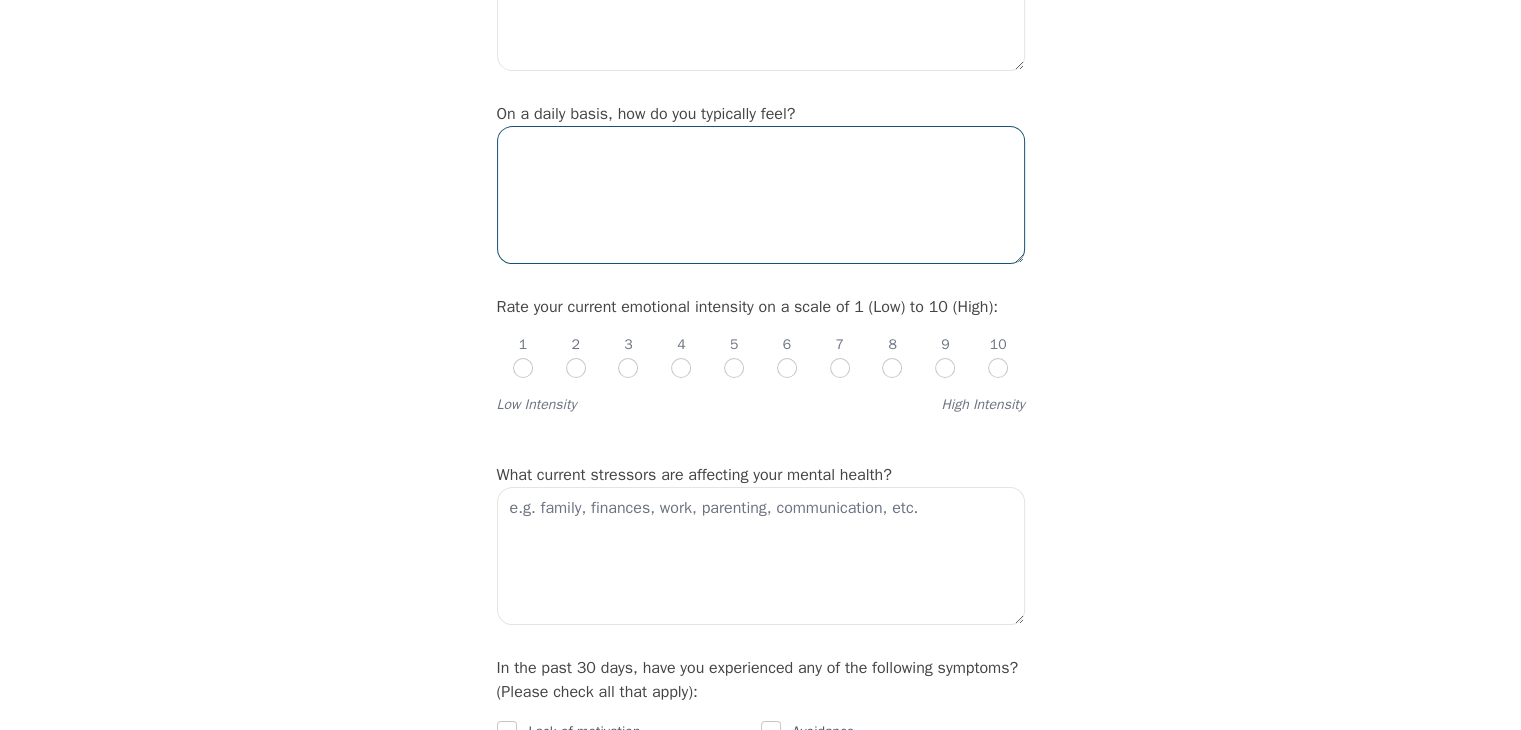 click at bounding box center [761, 195] 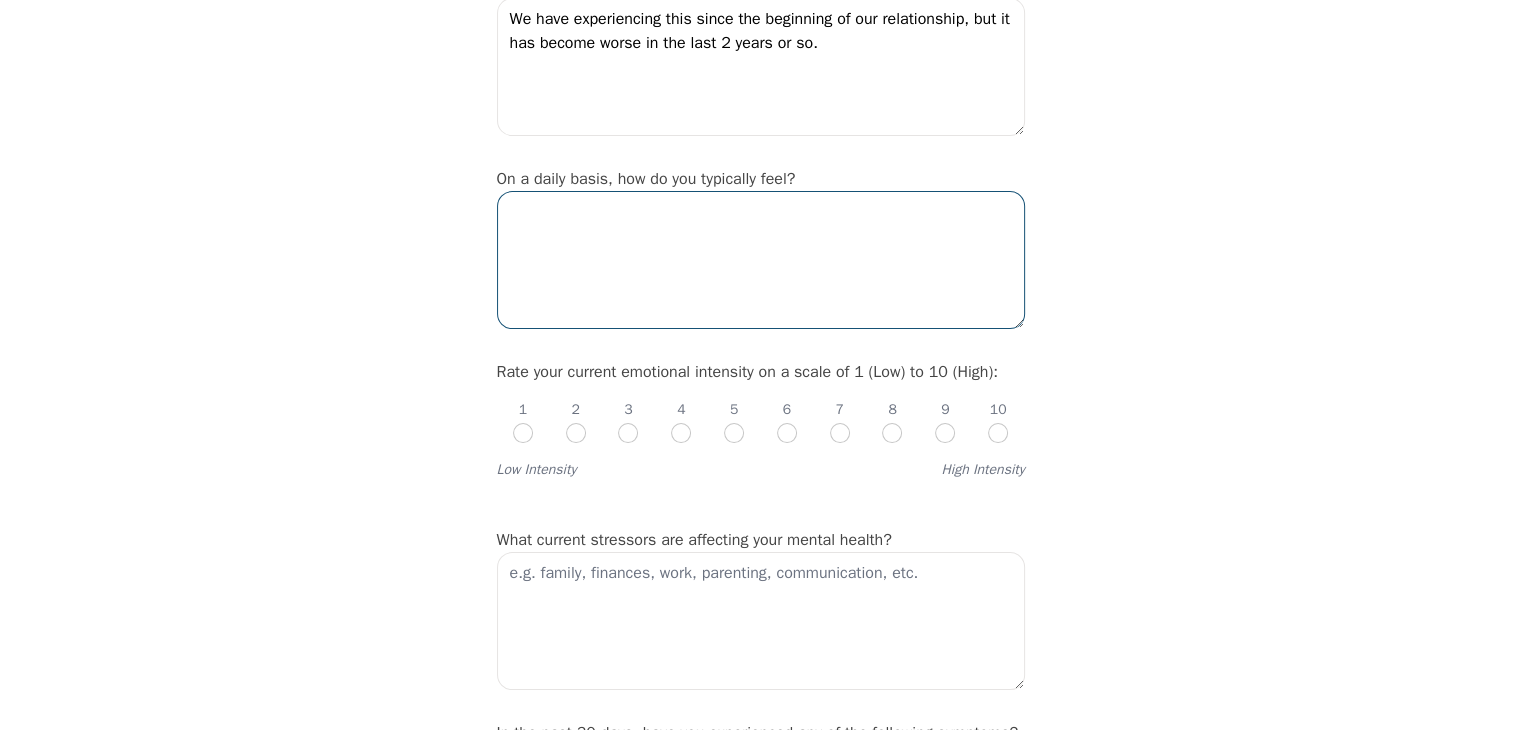 scroll, scrollTop: 500, scrollLeft: 0, axis: vertical 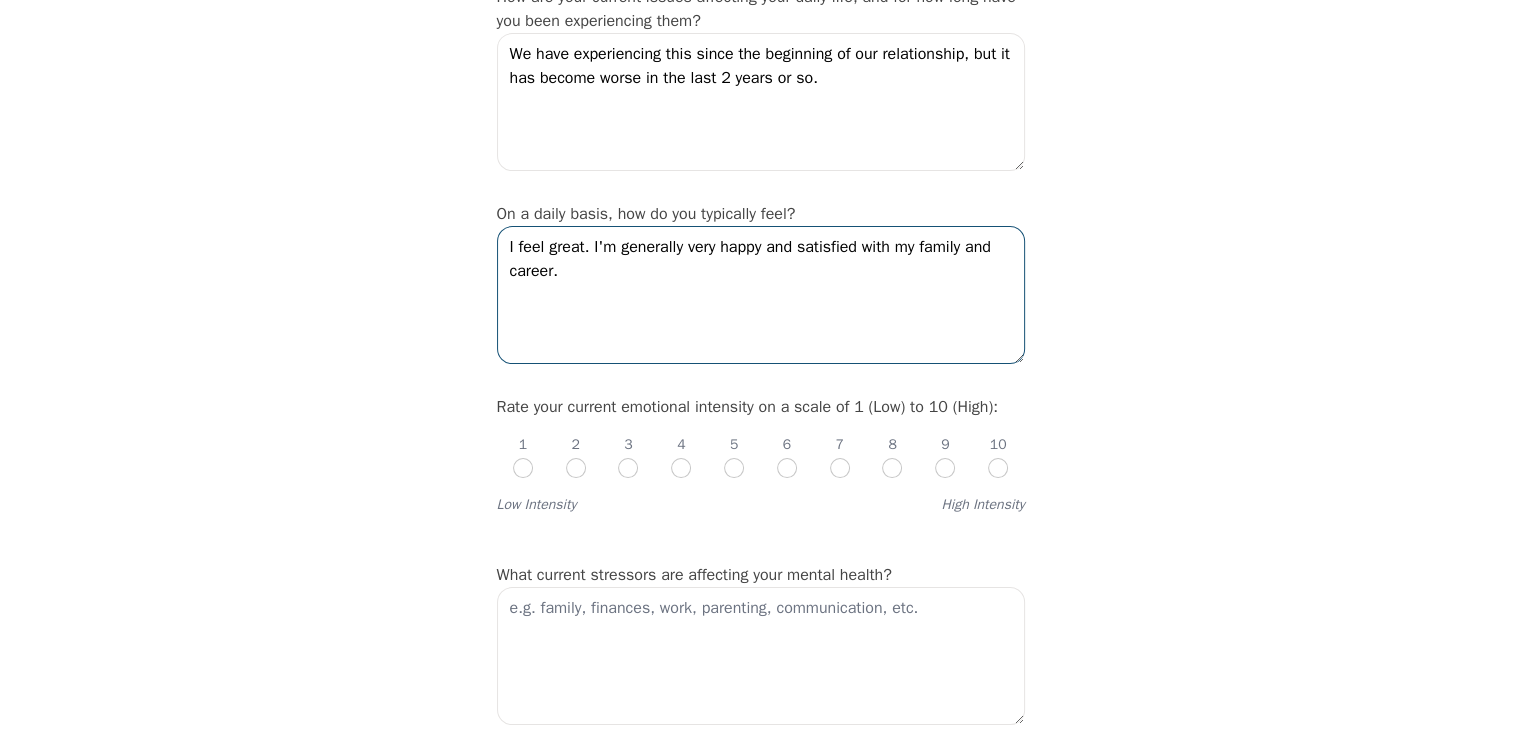 click on "I feel great. I'm generally very happy and satisfied with my family and career." at bounding box center (761, 295) 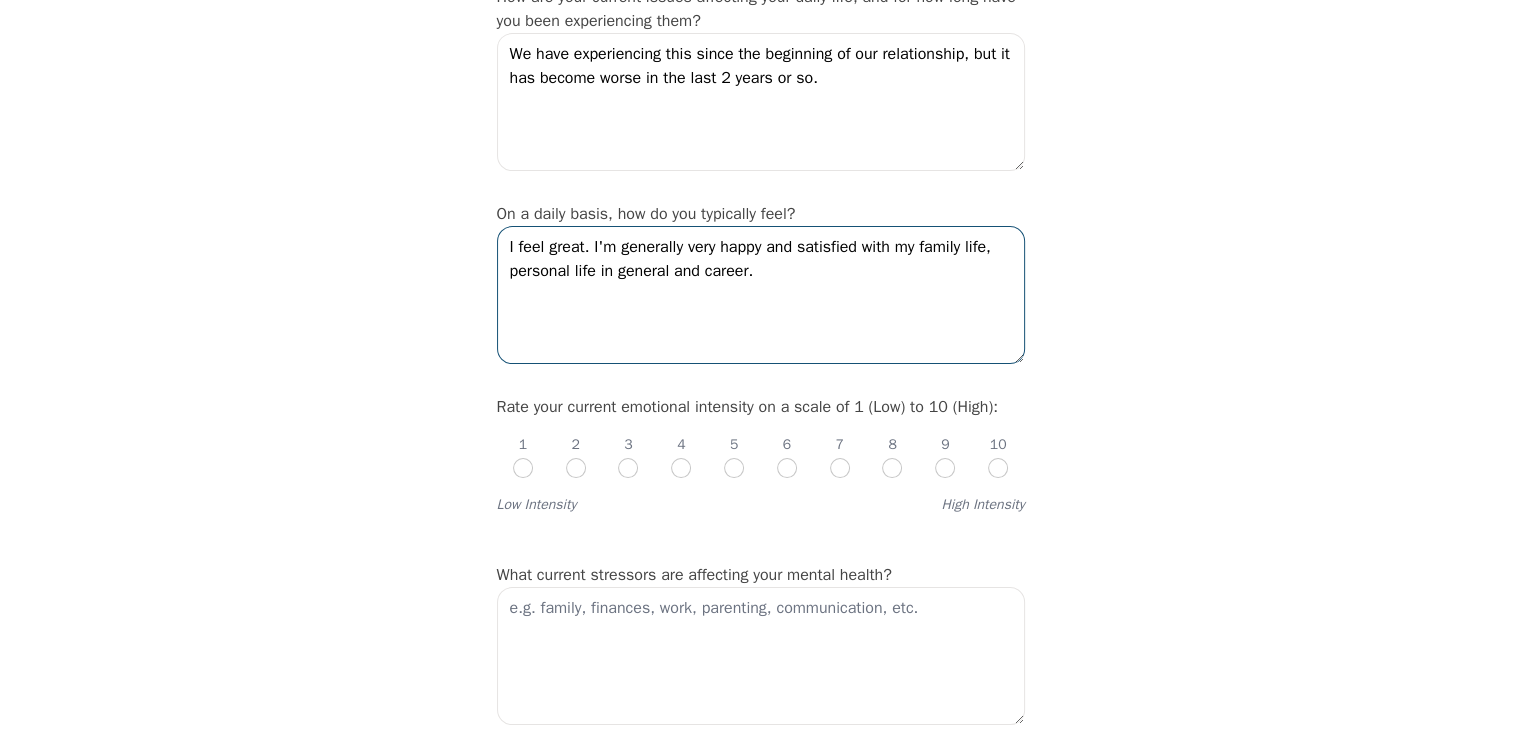 click on "I feel great. I'm generally very happy and satisfied with my family life, personal life in general and career." at bounding box center (761, 295) 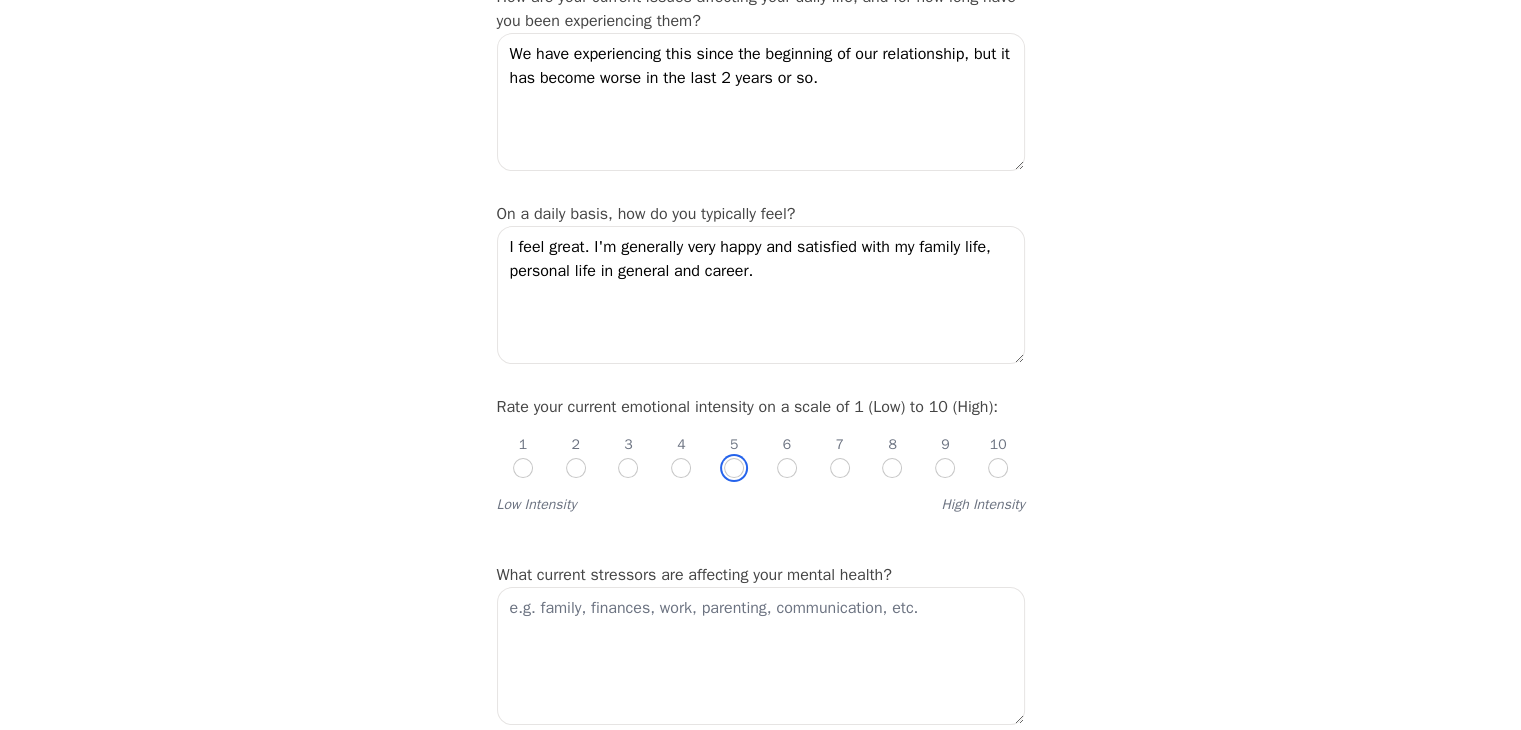 click at bounding box center [734, 468] 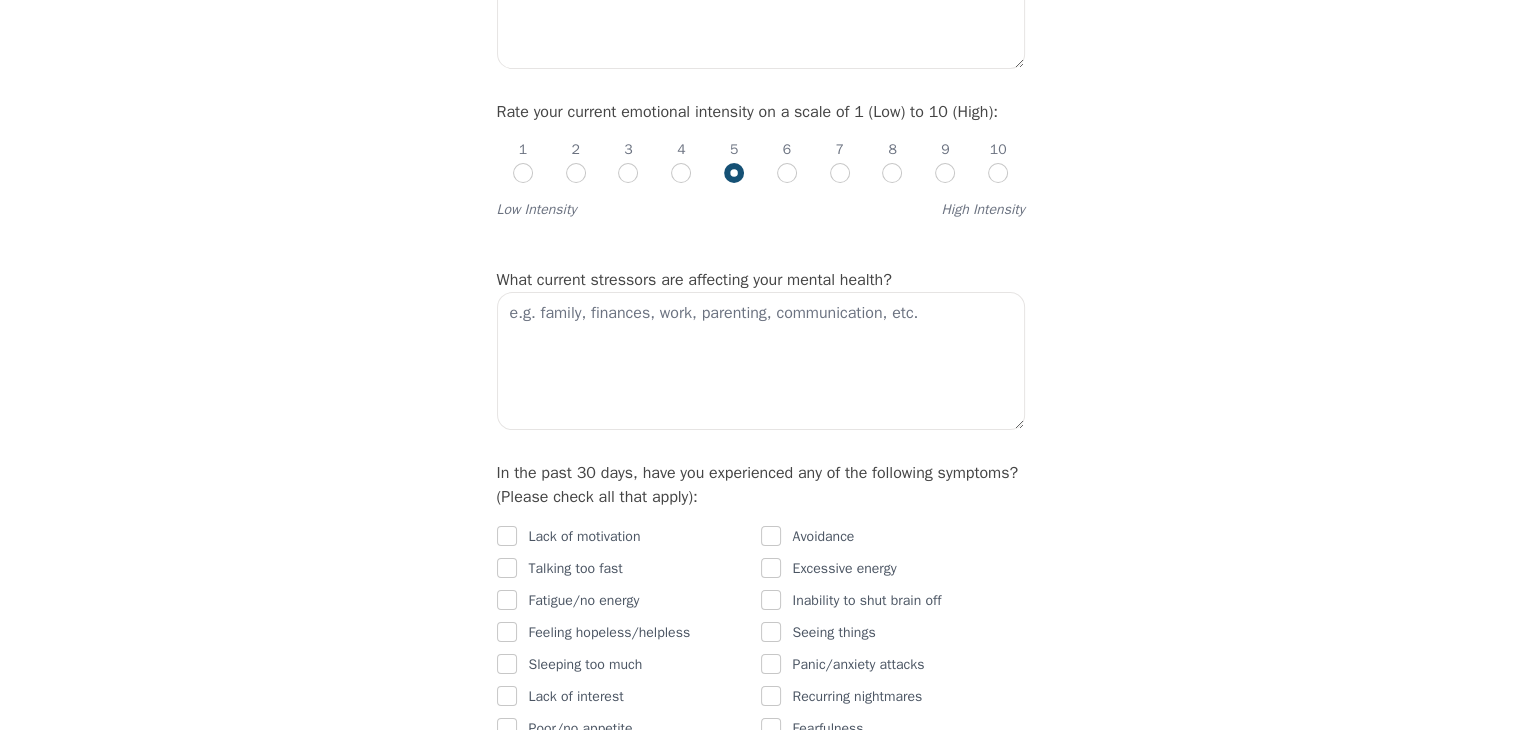 scroll, scrollTop: 800, scrollLeft: 0, axis: vertical 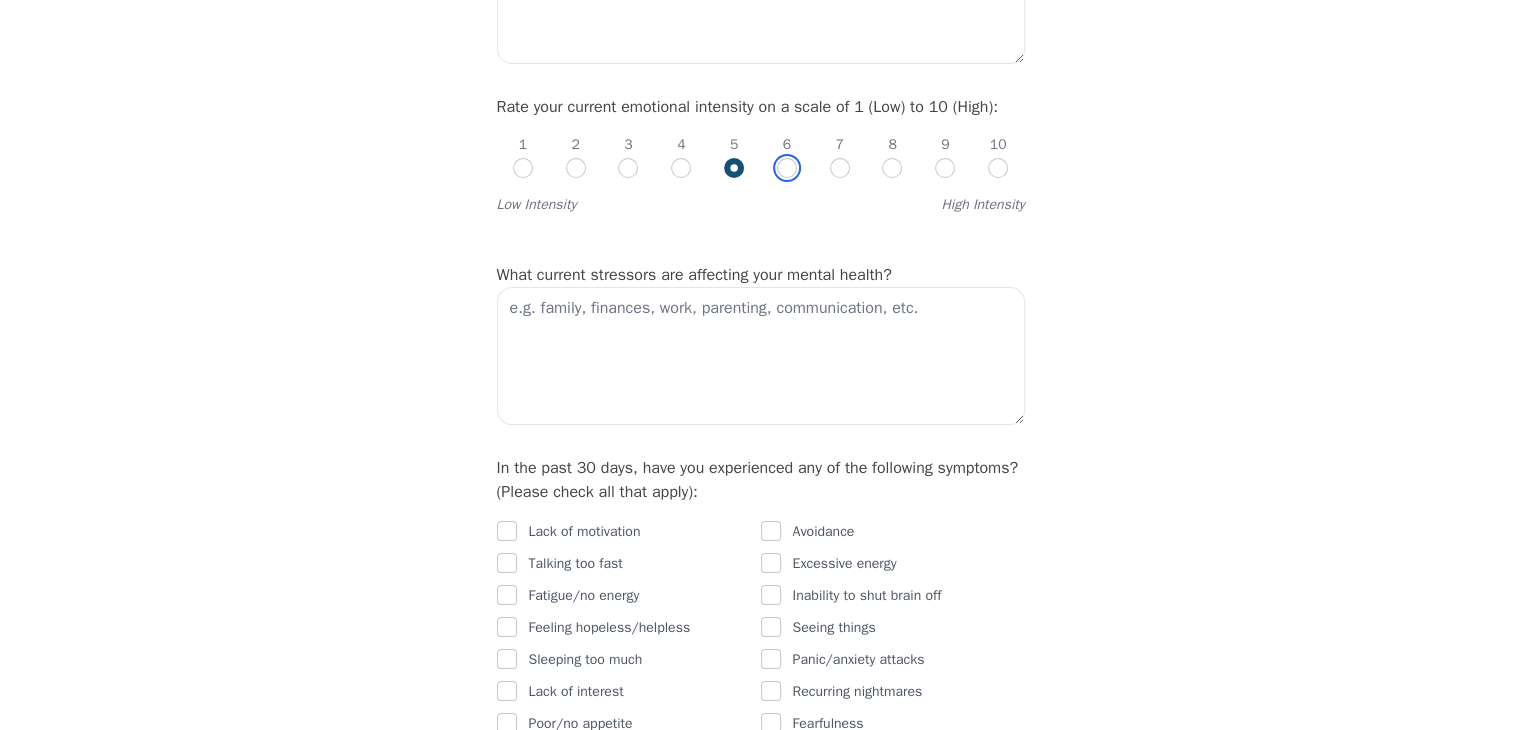 click at bounding box center [787, 168] 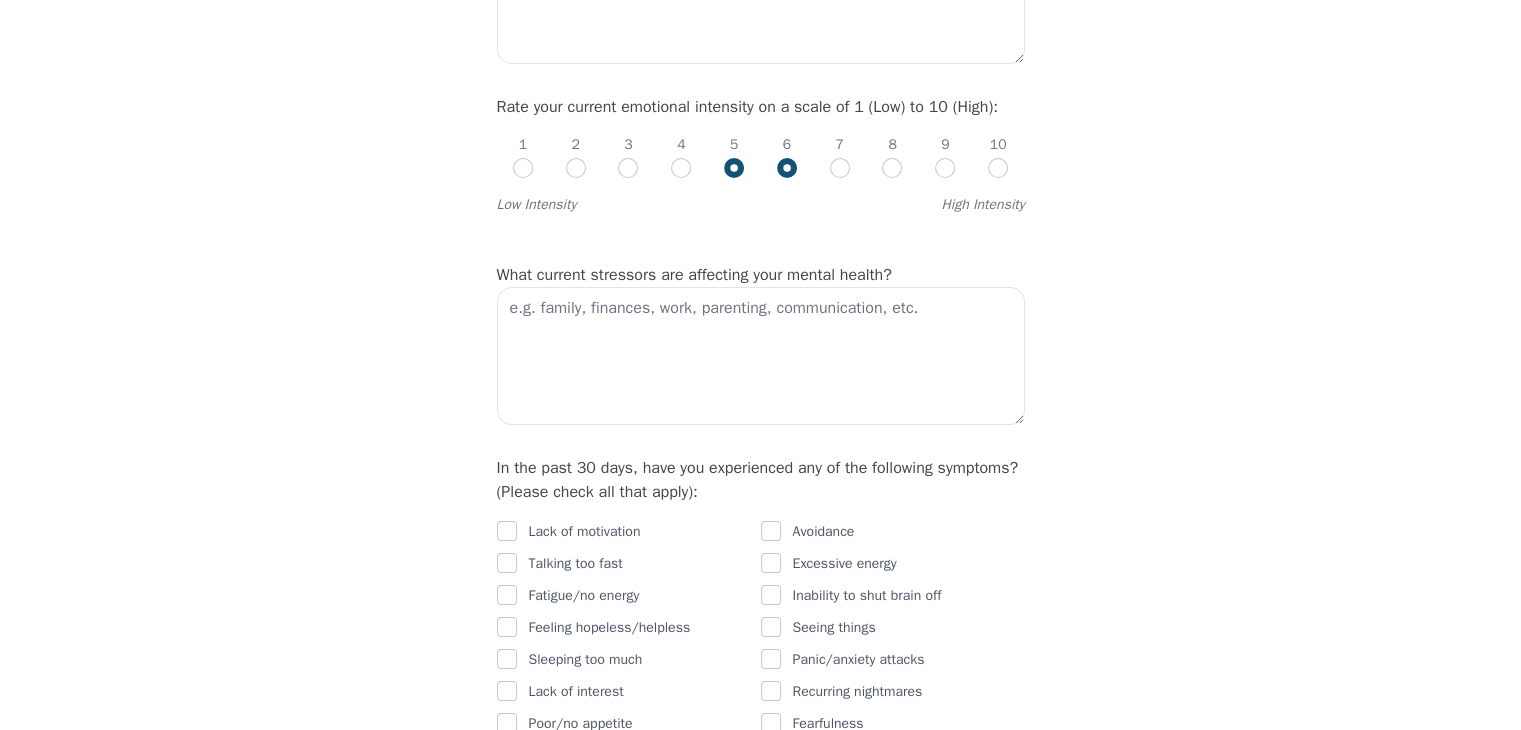 radio on "false" 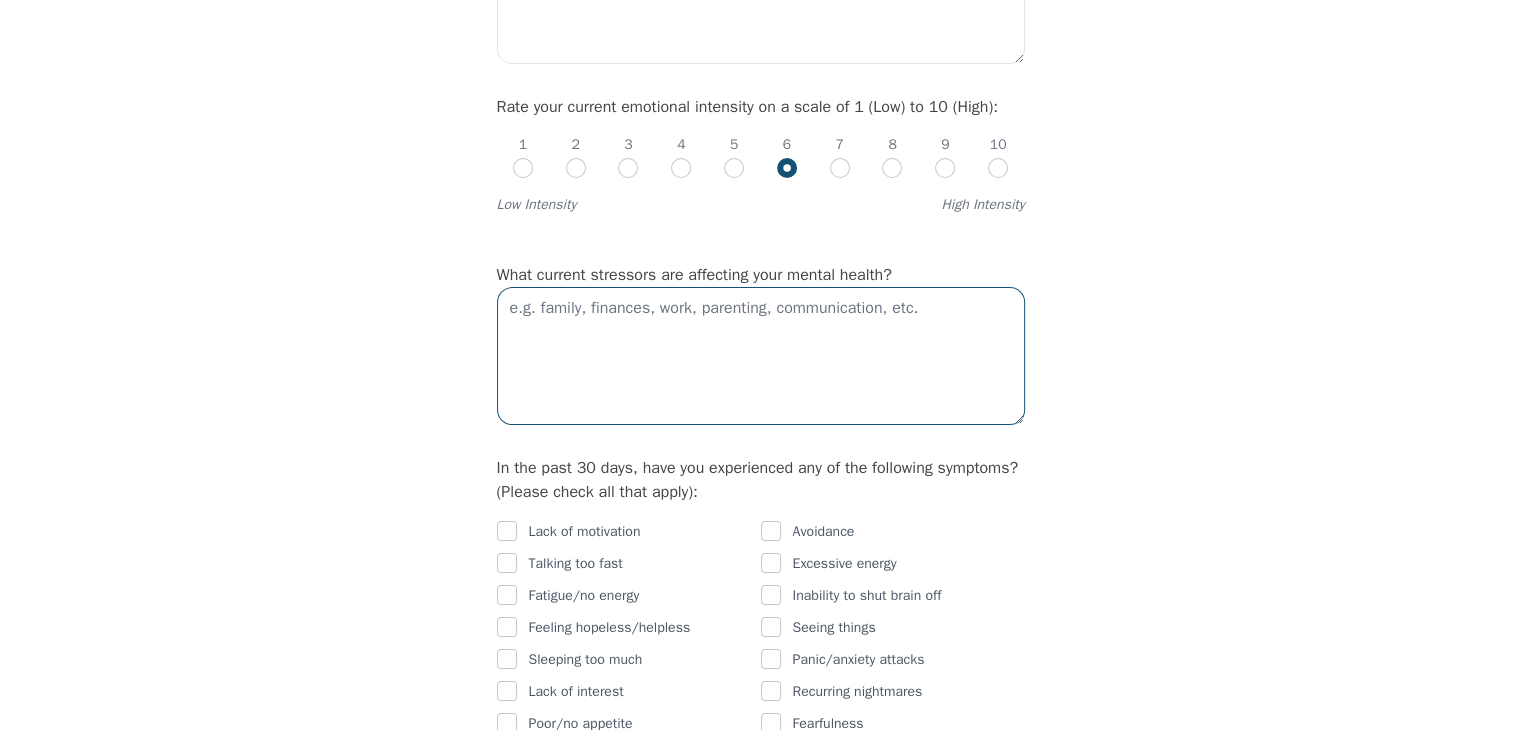 click at bounding box center [761, 356] 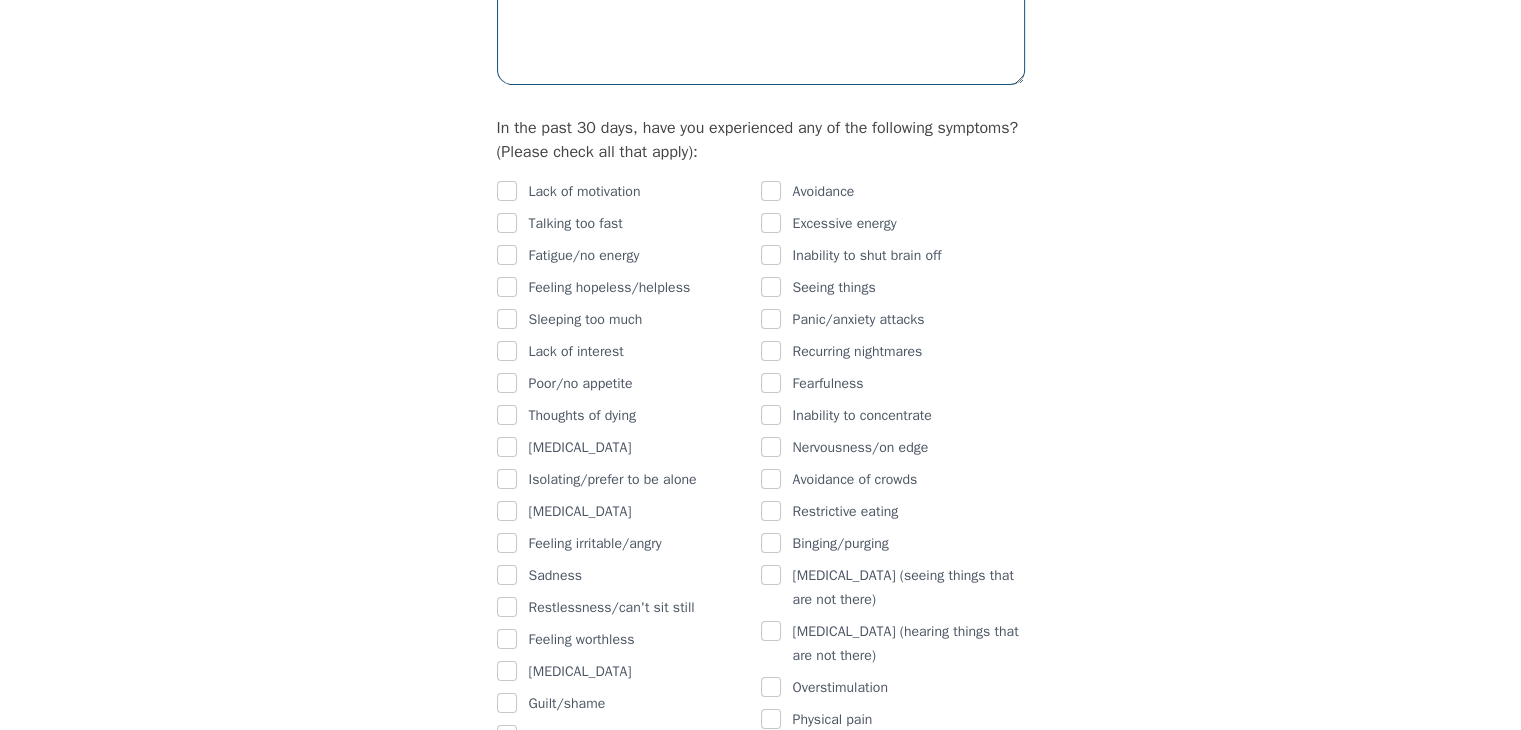 scroll, scrollTop: 1200, scrollLeft: 0, axis: vertical 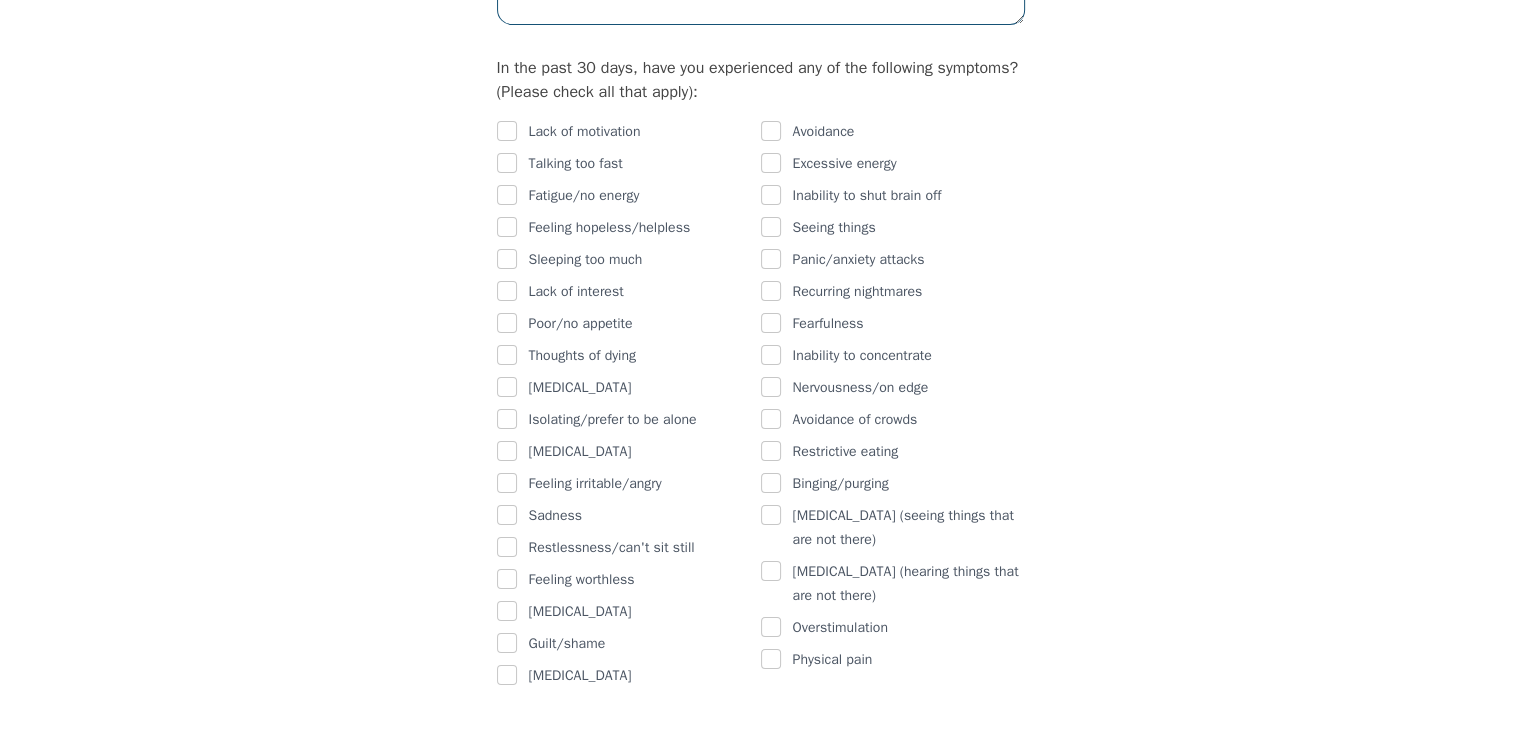 type on "Work, and issues with partner." 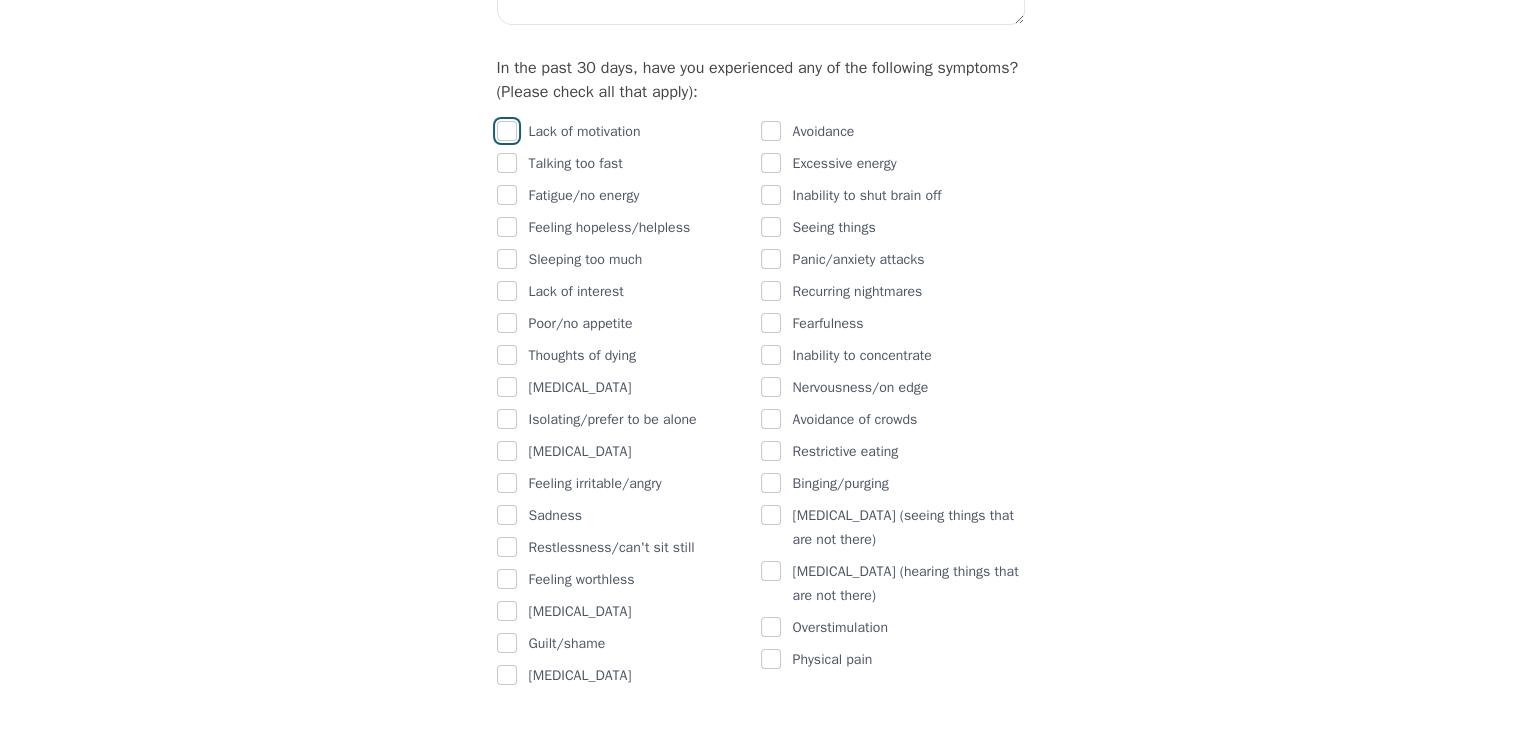 click at bounding box center (507, 131) 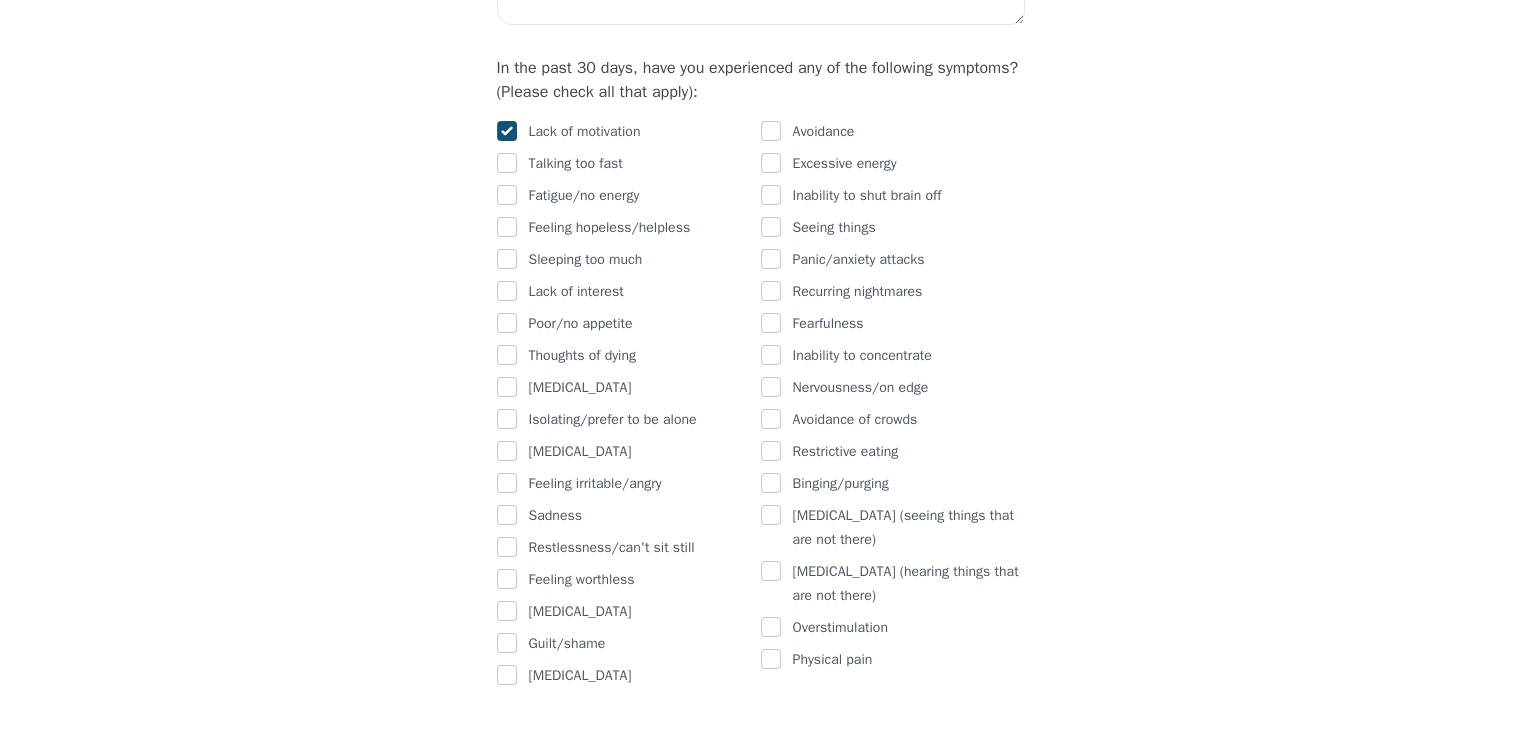 click on "Avoidance" at bounding box center [893, 132] 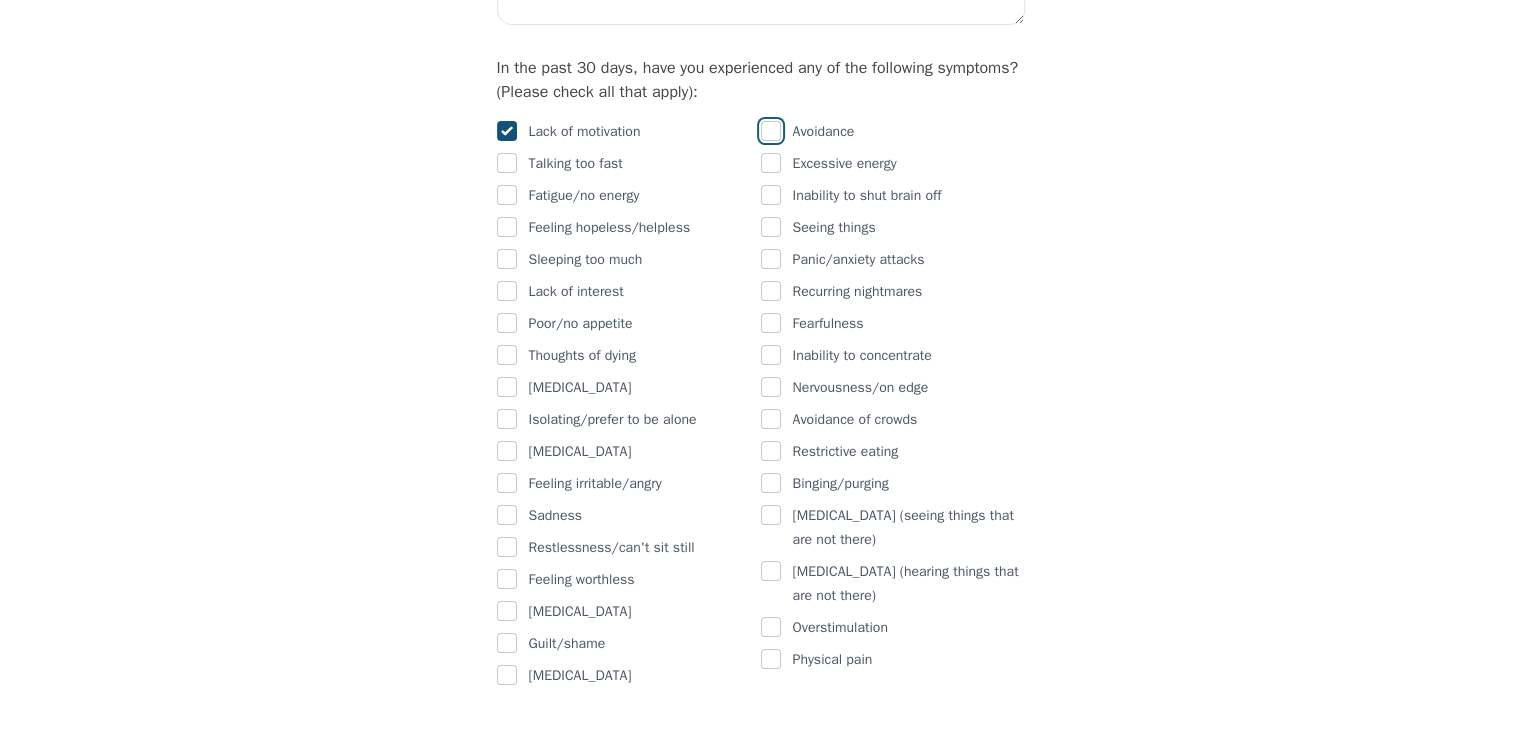 click at bounding box center [771, 131] 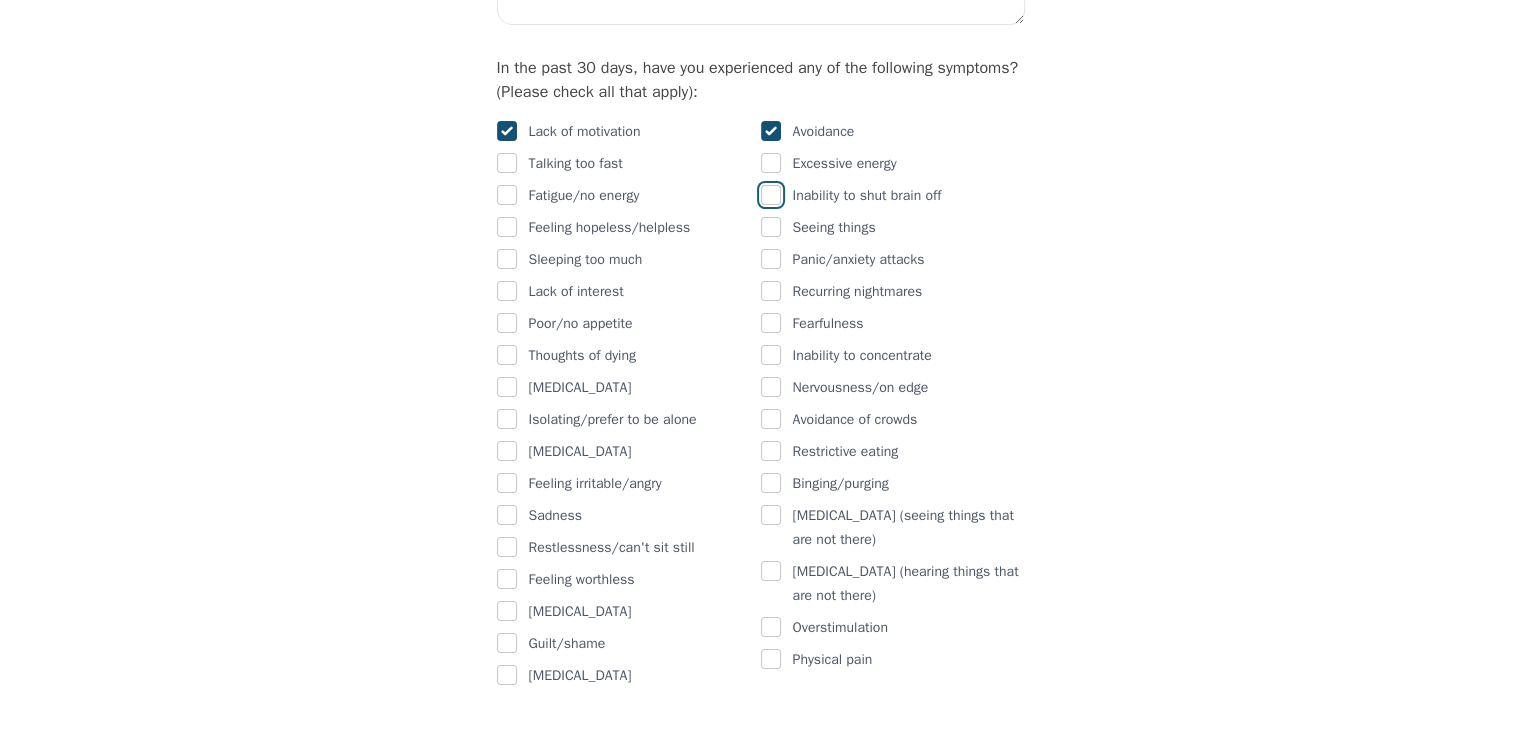 click at bounding box center [771, 195] 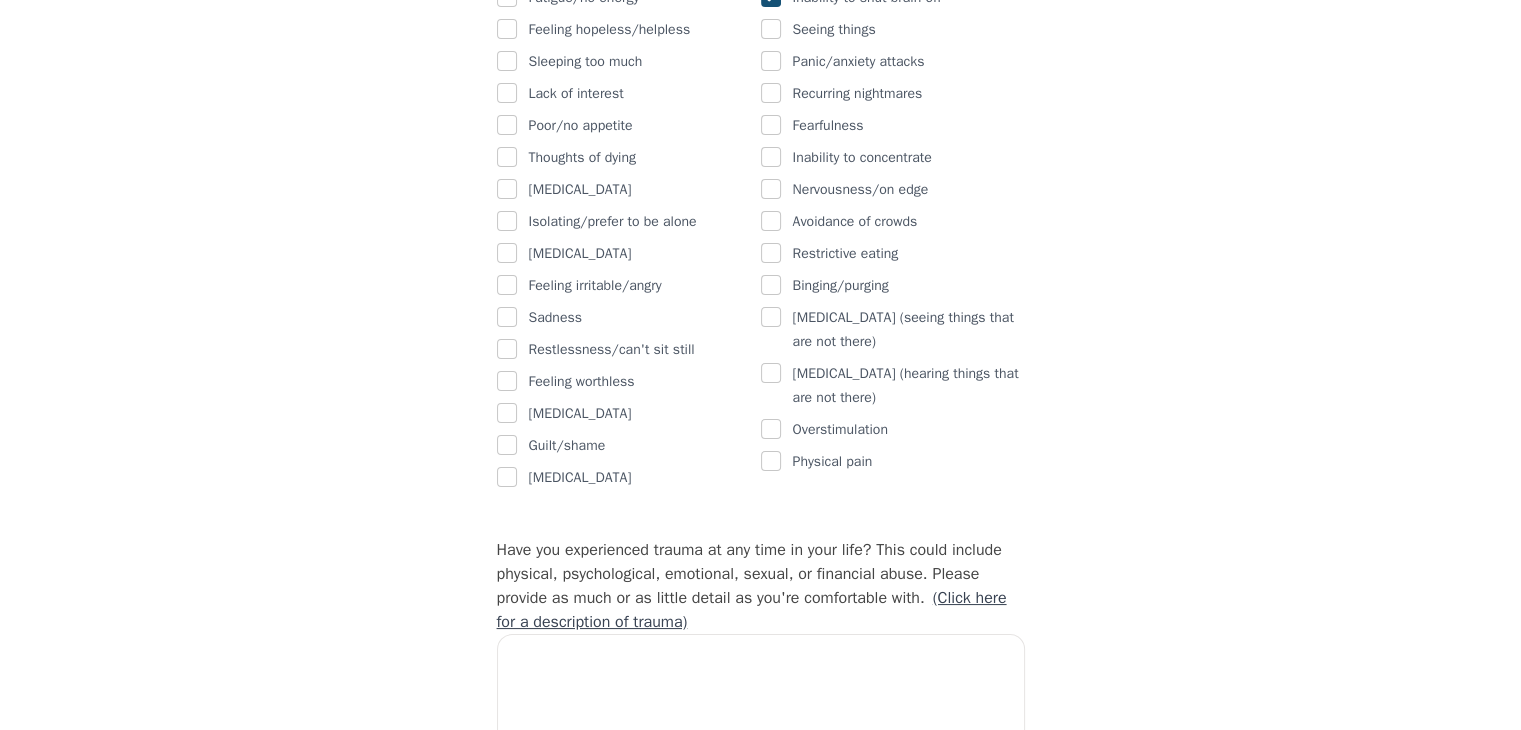 scroll, scrollTop: 1400, scrollLeft: 0, axis: vertical 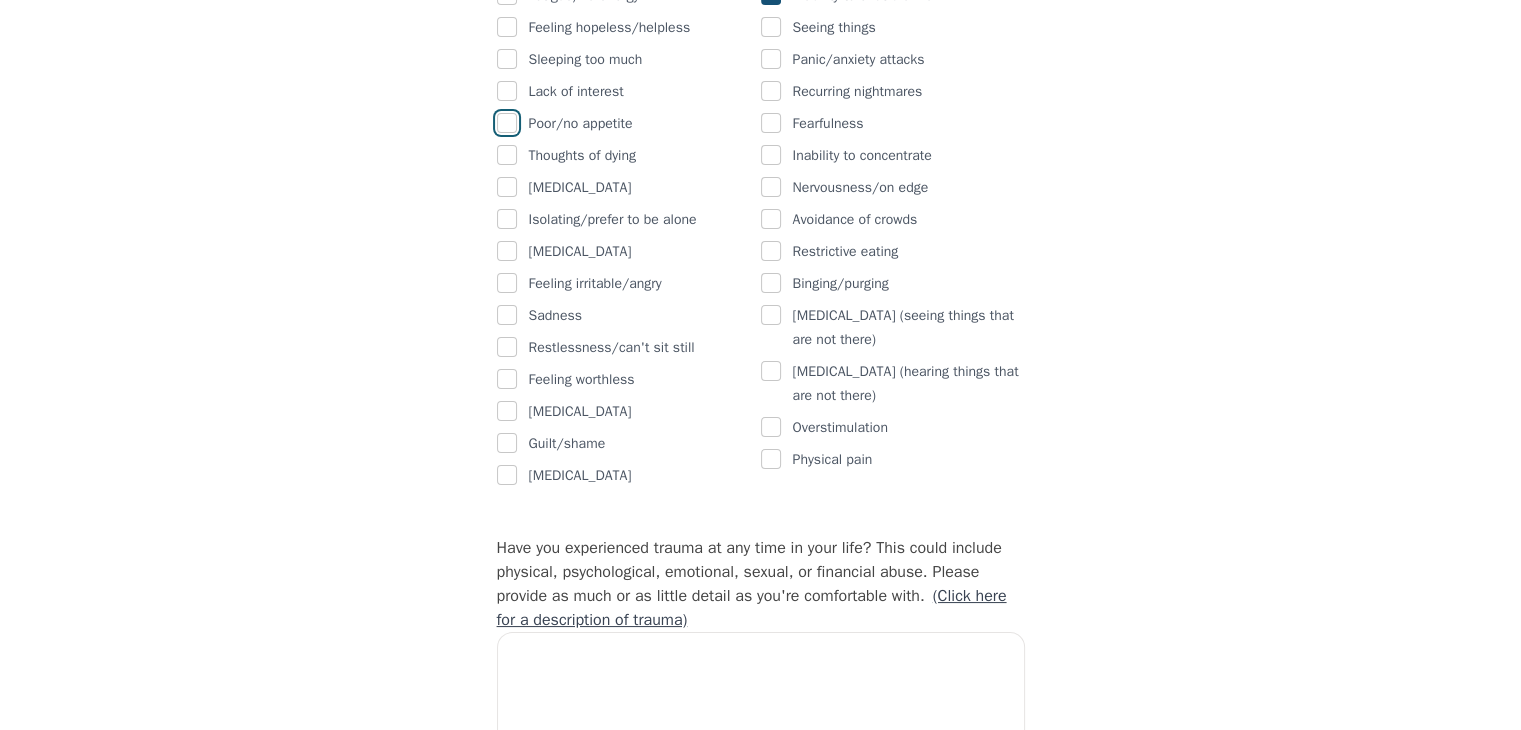 click at bounding box center [507, 123] 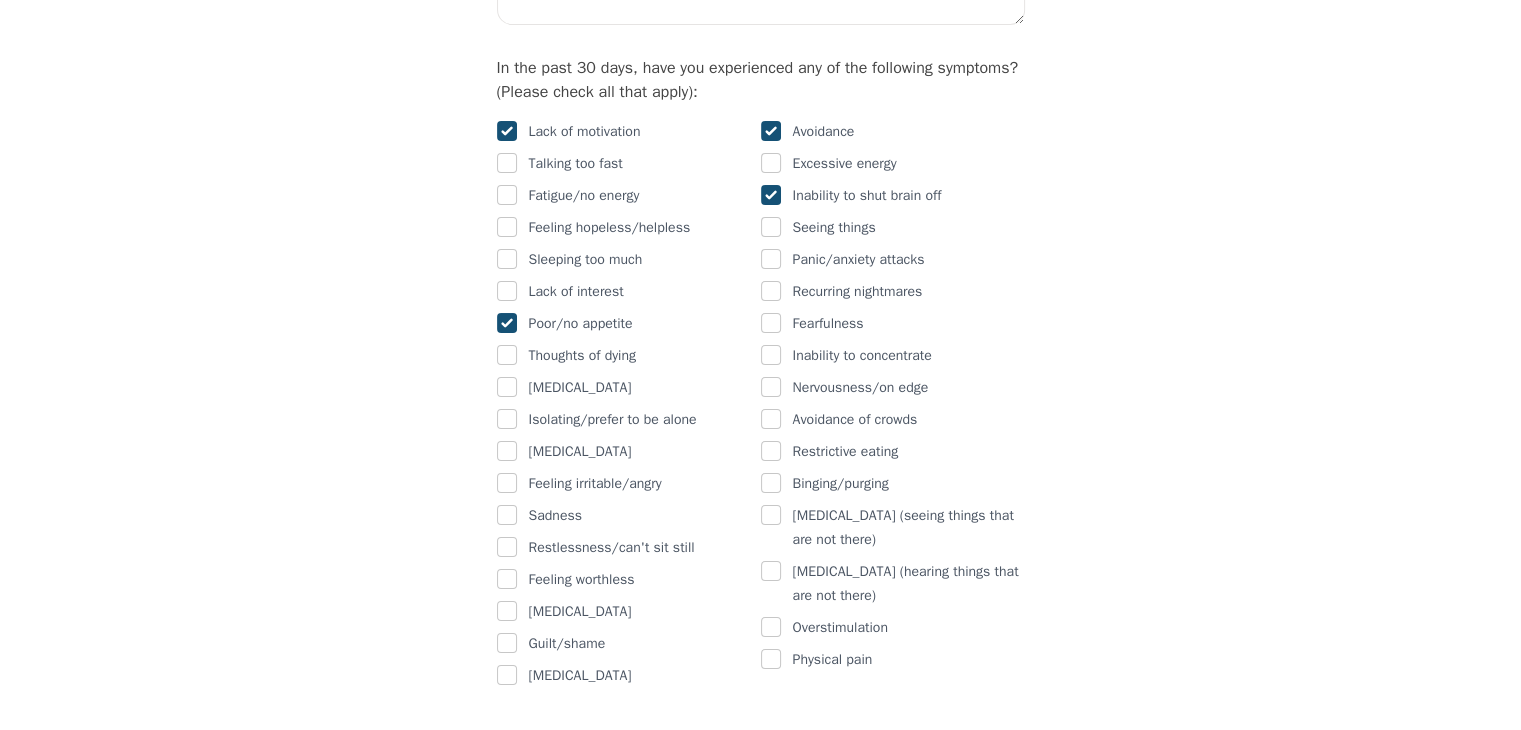 scroll, scrollTop: 1300, scrollLeft: 0, axis: vertical 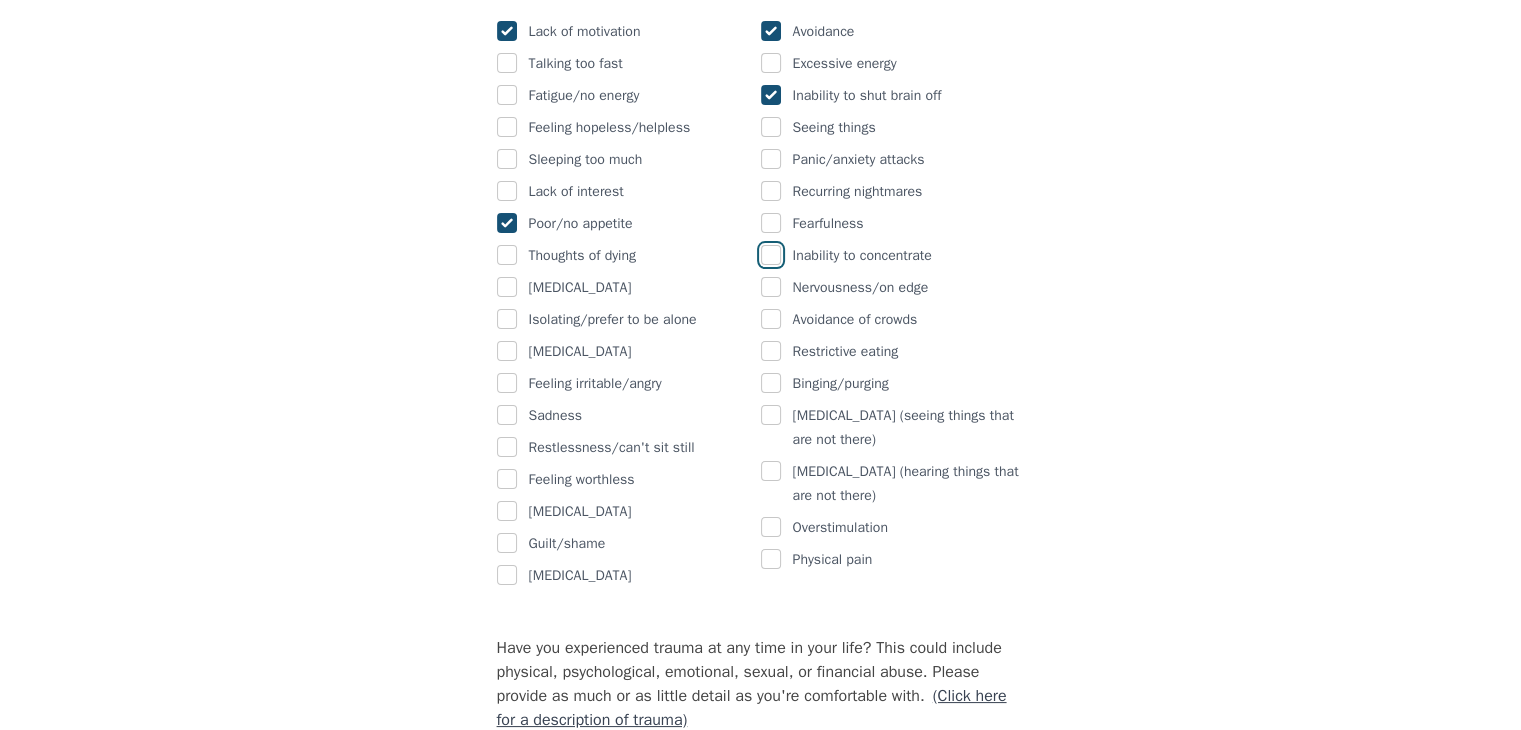 click at bounding box center [771, 255] 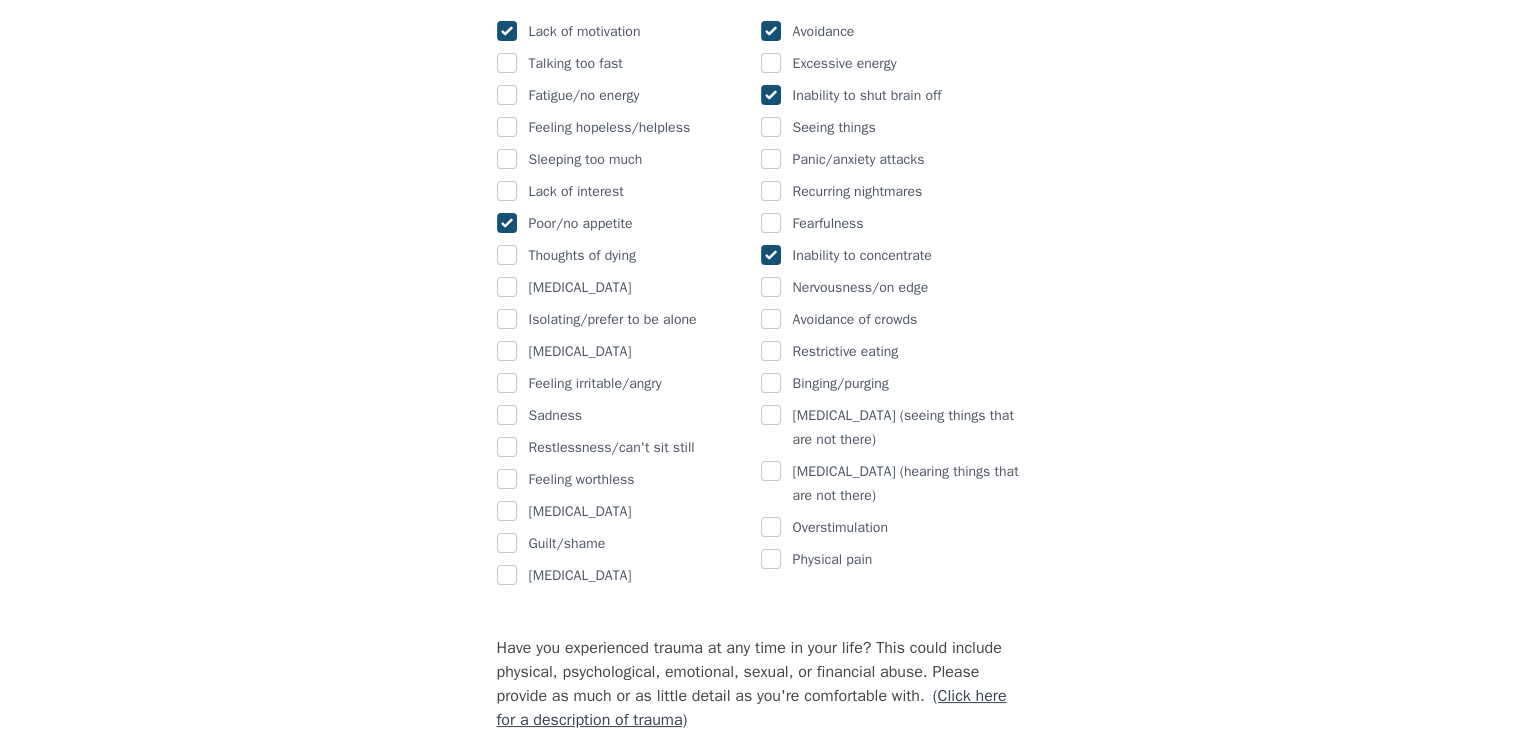 scroll, scrollTop: 1400, scrollLeft: 0, axis: vertical 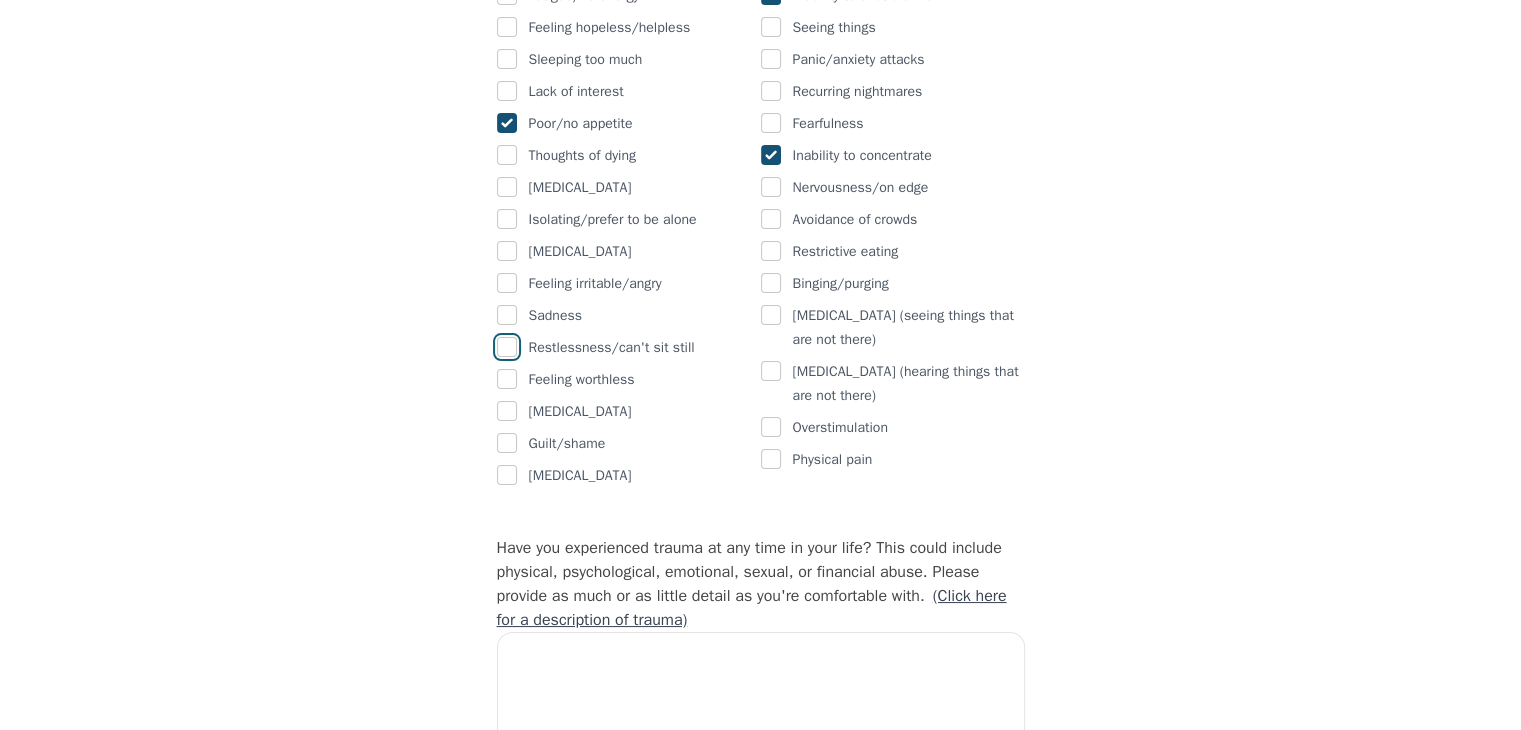 click at bounding box center [507, 347] 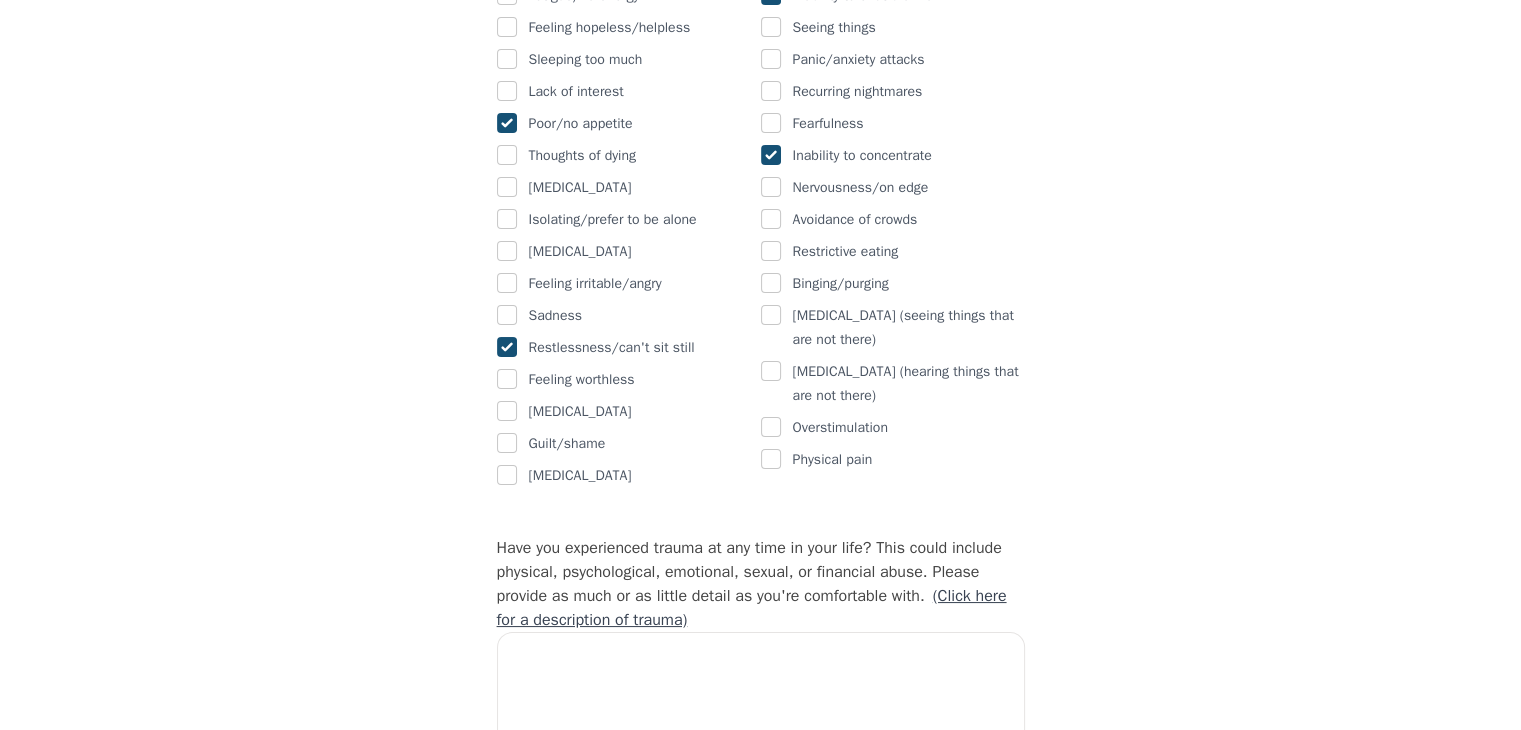 checkbox on "true" 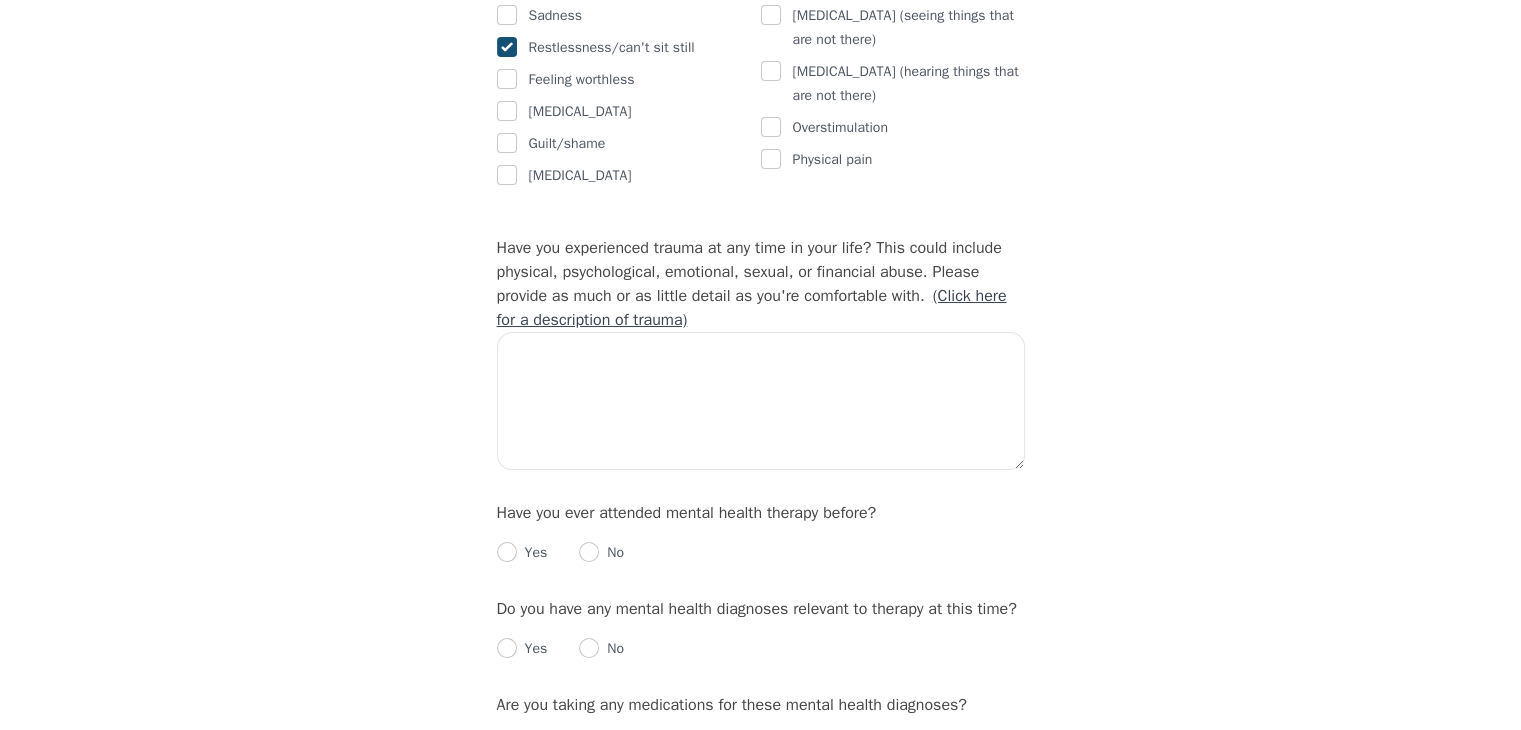 scroll, scrollTop: 1900, scrollLeft: 0, axis: vertical 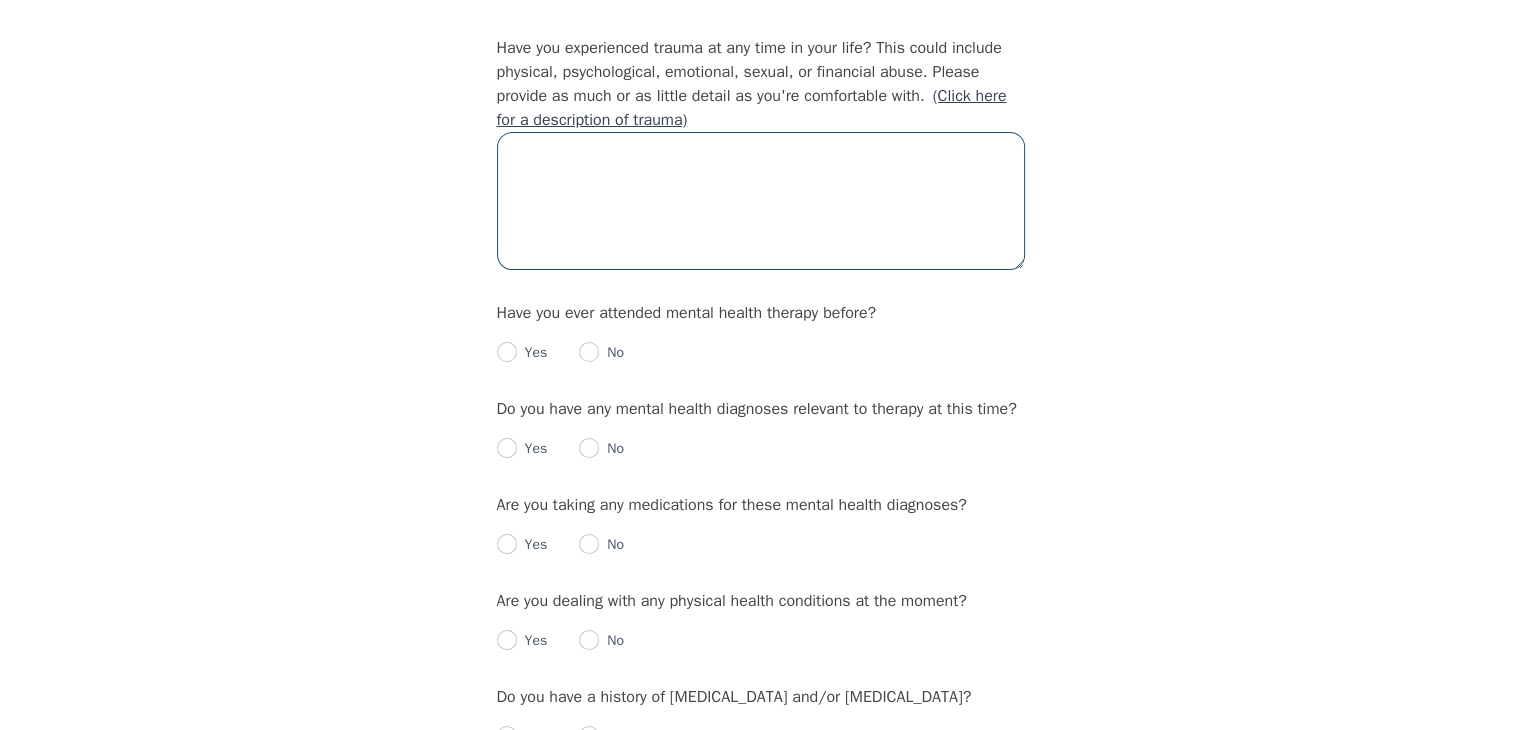 click at bounding box center [761, 201] 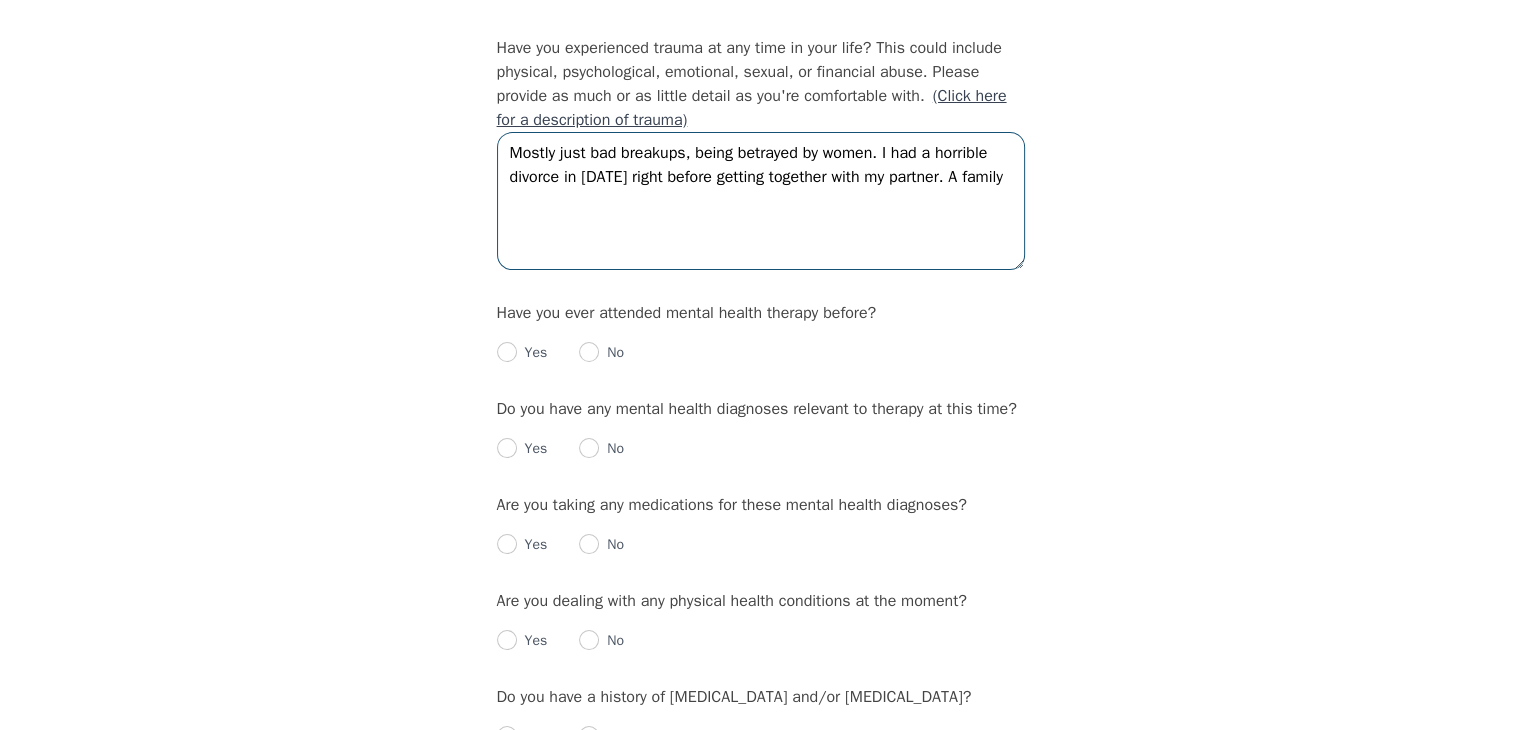 click on "Mostly just bad breakups, being betrayed by women. I had a horrible divorce in [DATE] right before getting together with my partner. A family" at bounding box center (761, 201) 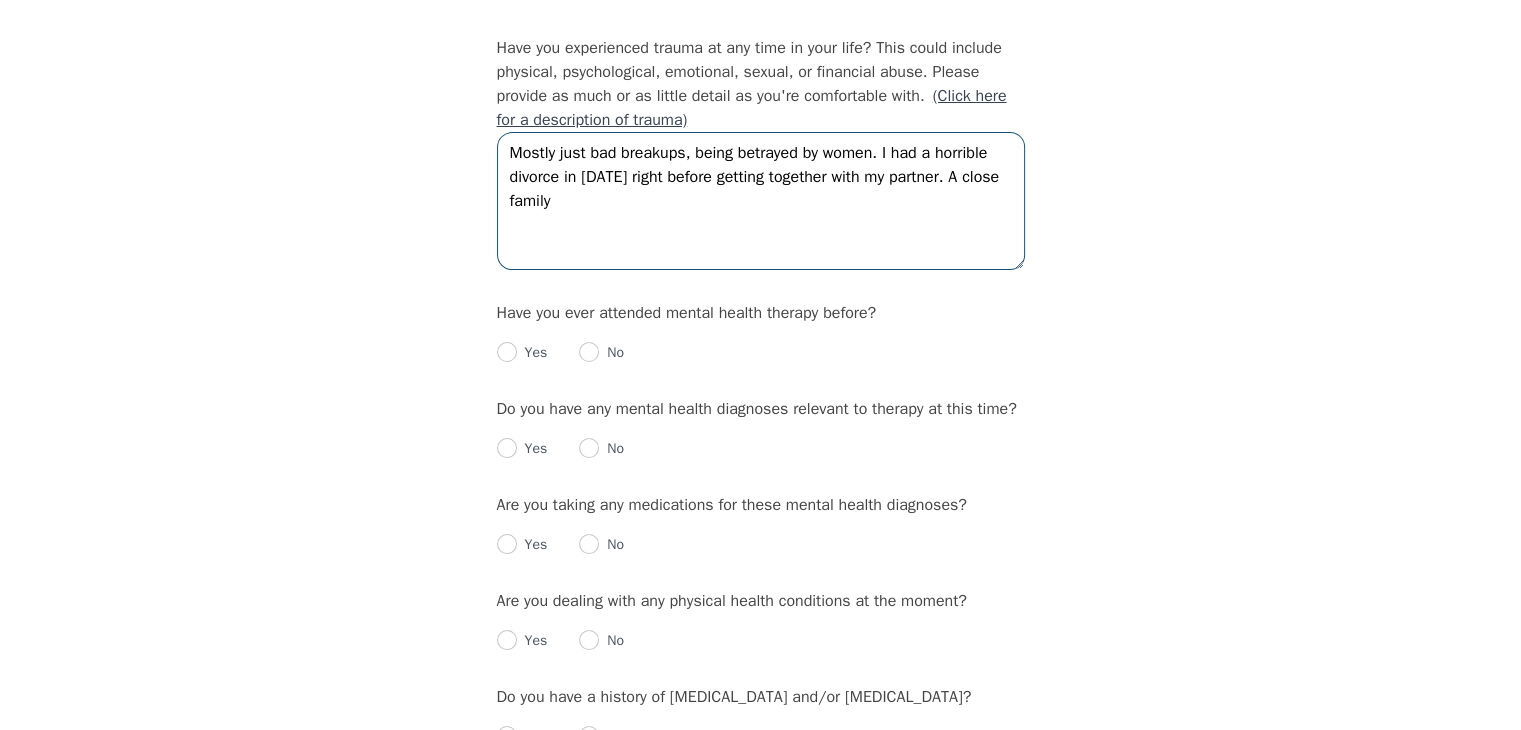 click on "Mostly just bad breakups, being betrayed by women. I had a horrible divorce in [DATE] right before getting together with my partner. A close  family" at bounding box center (761, 201) 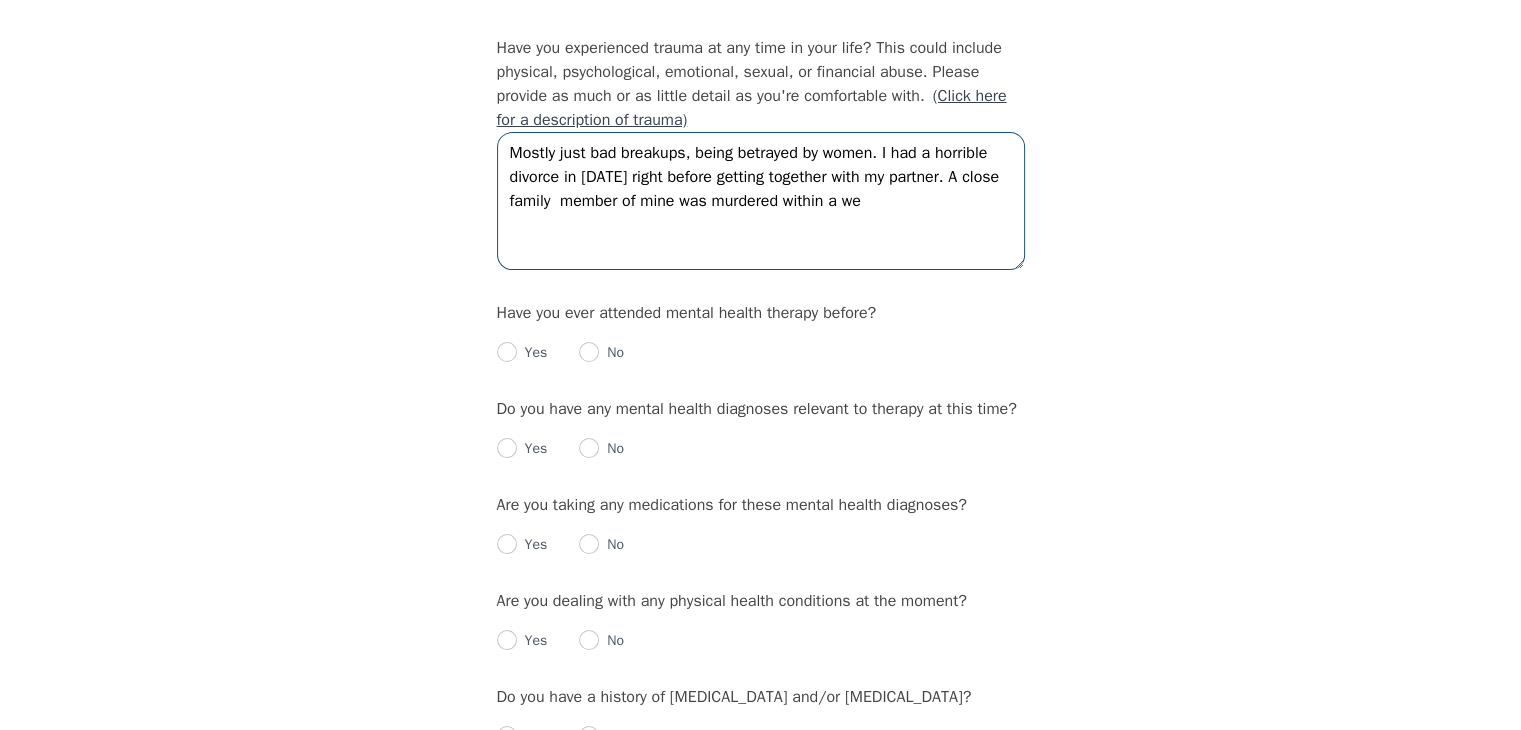 click on "Mostly just bad breakups, being betrayed by women. I had a horrible divorce in [DATE] right before getting together with my partner. A close  family  member of mine was murdered within a we" at bounding box center (761, 201) 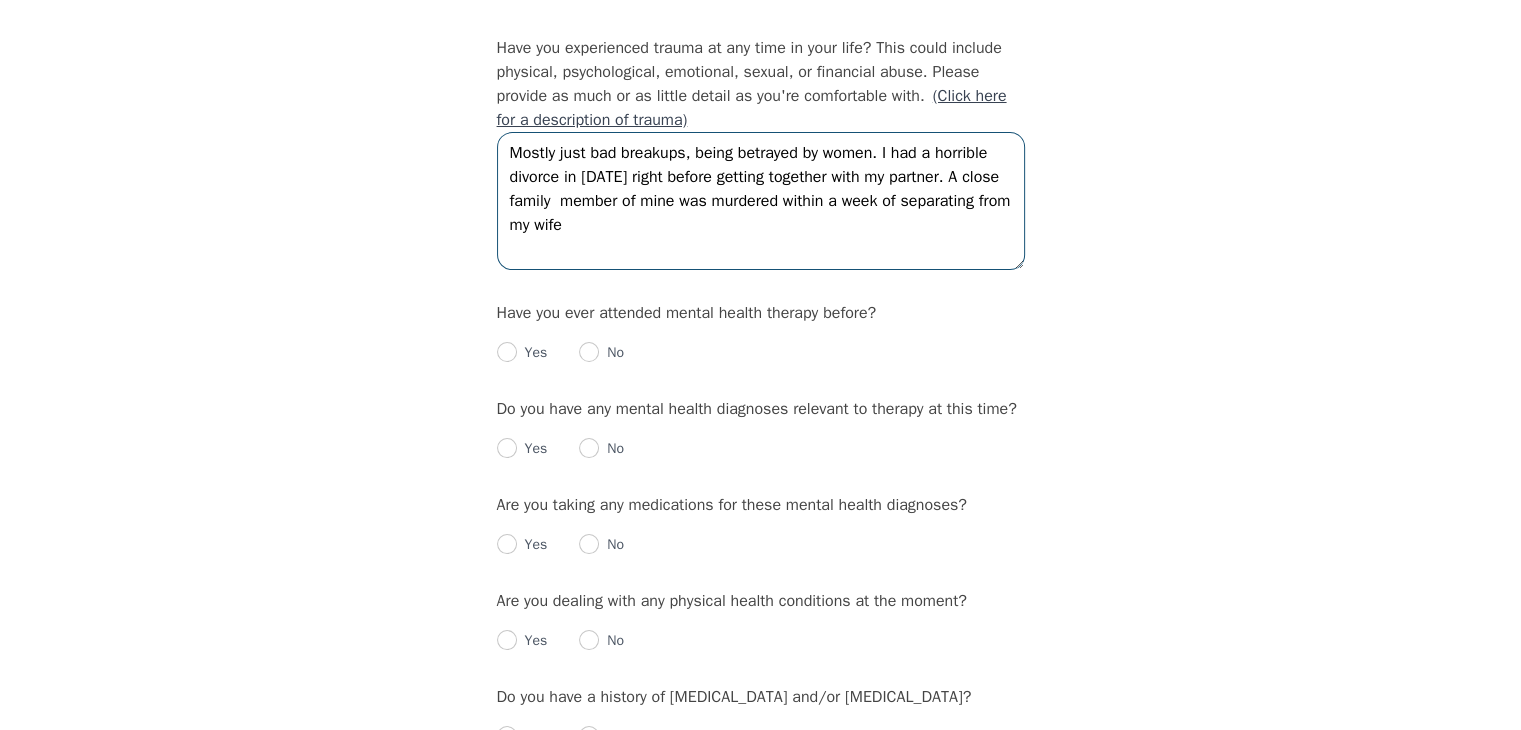 click on "Mostly just bad breakups, being betrayed by women. I had a horrible divorce in [DATE] right before getting together with my partner. A close  family  member of mine was murdered within a week of separating from my wife" at bounding box center (761, 201) 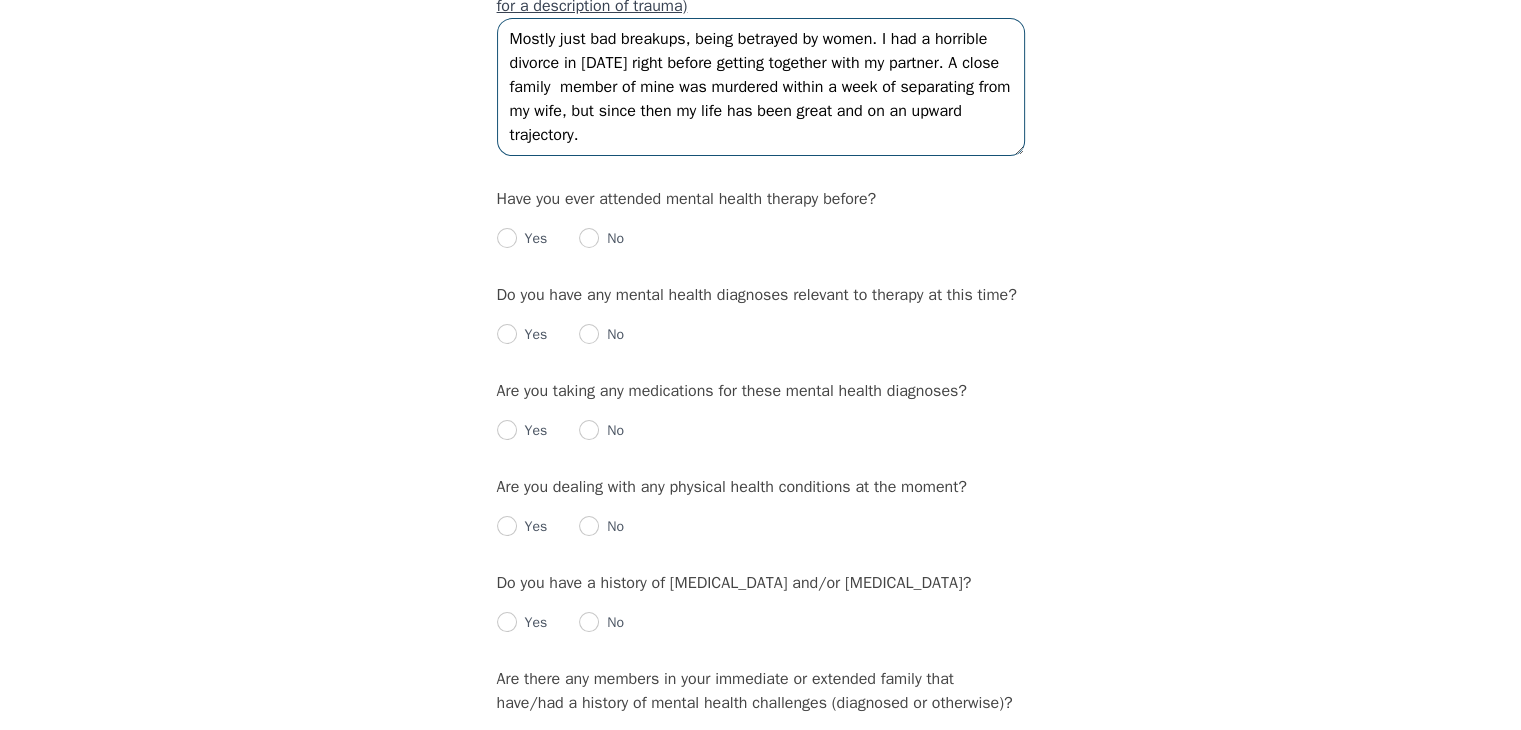 scroll, scrollTop: 2100, scrollLeft: 0, axis: vertical 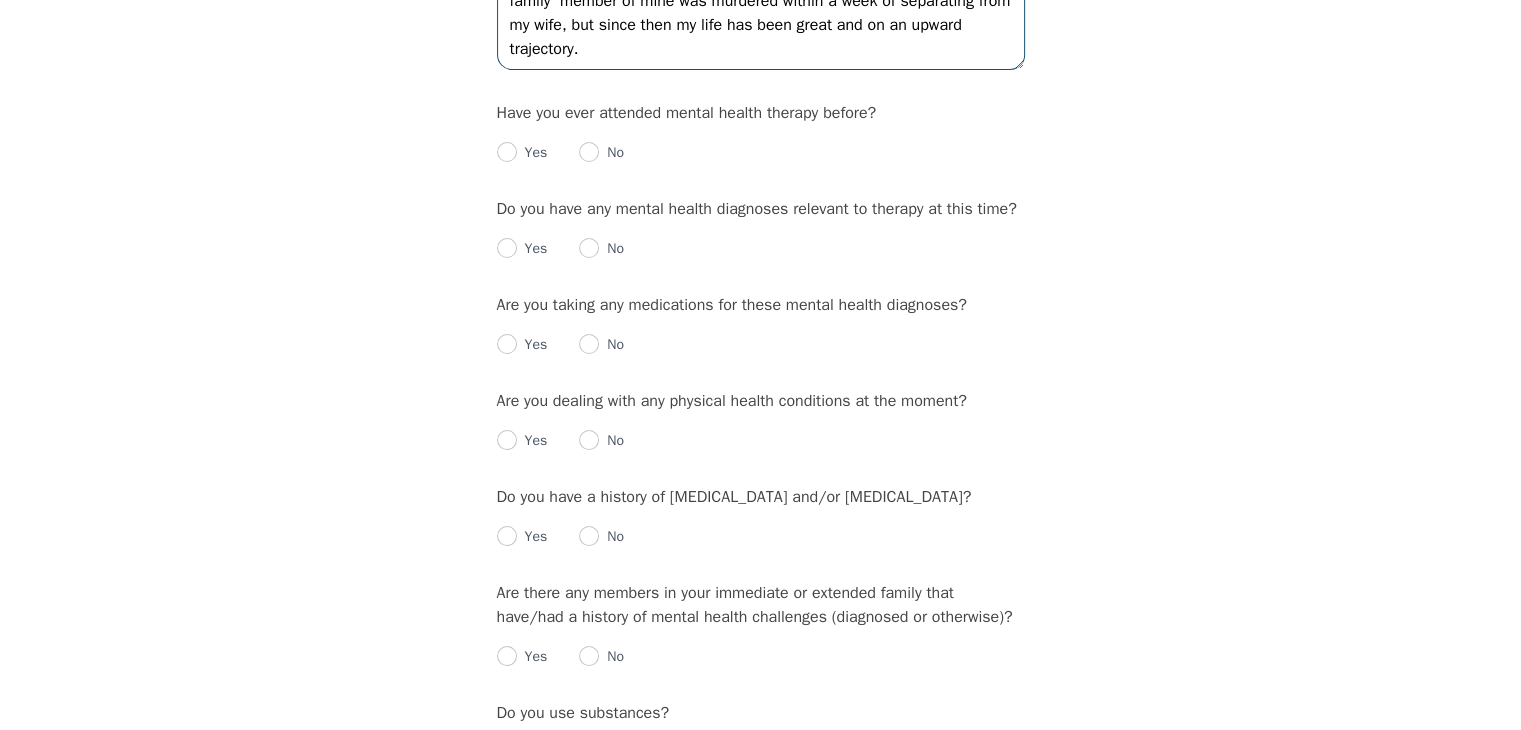 type on "Mostly just bad breakups, being betrayed by women. I had a horrible divorce in [DATE] right before getting together with my partner. A close  family  member of mine was murdered within a week of separating from my wife, but since then my life has been great and on an upward trajectory." 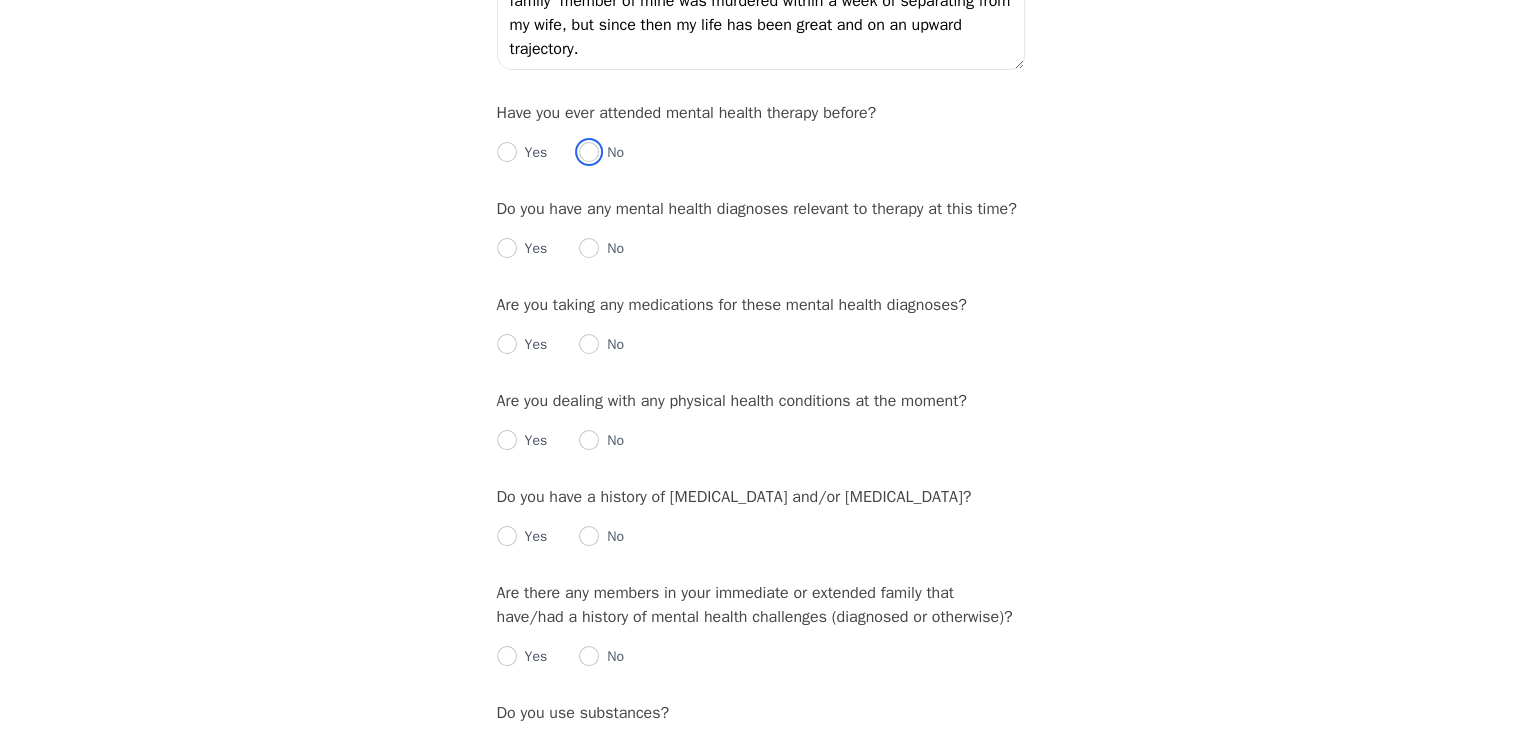 click at bounding box center [589, 152] 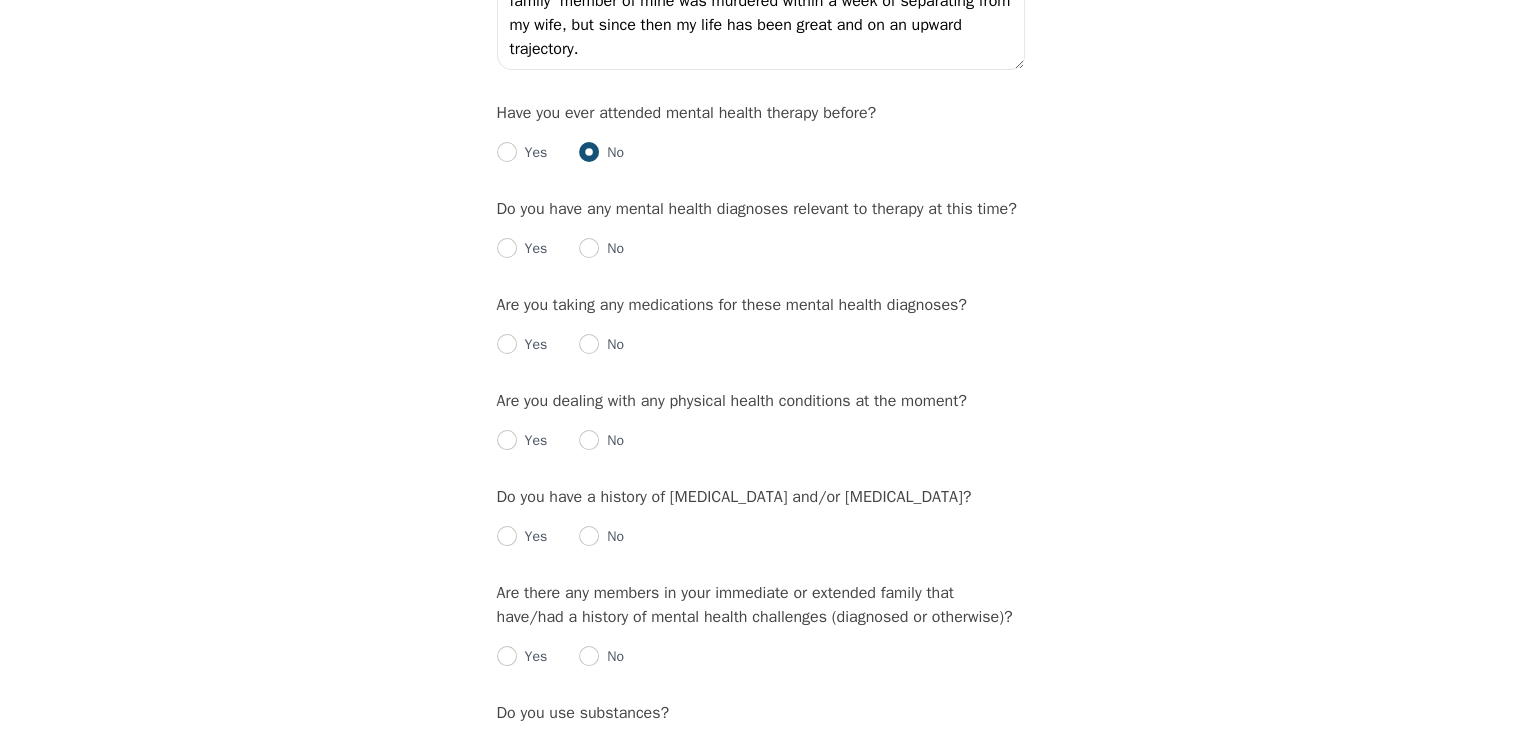 radio on "true" 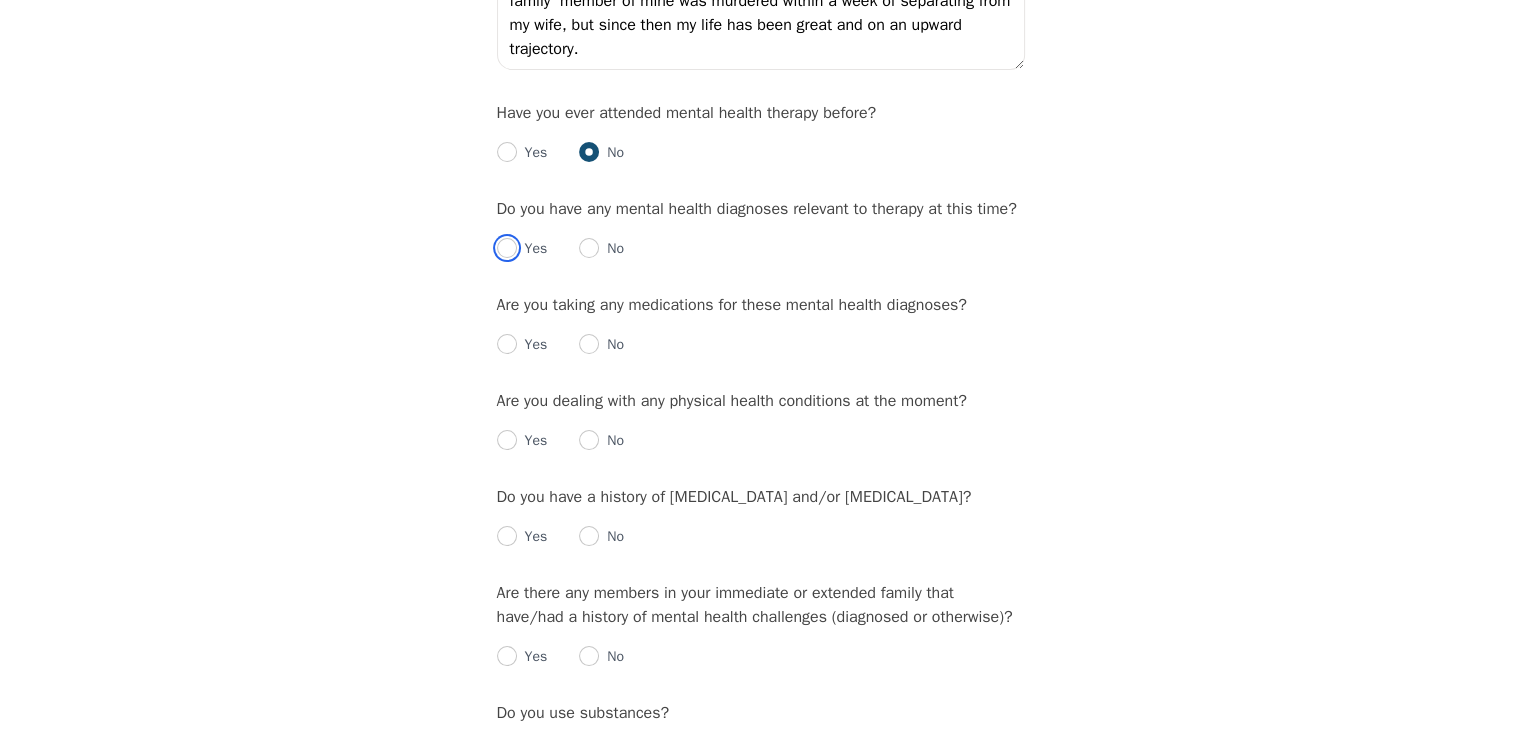 click at bounding box center (507, 248) 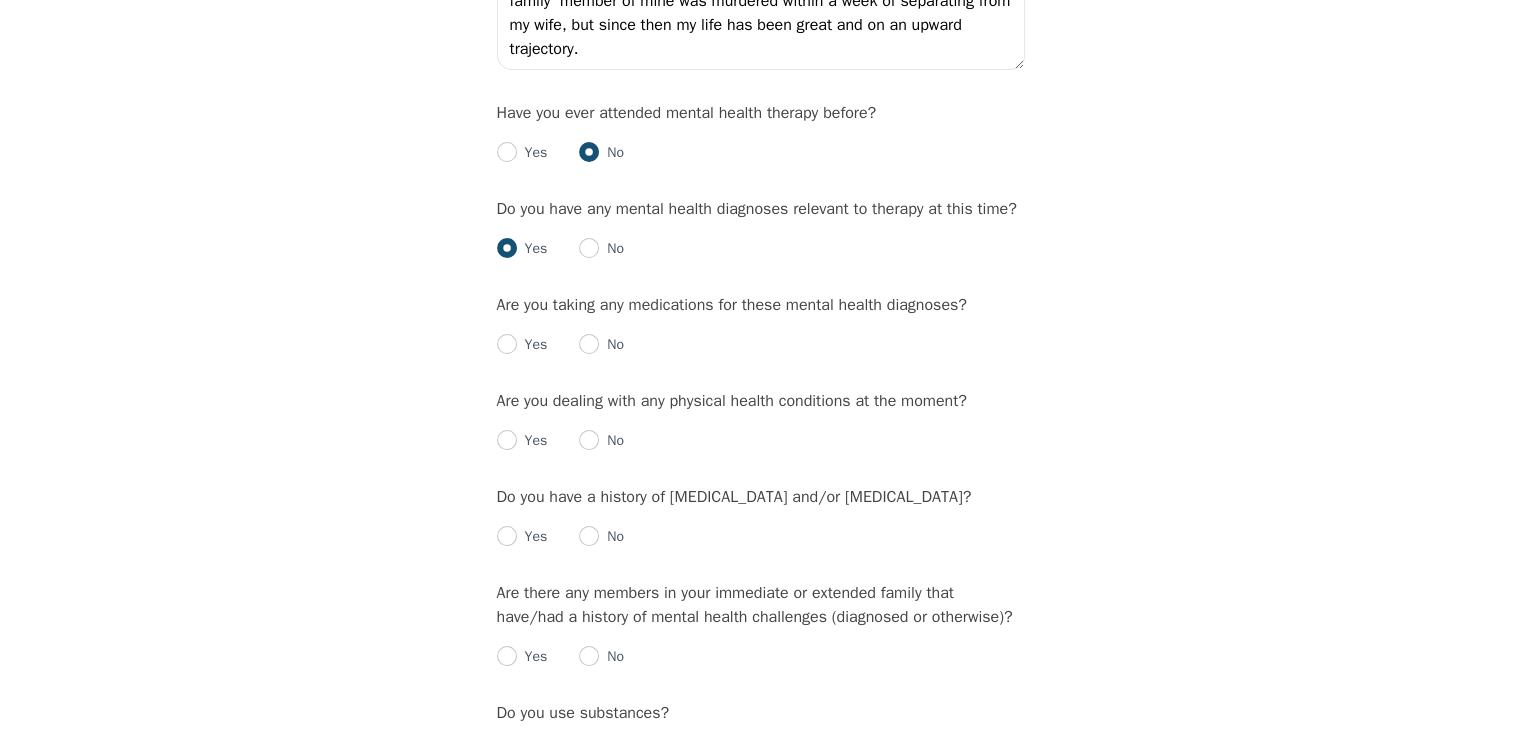 radio on "true" 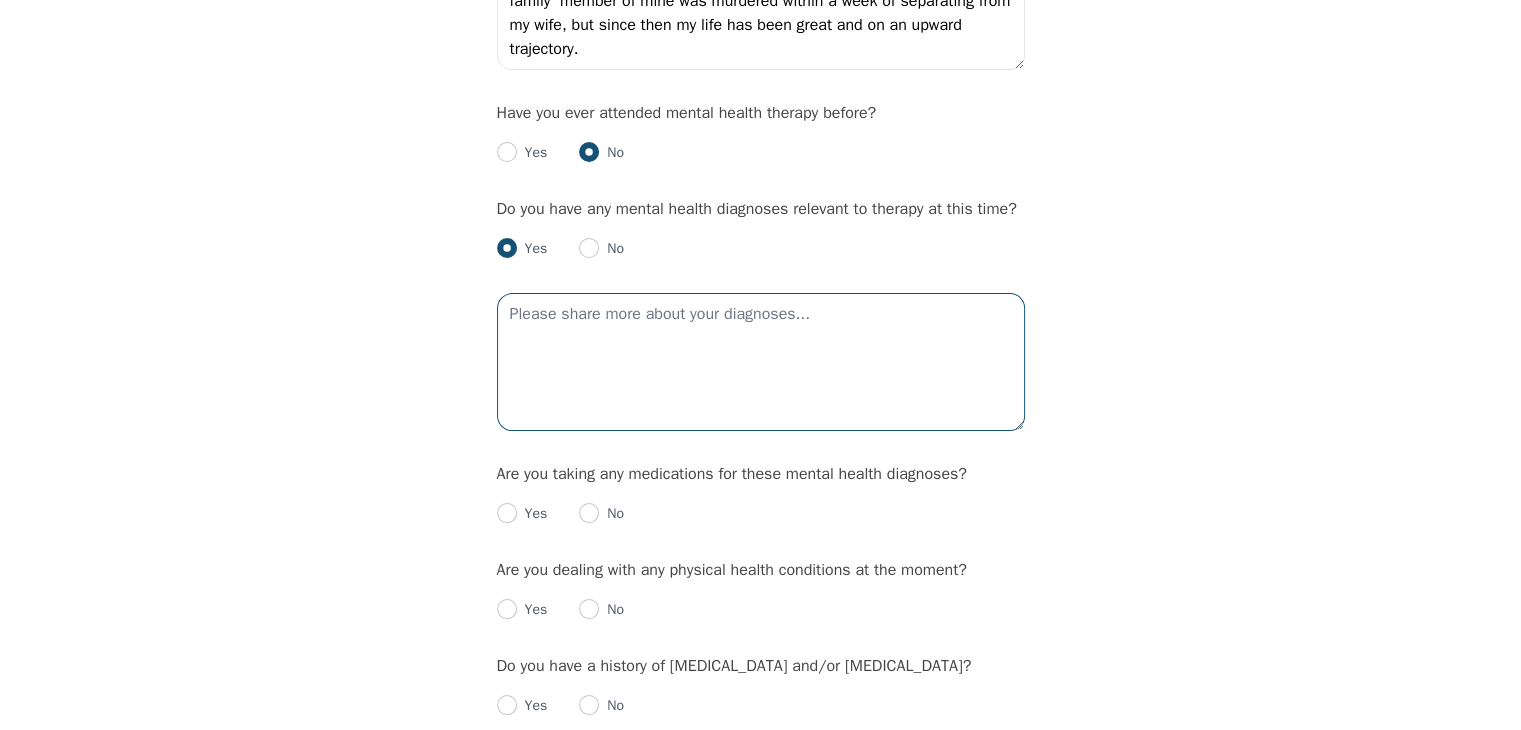 click at bounding box center (761, 362) 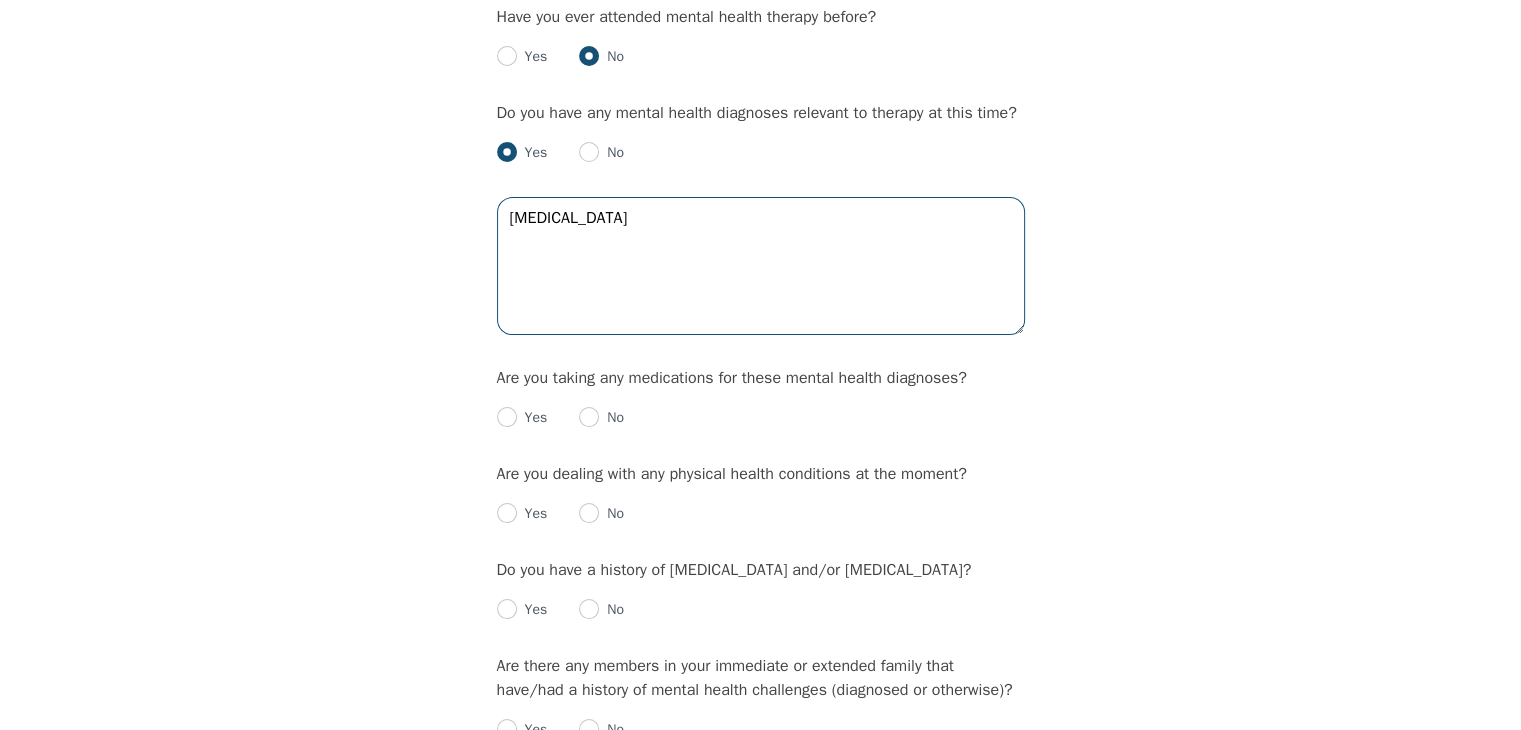 scroll, scrollTop: 2300, scrollLeft: 0, axis: vertical 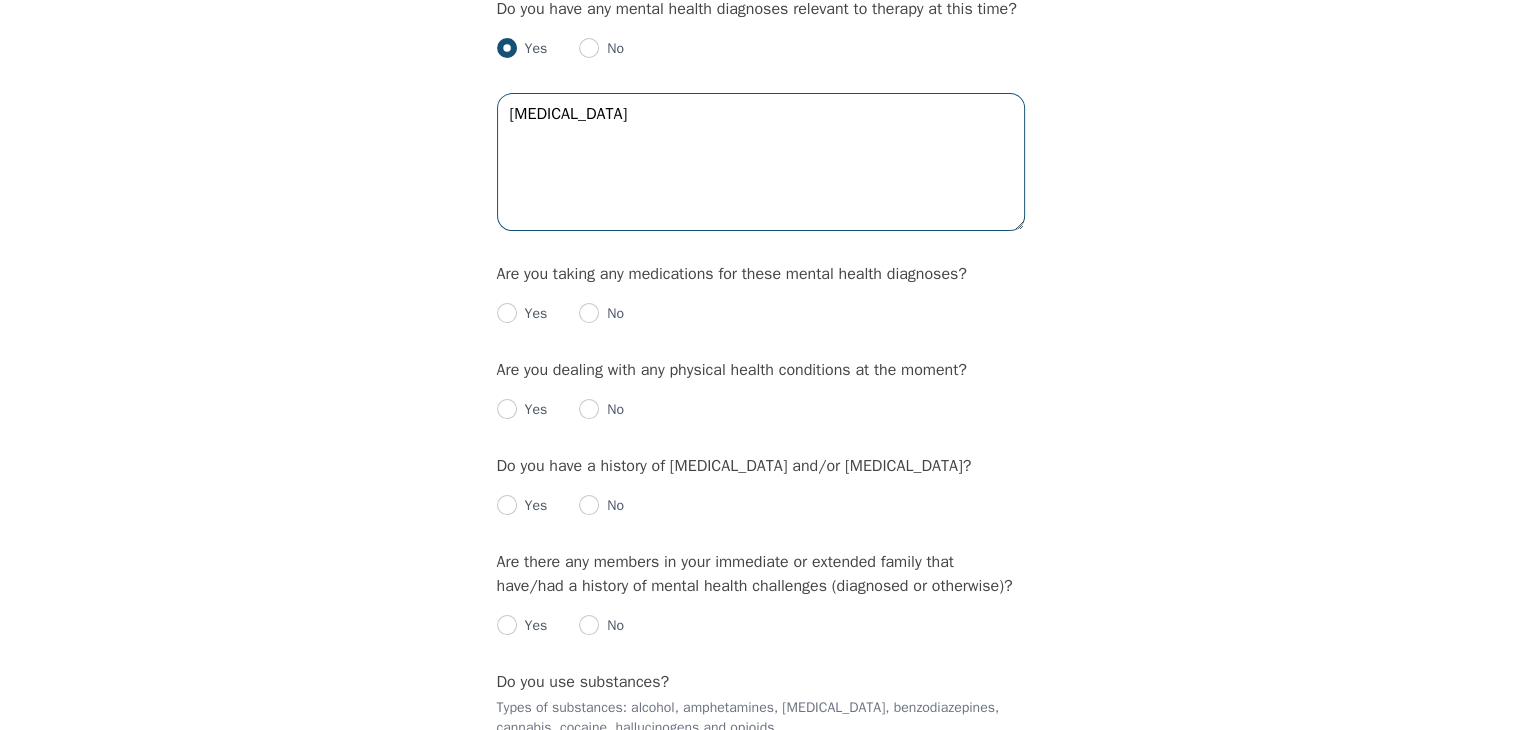 type on "[MEDICAL_DATA]" 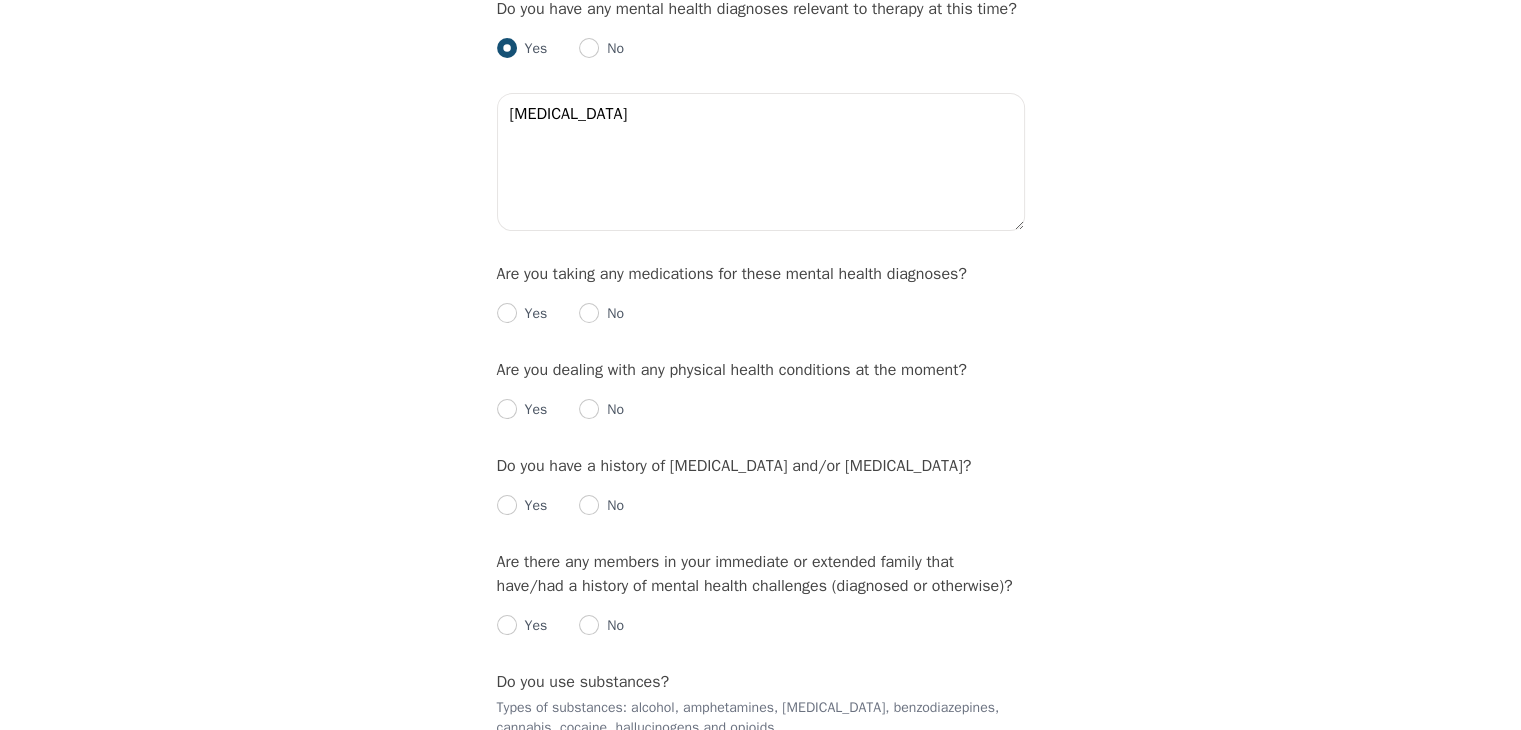click on "No" at bounding box center (611, 314) 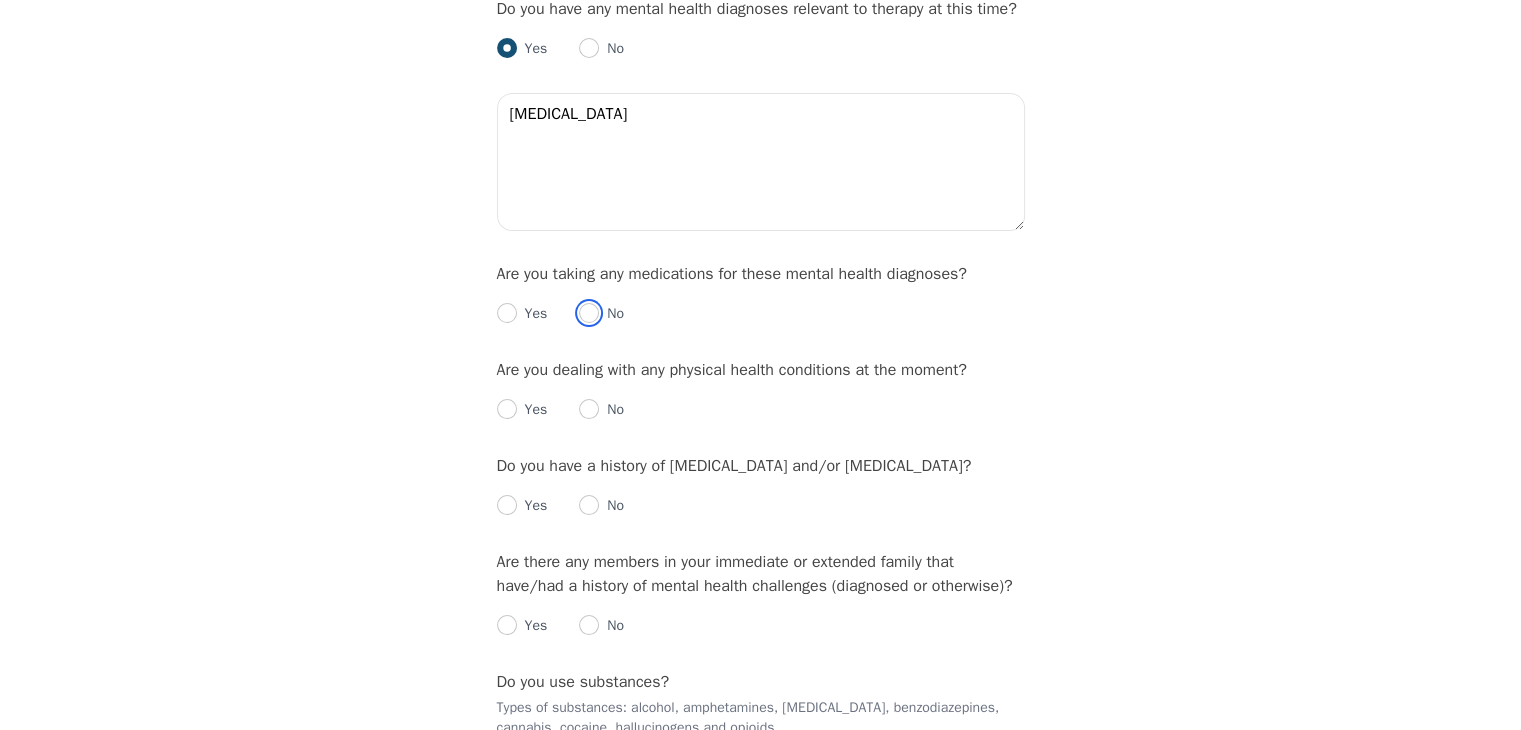click at bounding box center [589, 313] 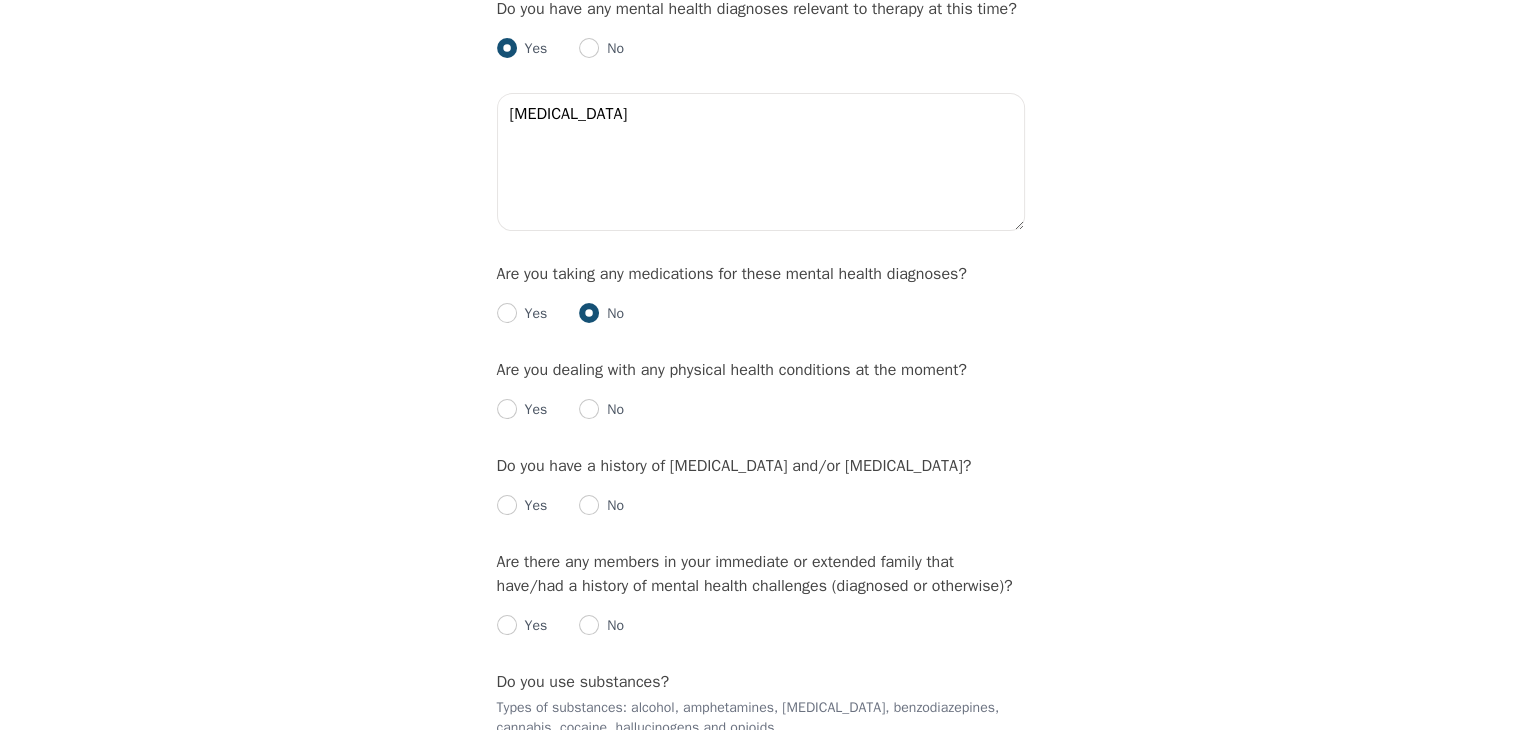 radio on "true" 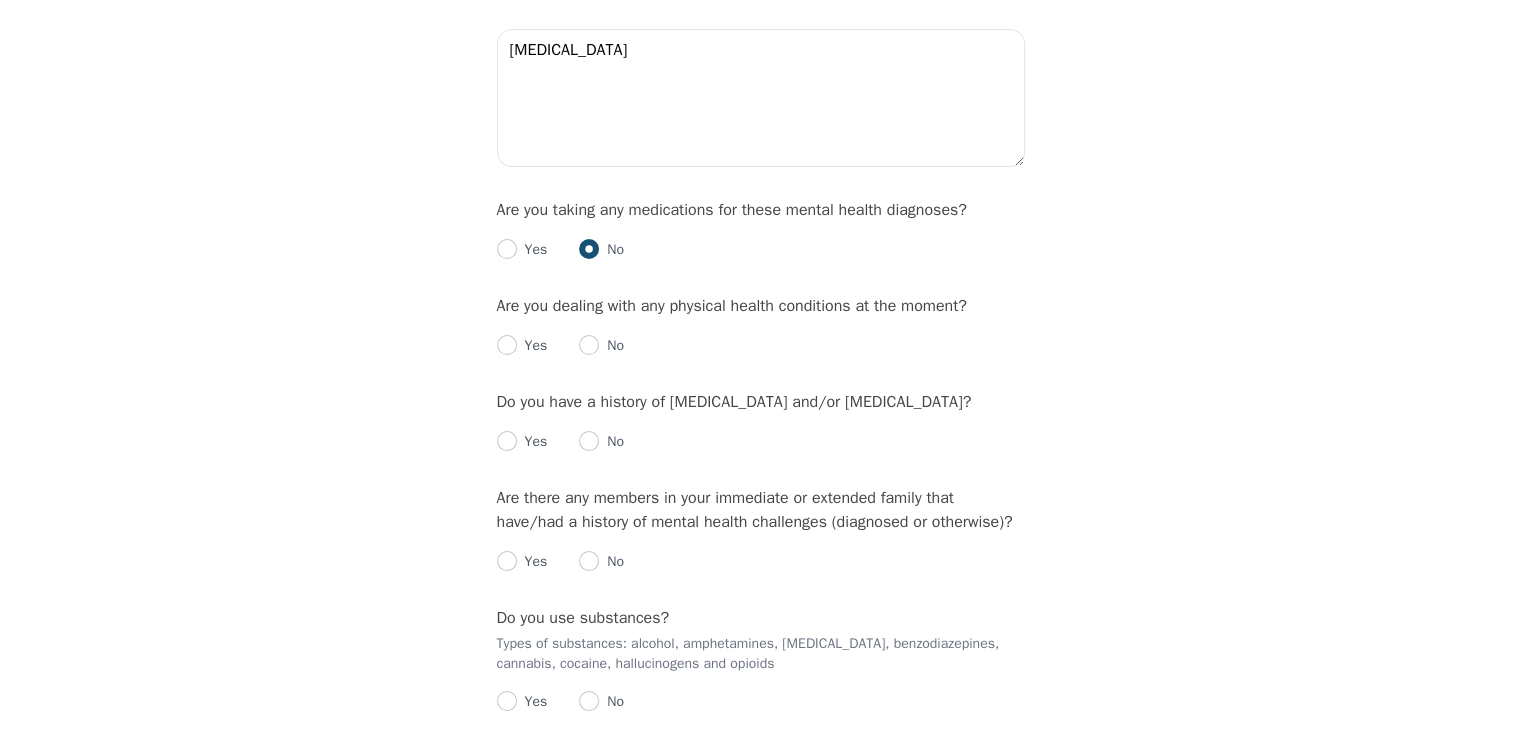 scroll, scrollTop: 2400, scrollLeft: 0, axis: vertical 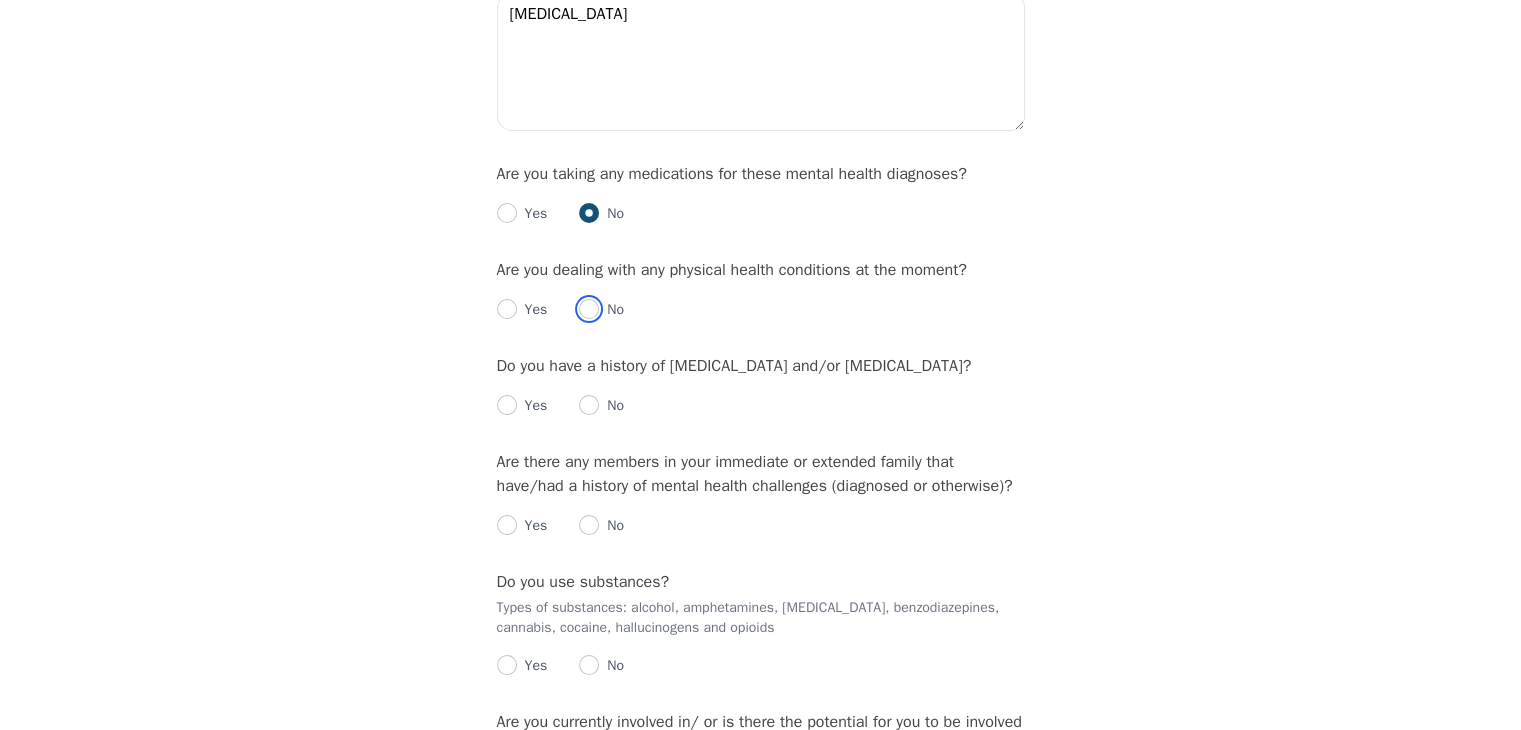 click at bounding box center [589, 309] 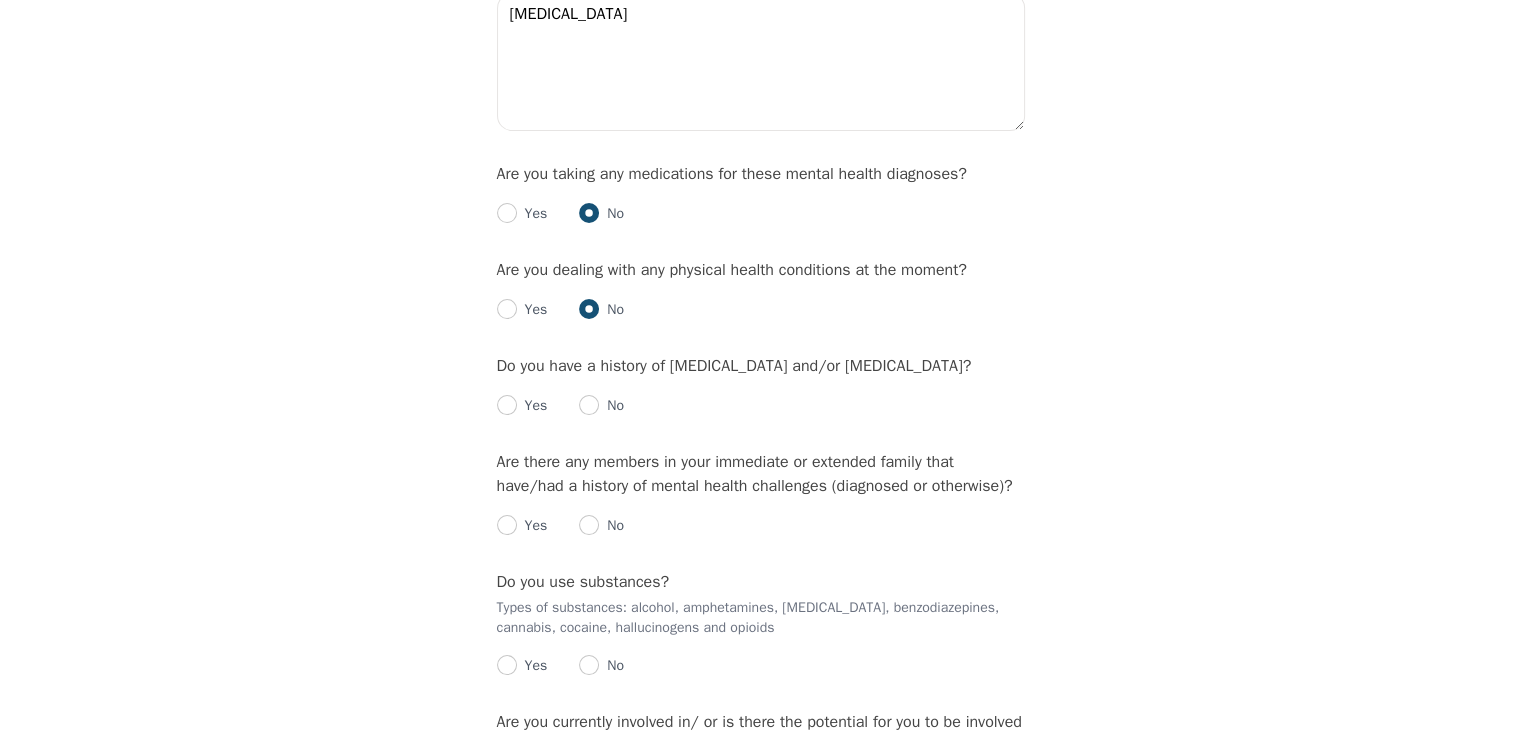 radio on "true" 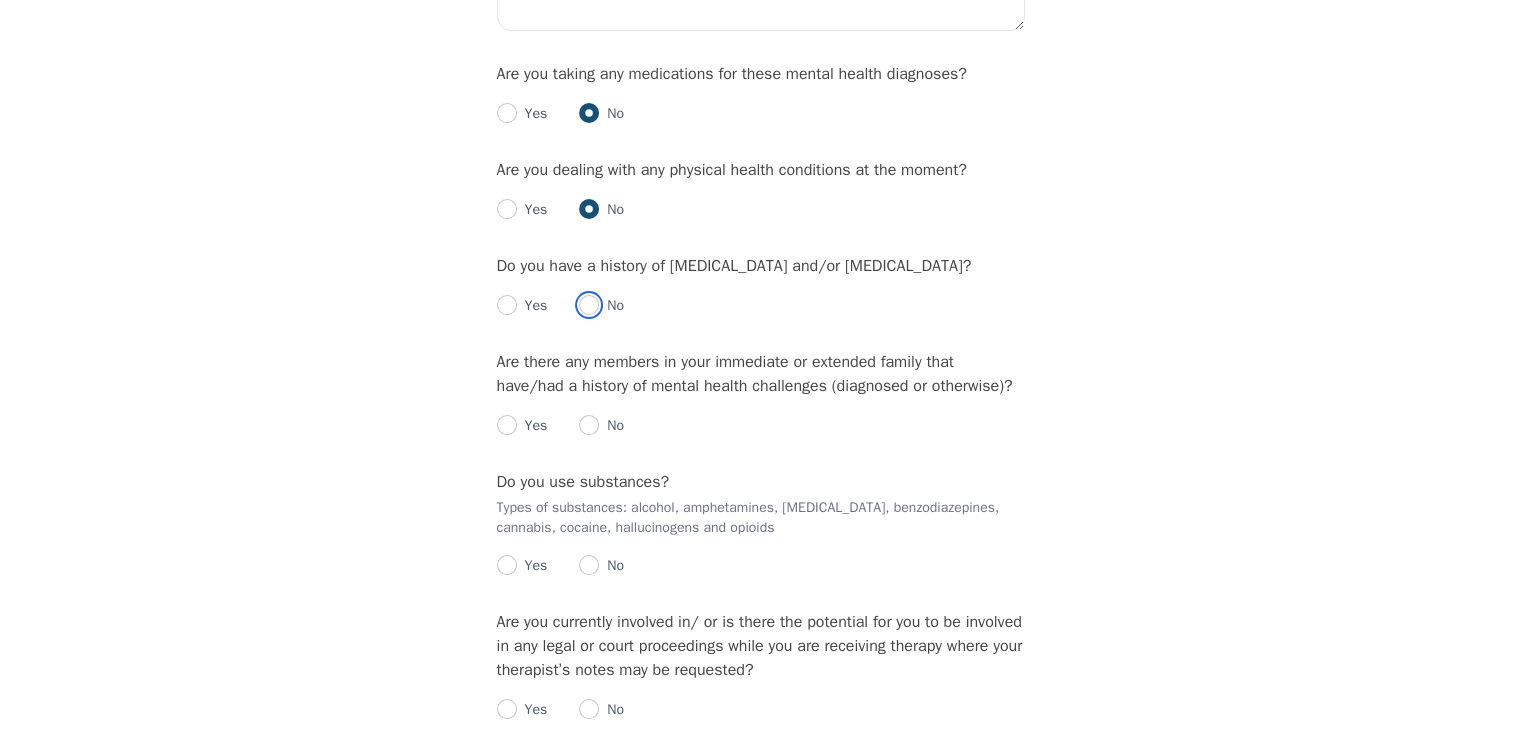 click at bounding box center [589, 305] 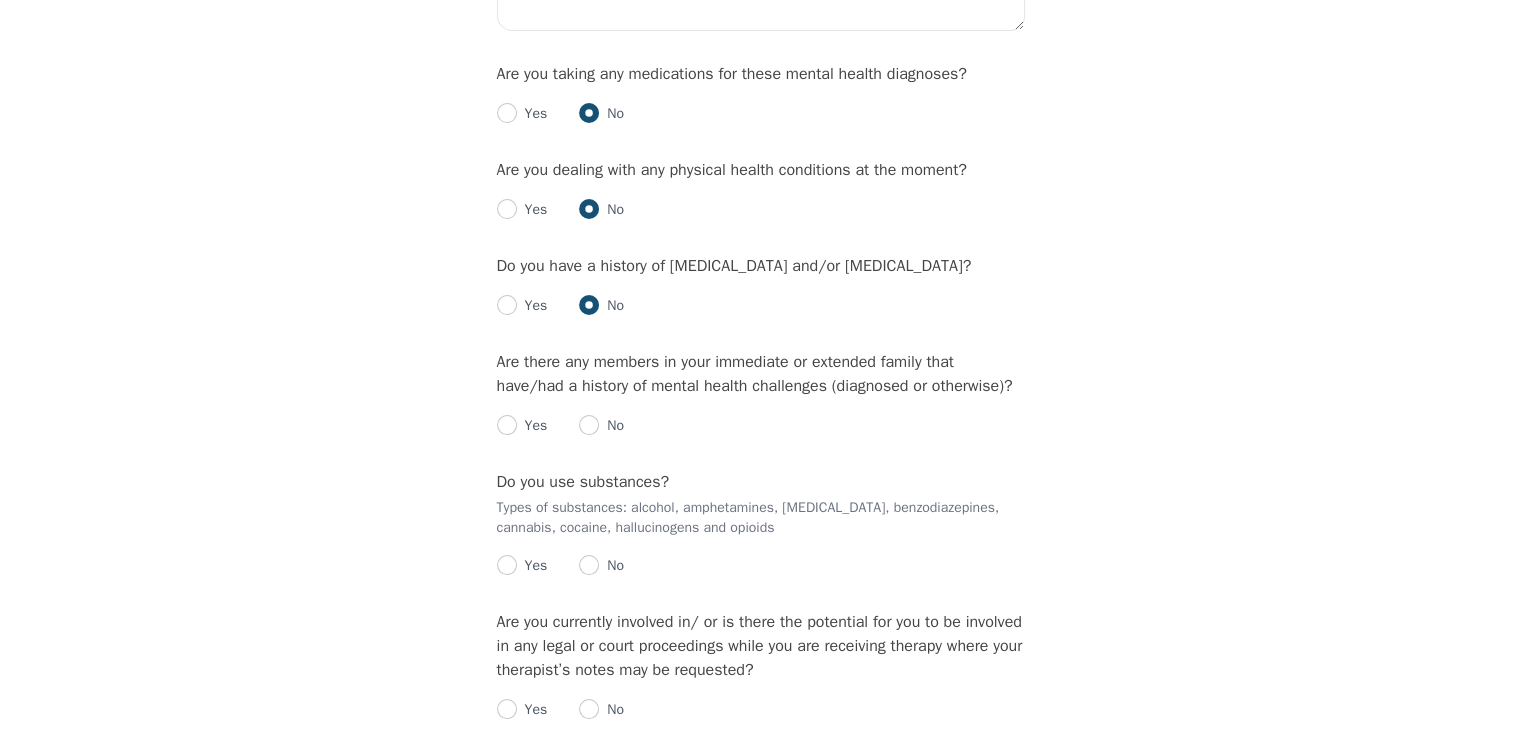 scroll, scrollTop: 2600, scrollLeft: 0, axis: vertical 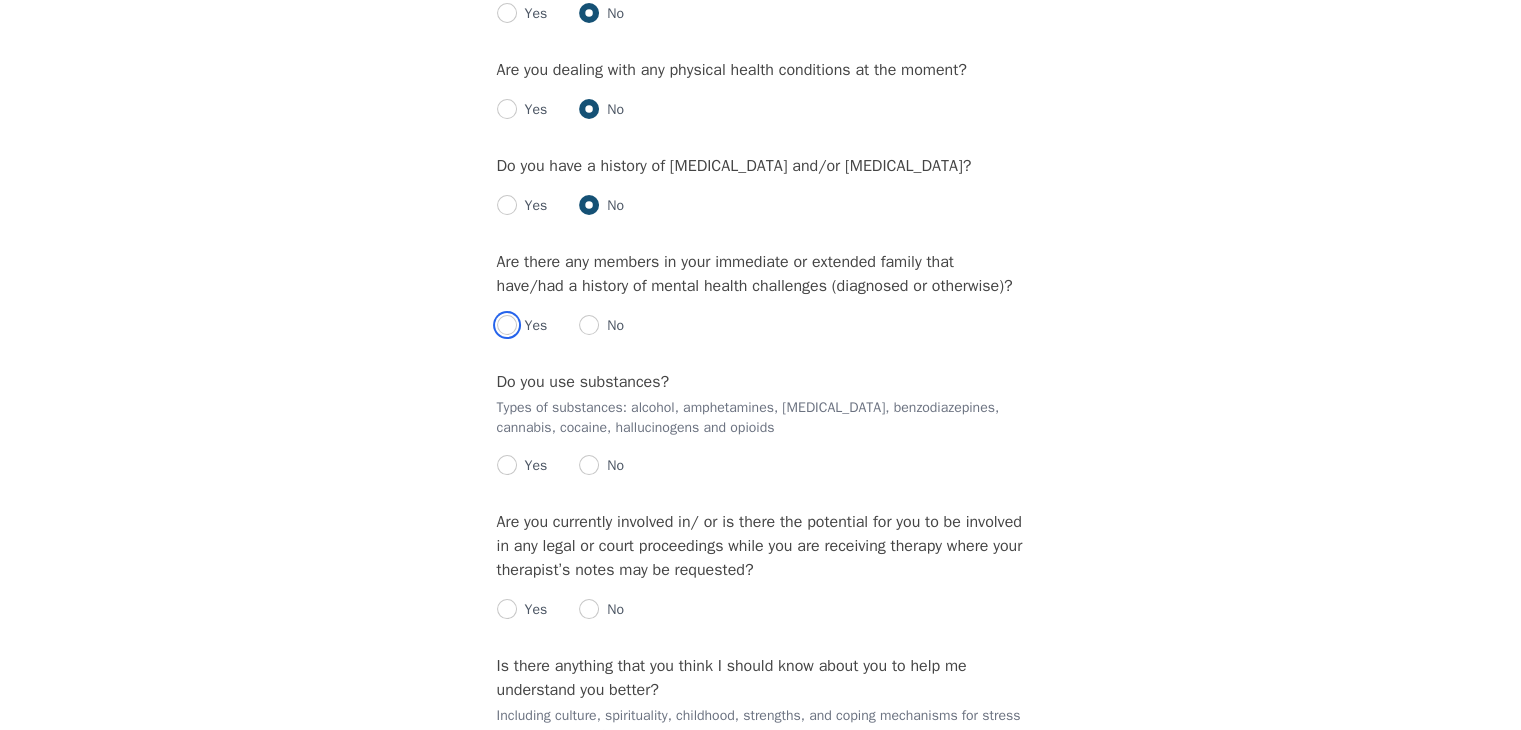 click at bounding box center [507, 325] 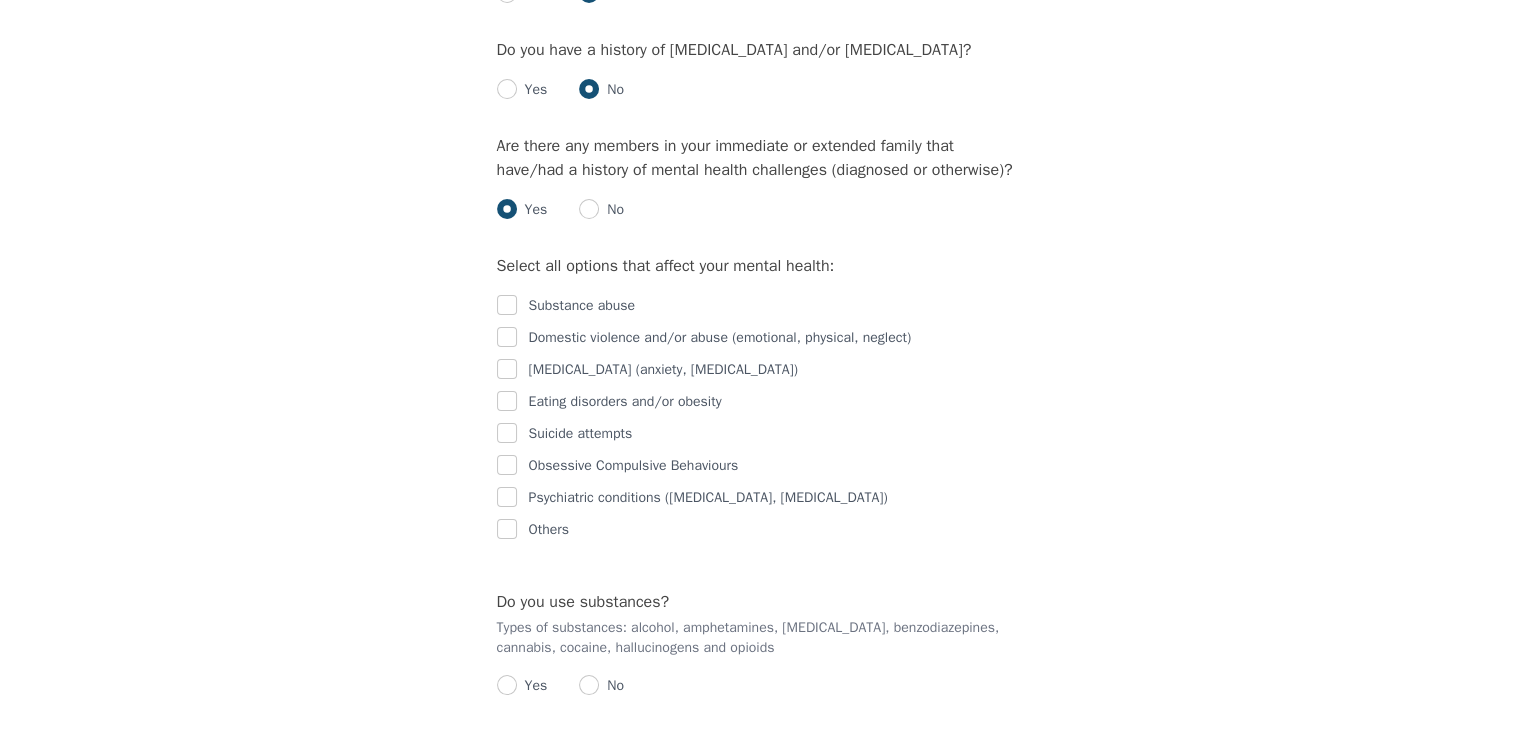 scroll, scrollTop: 2600, scrollLeft: 0, axis: vertical 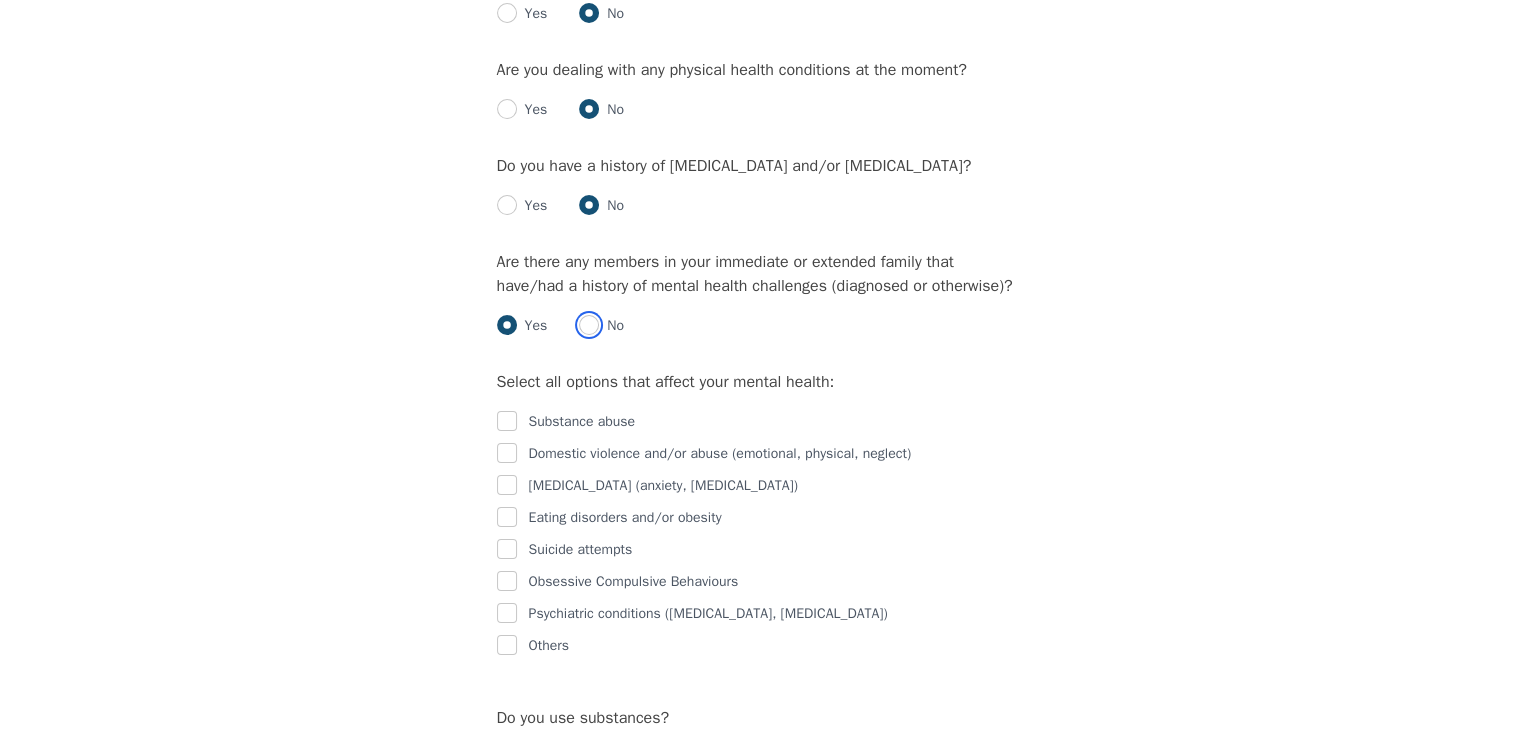 click at bounding box center (589, 325) 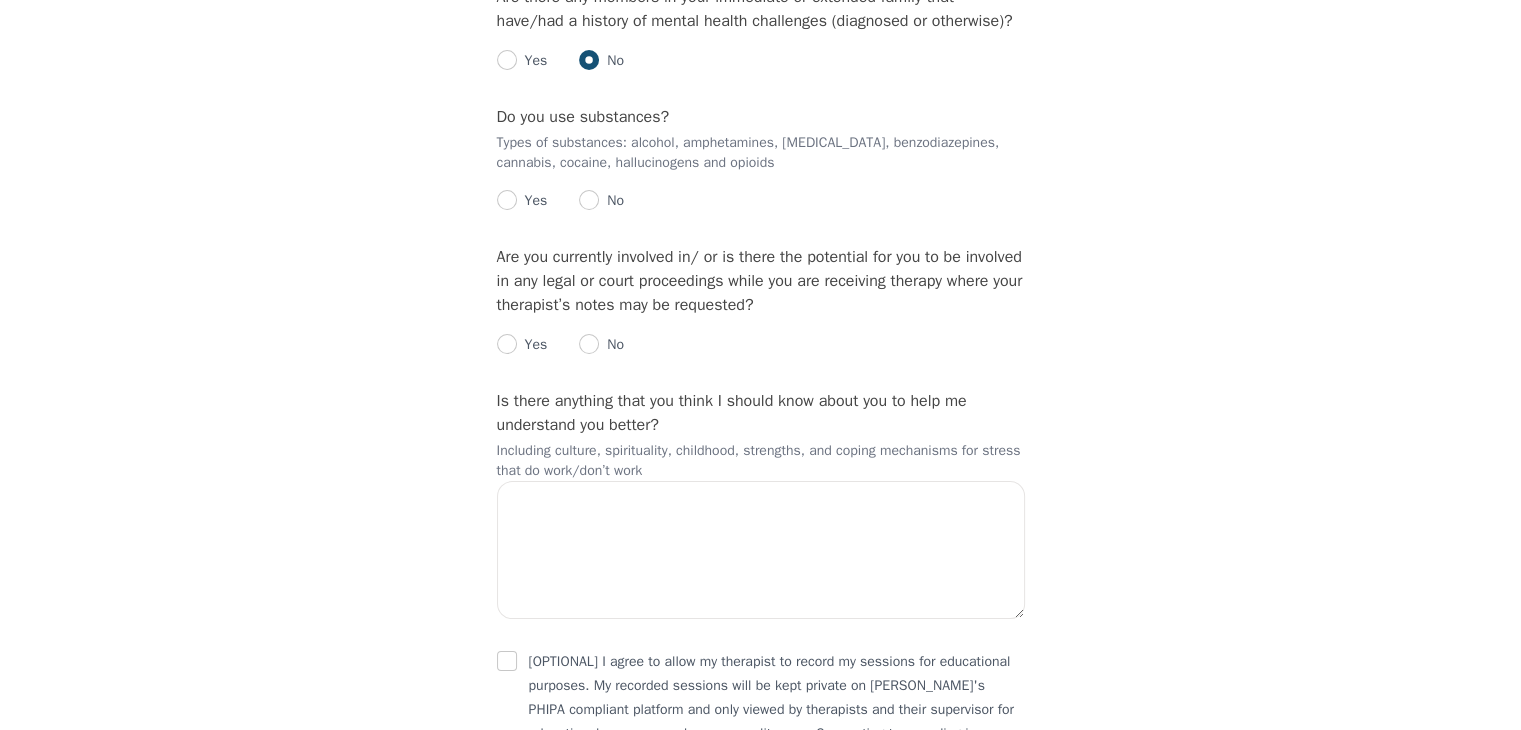 scroll, scrollTop: 2900, scrollLeft: 0, axis: vertical 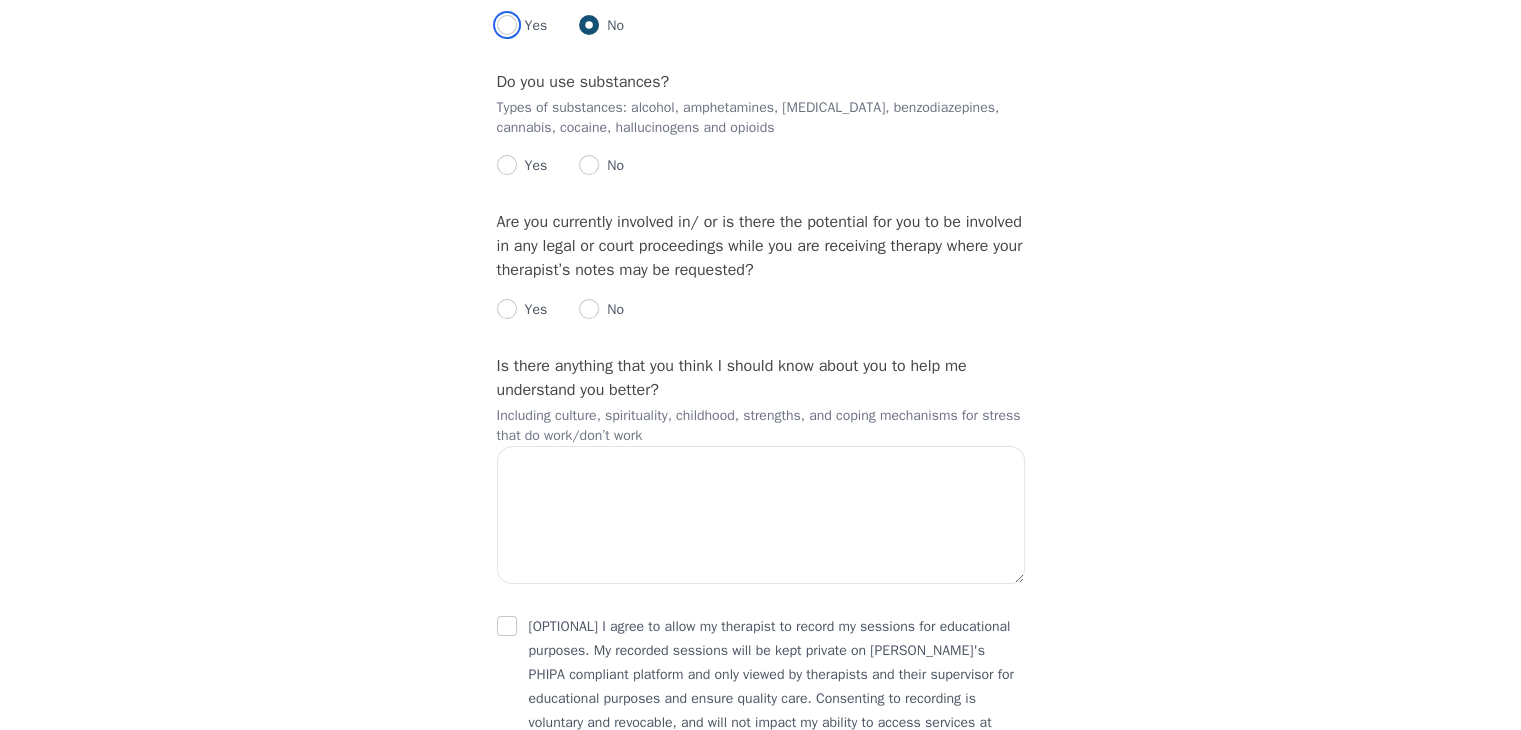 click at bounding box center [507, 25] 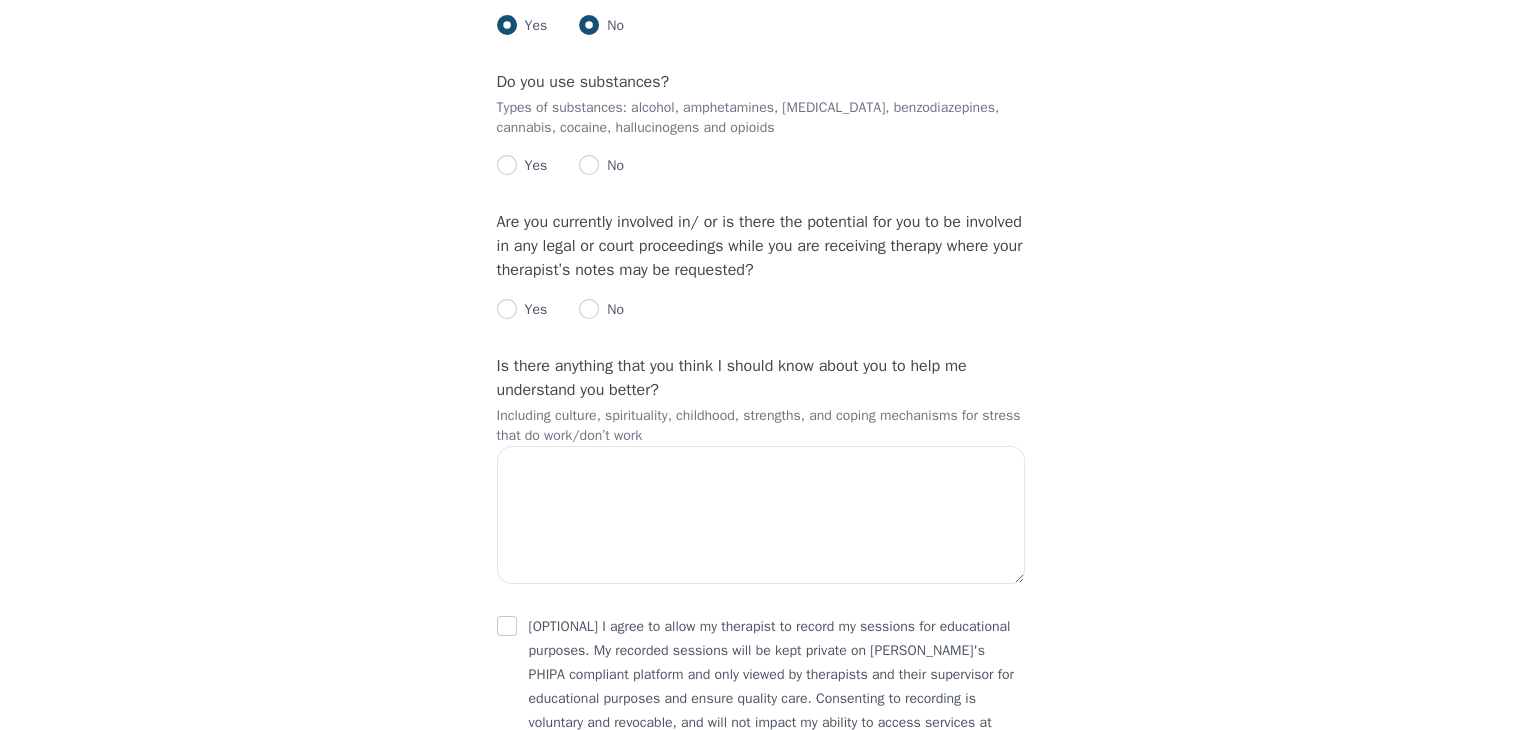 radio on "false" 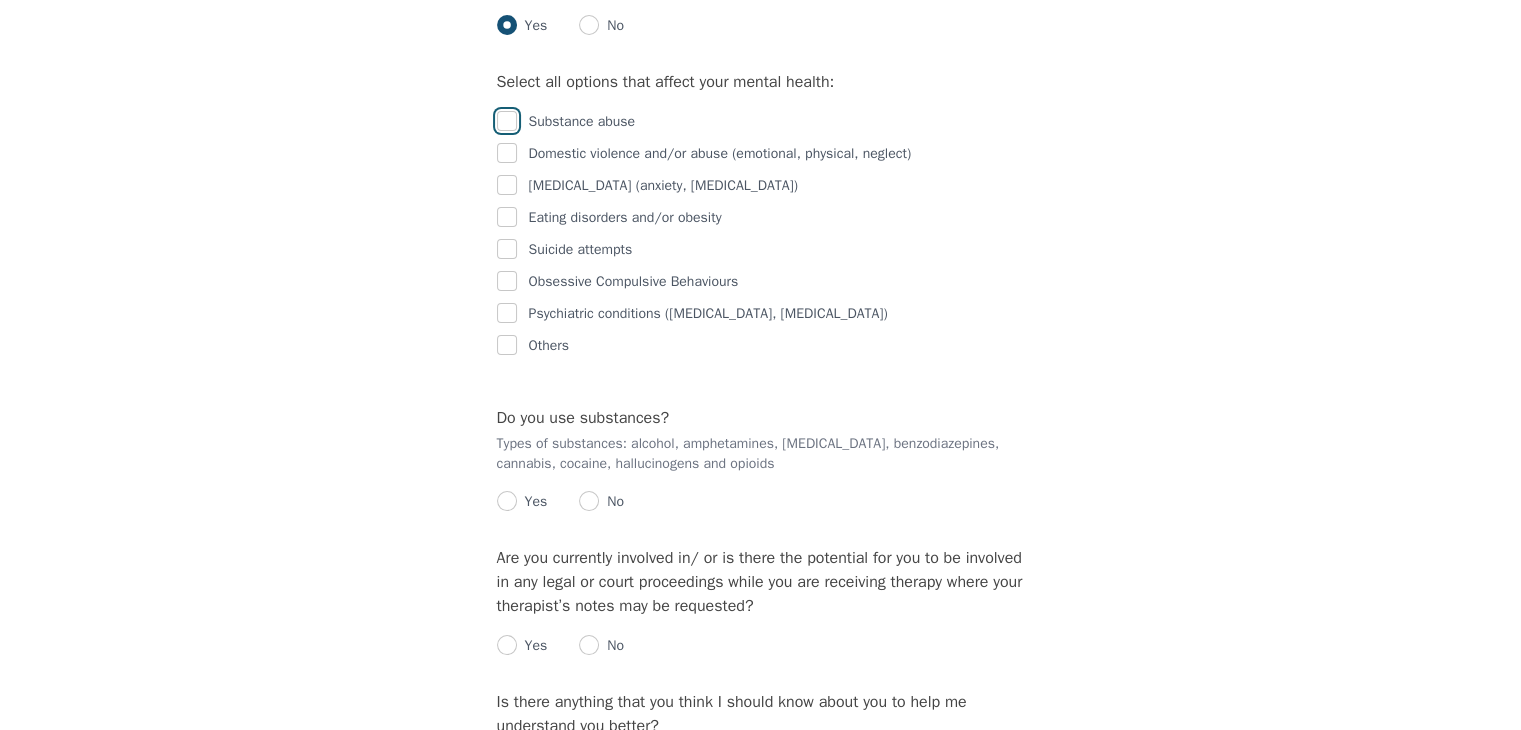 click at bounding box center (507, 121) 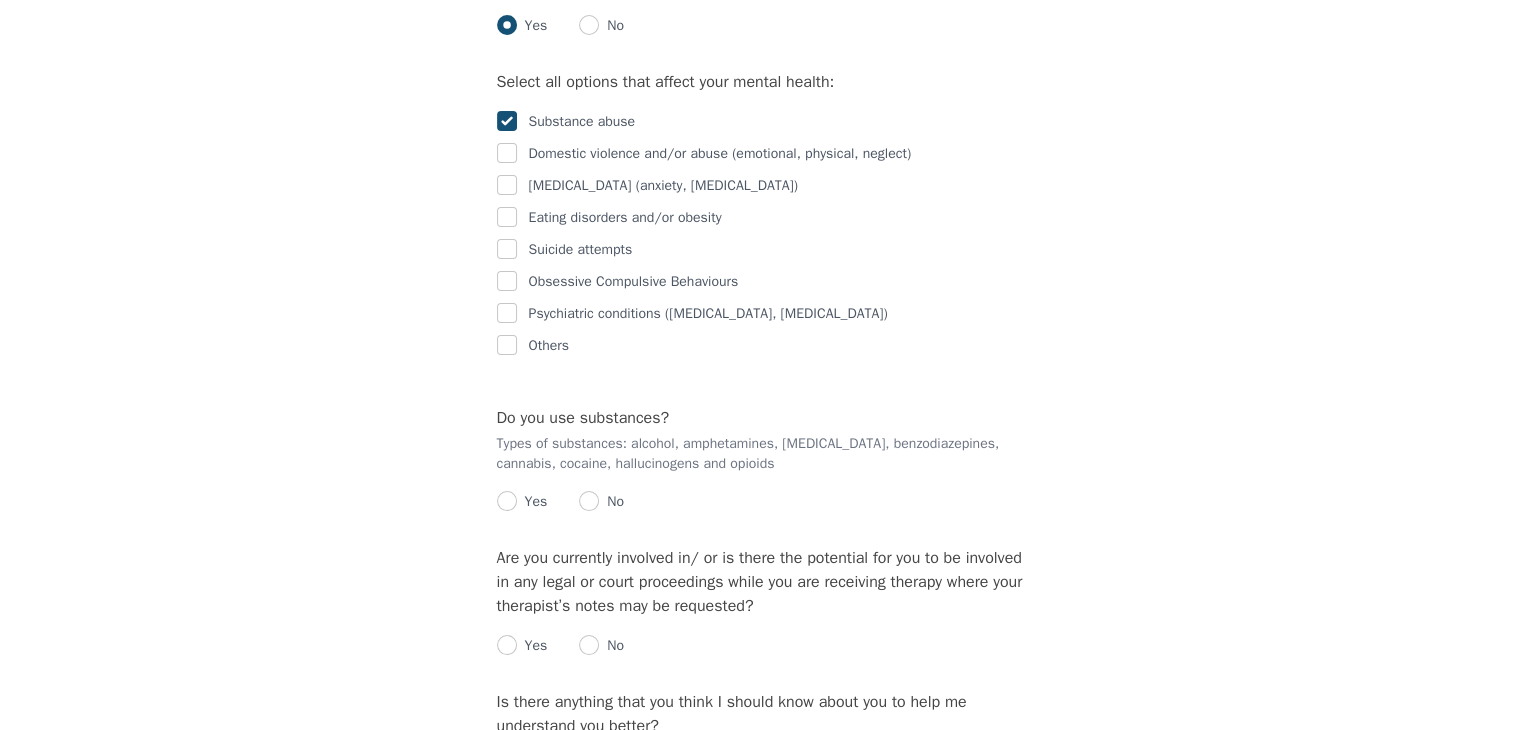 click at bounding box center (507, 121) 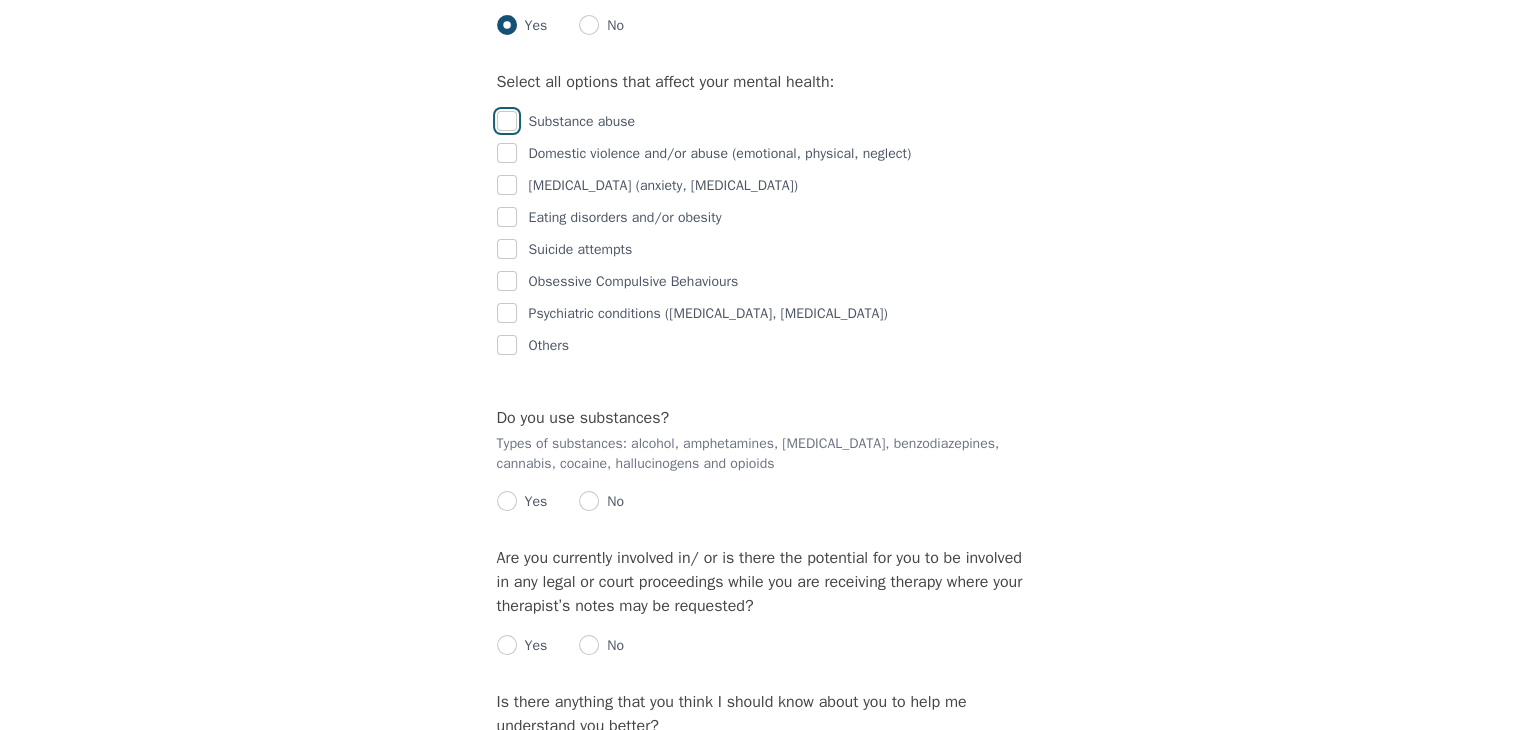 click at bounding box center (507, 121) 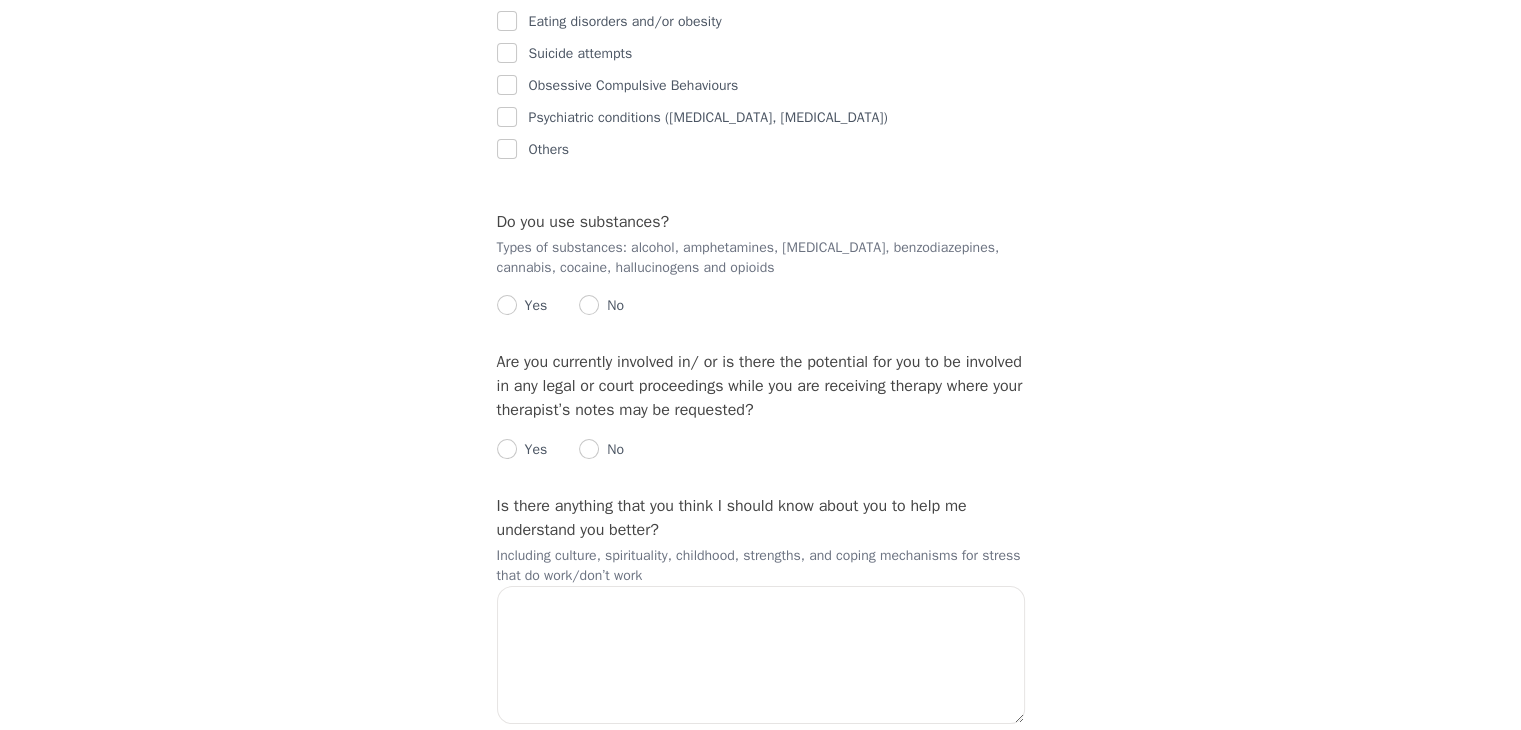 scroll, scrollTop: 3100, scrollLeft: 0, axis: vertical 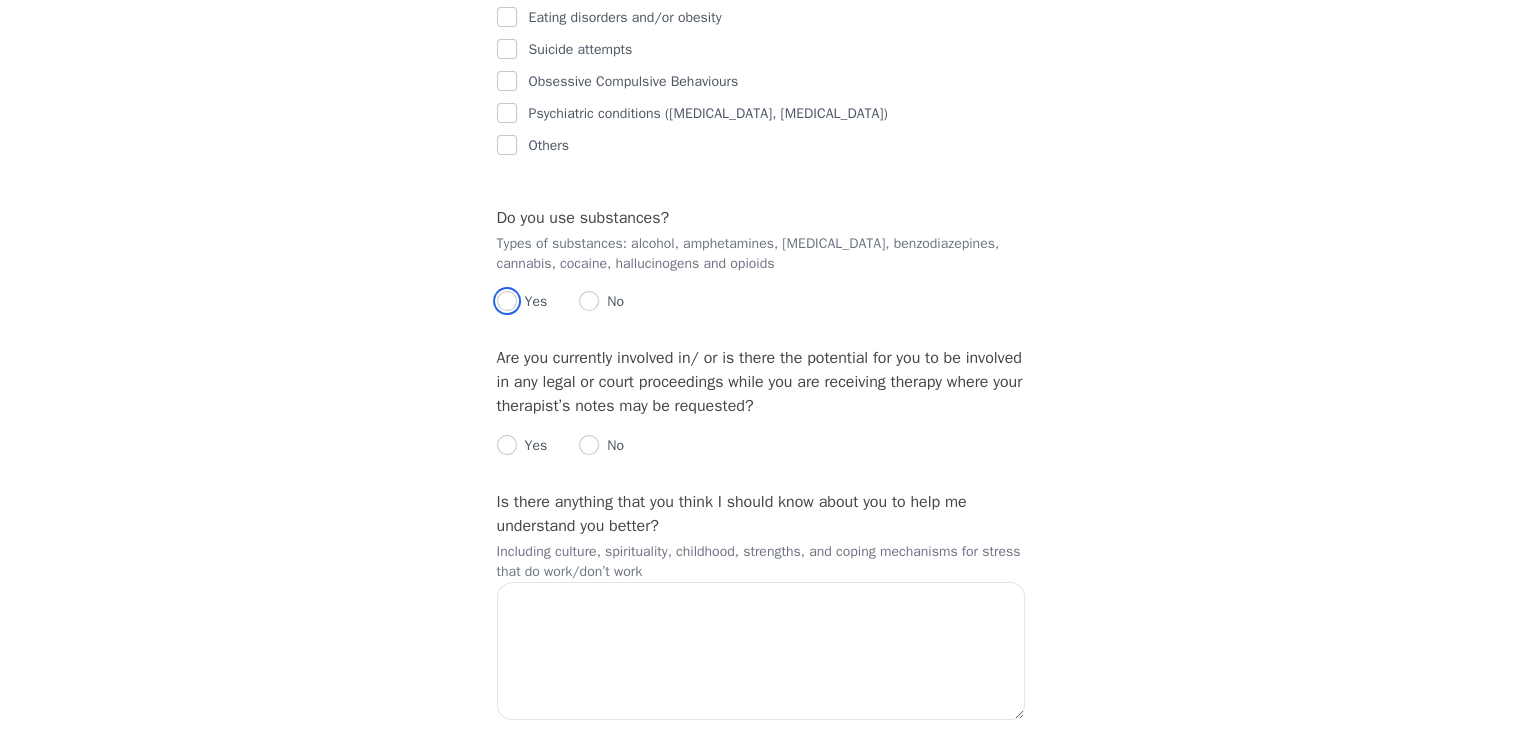 click at bounding box center (507, 301) 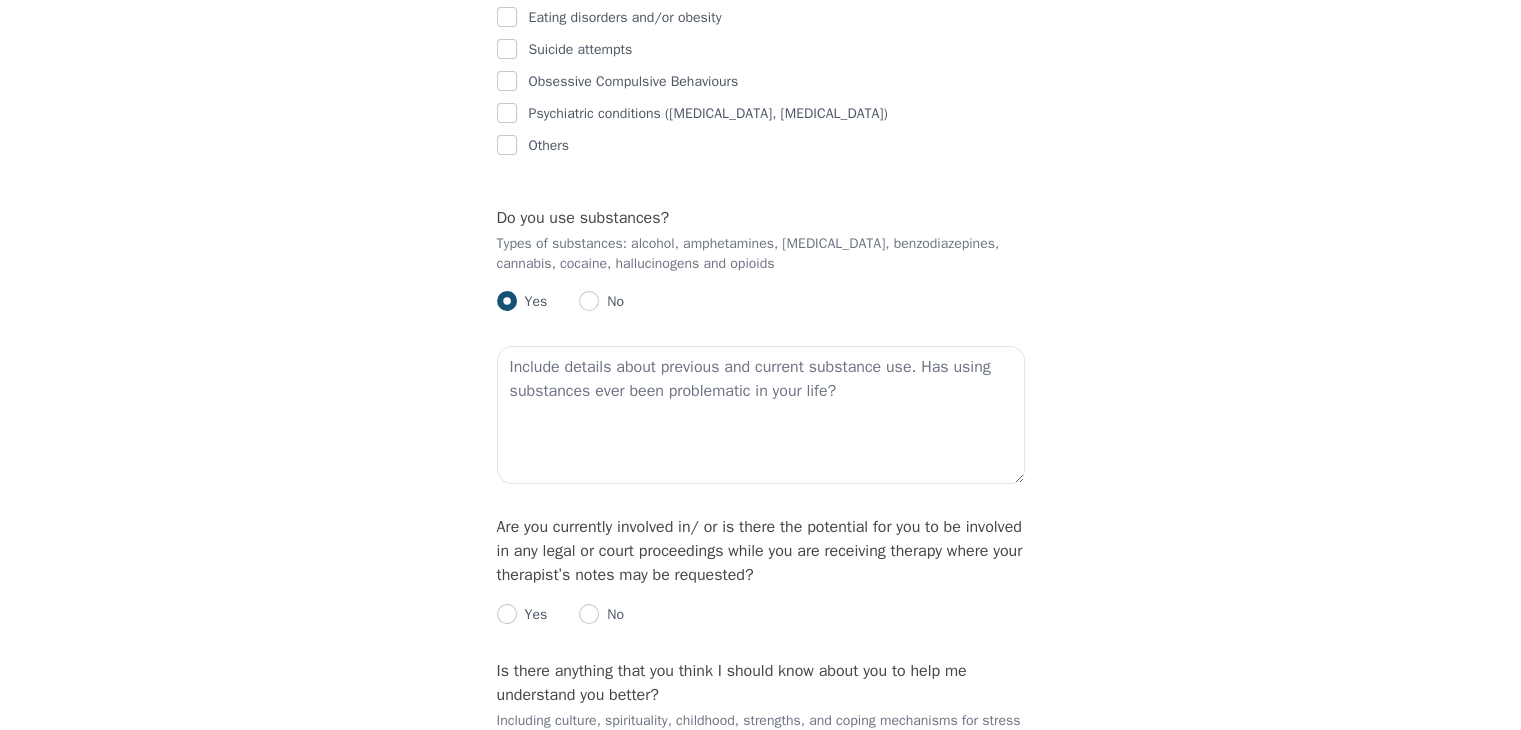 scroll, scrollTop: 3200, scrollLeft: 0, axis: vertical 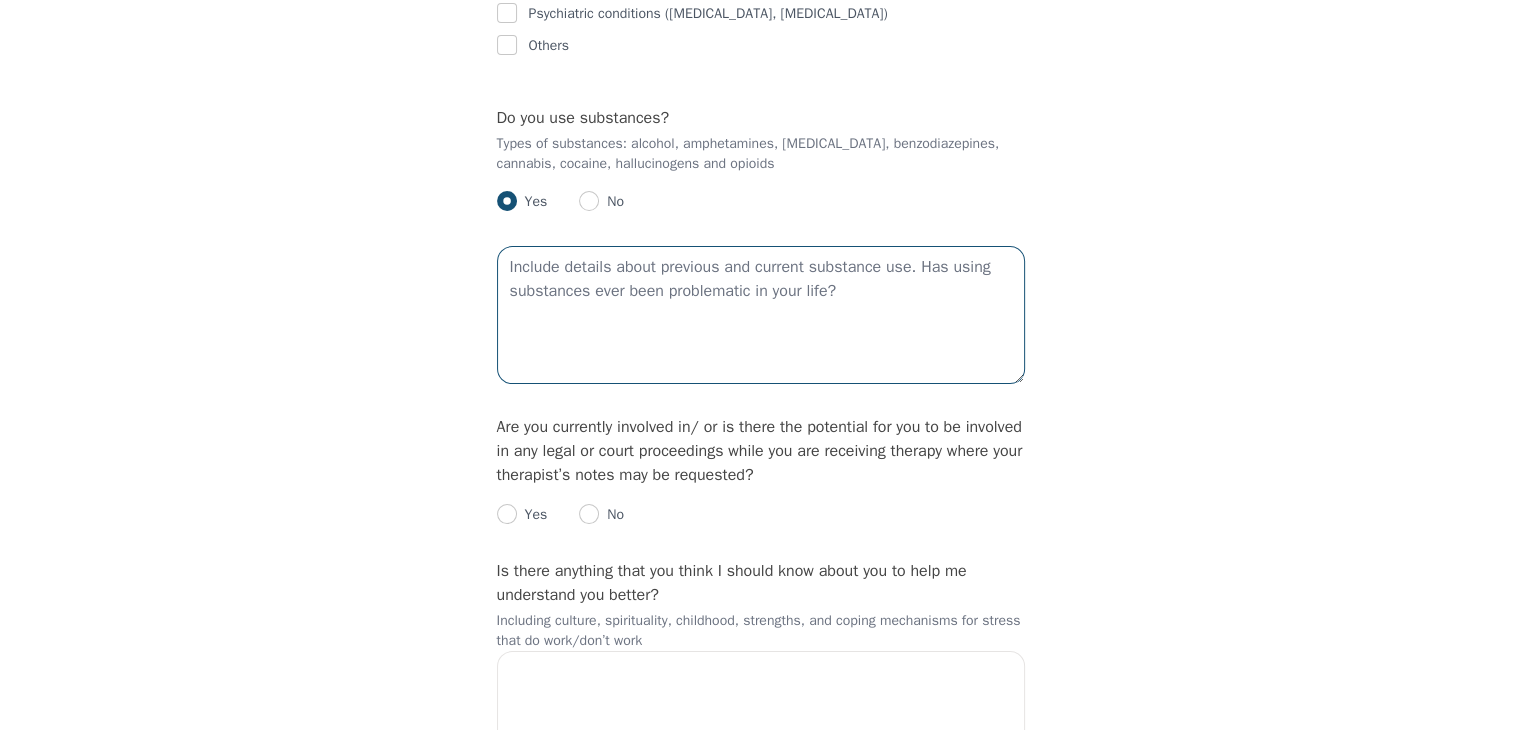 click at bounding box center [761, 315] 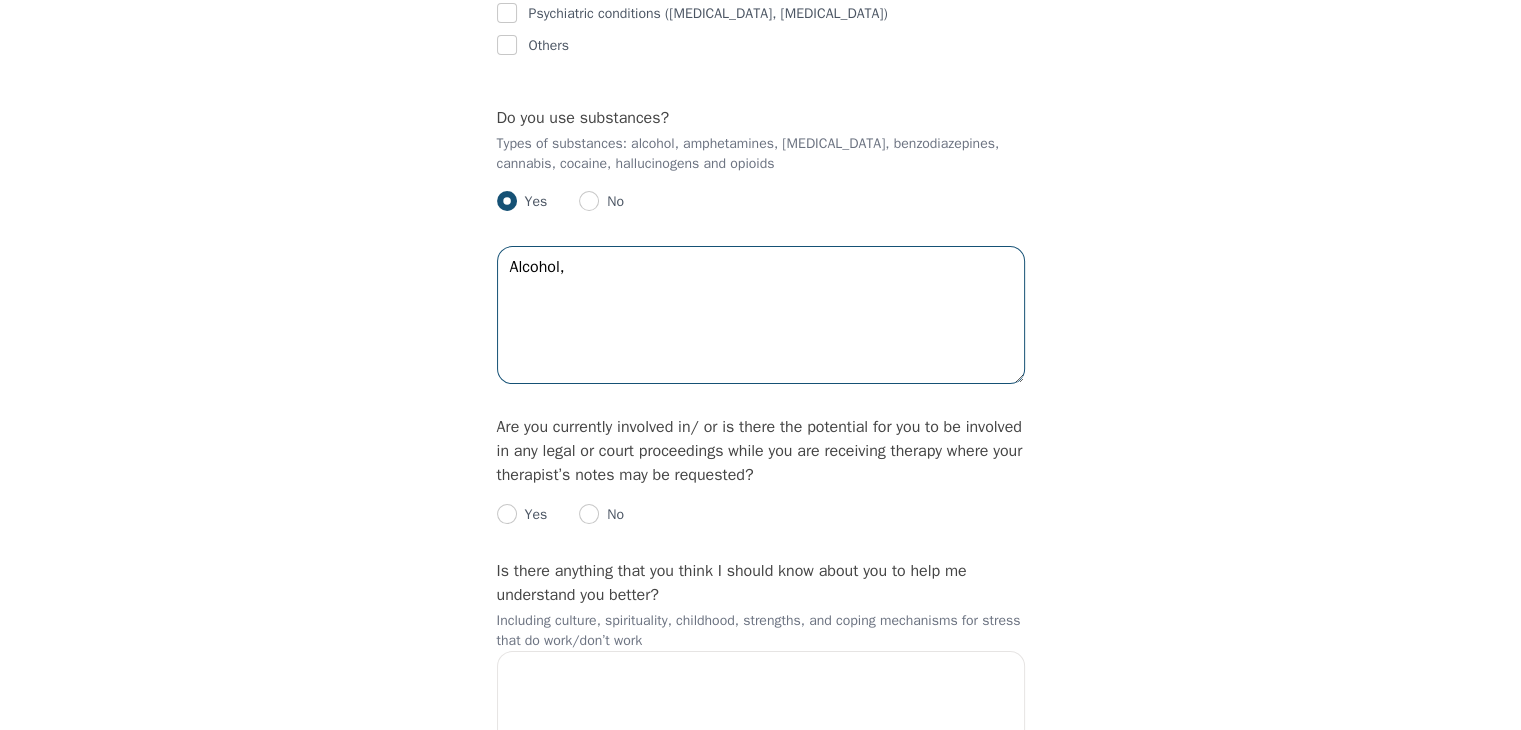 click on "Alcohol," at bounding box center [761, 315] 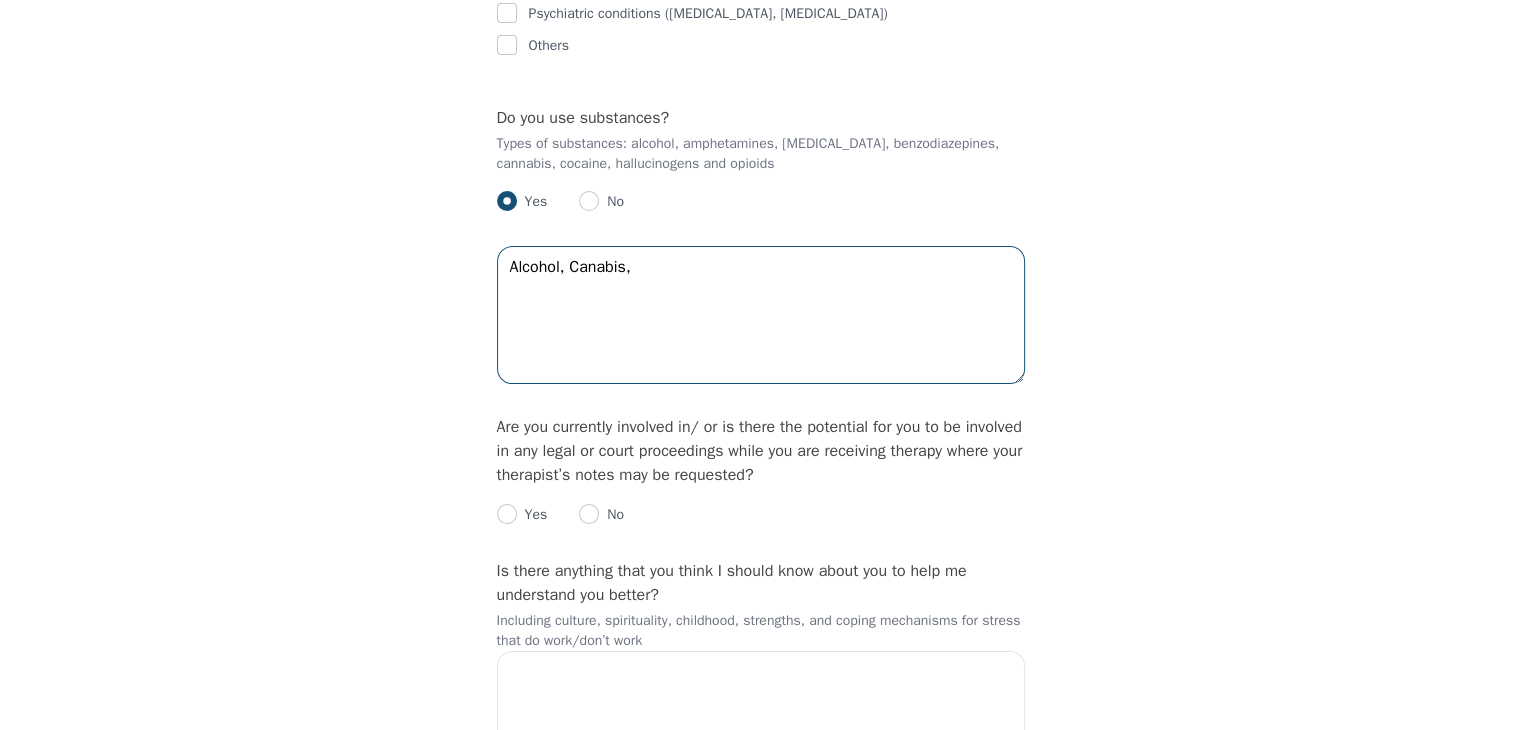drag, startPoint x: 530, startPoint y: 288, endPoint x: 1020, endPoint y: 330, distance: 491.7967 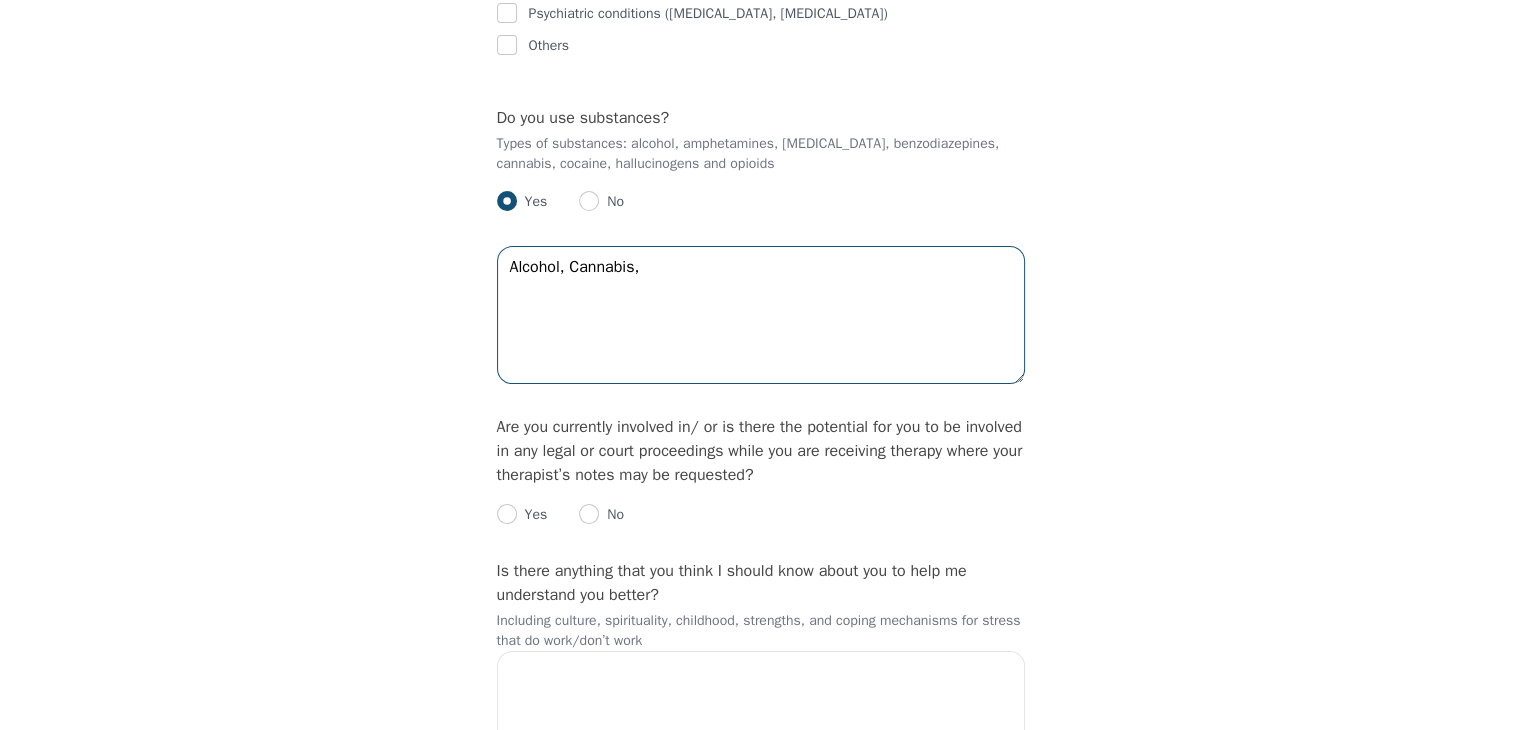 click on "Alcohol, Cannabis," at bounding box center (761, 315) 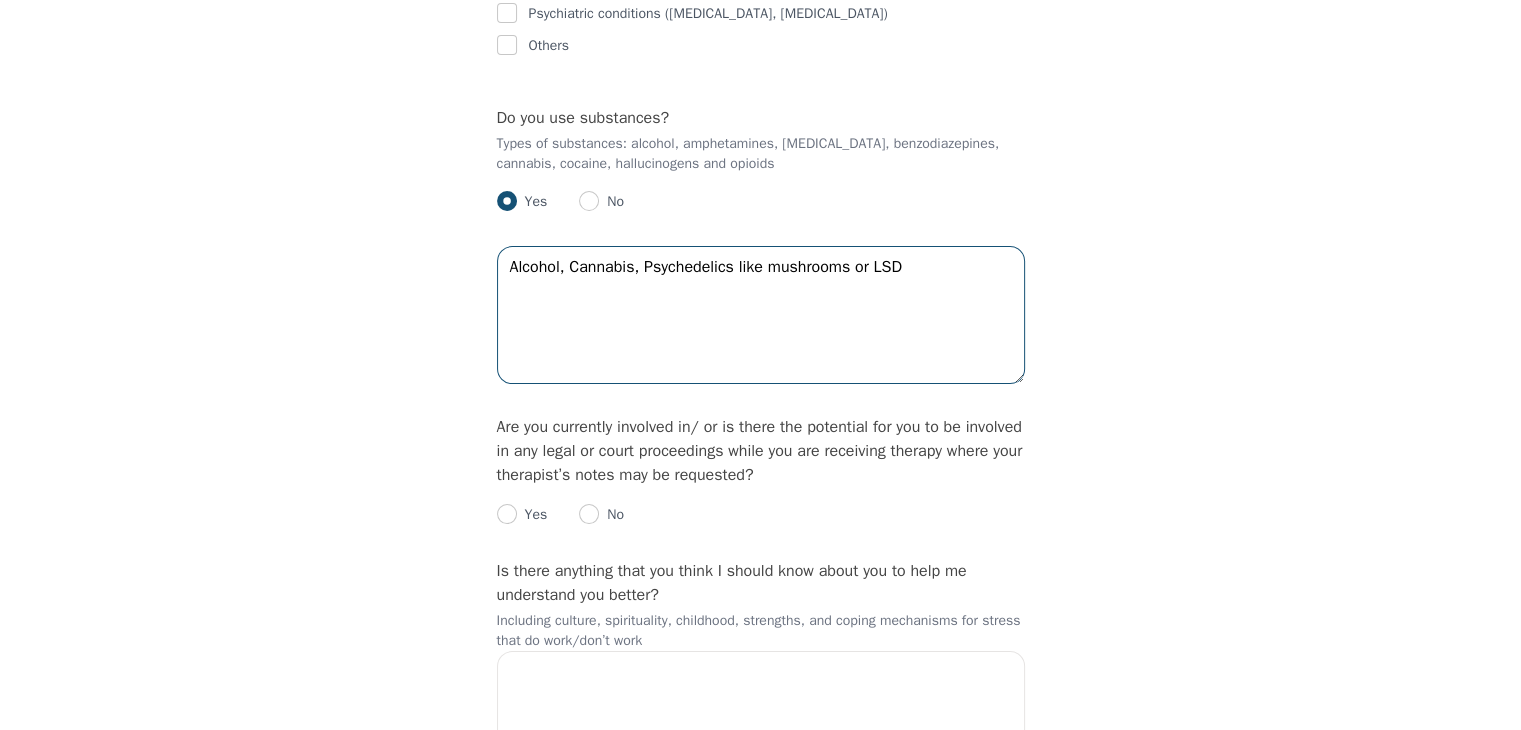 click on "Alcohol, Cannabis, Psychedelics like mushrooms or LSD" at bounding box center (761, 315) 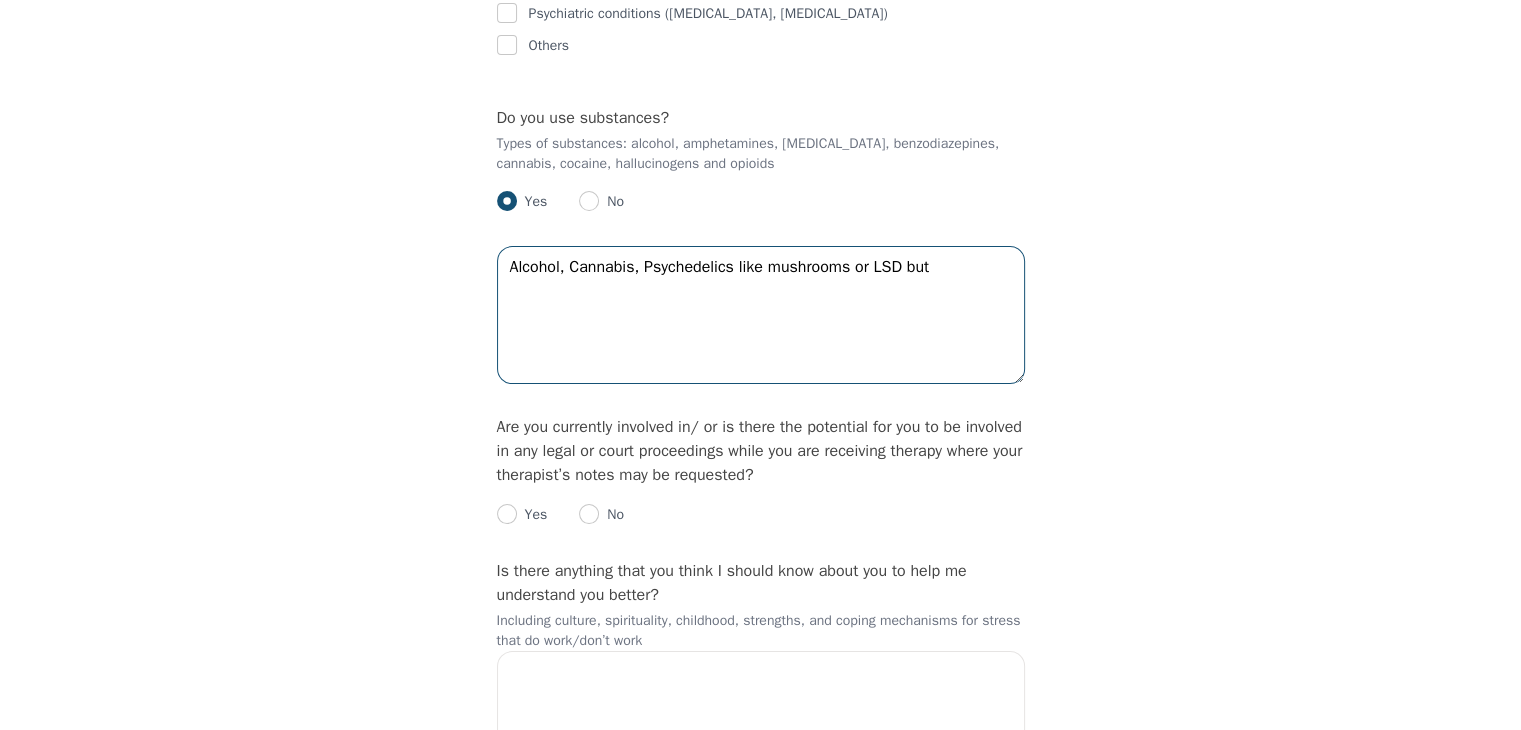 click on "Alcohol, Cannabis, Psychedelics like mushrooms or LSD but" at bounding box center (761, 315) 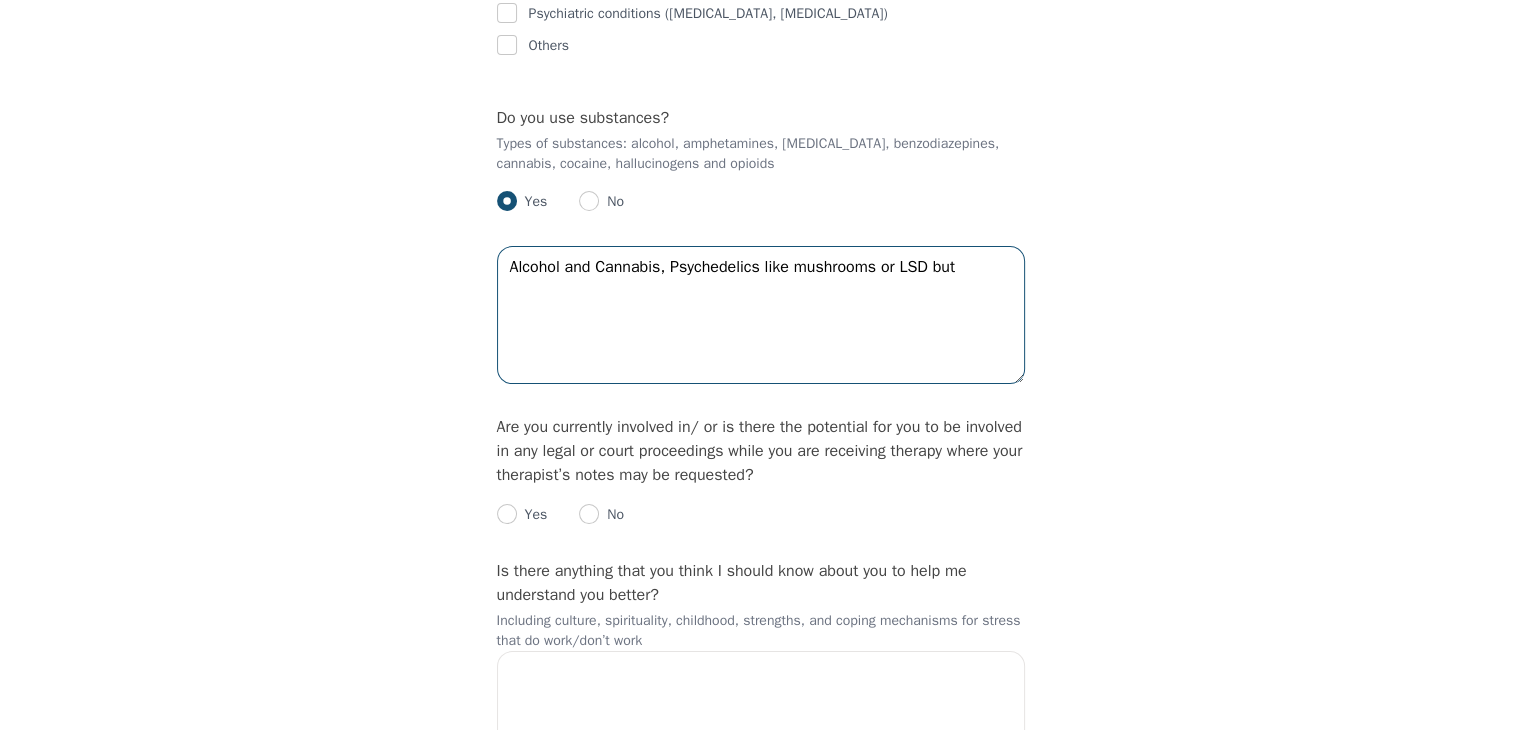 click on "Alcohol and Cannabis, Psychedelics like mushrooms or LSD but" at bounding box center [761, 315] 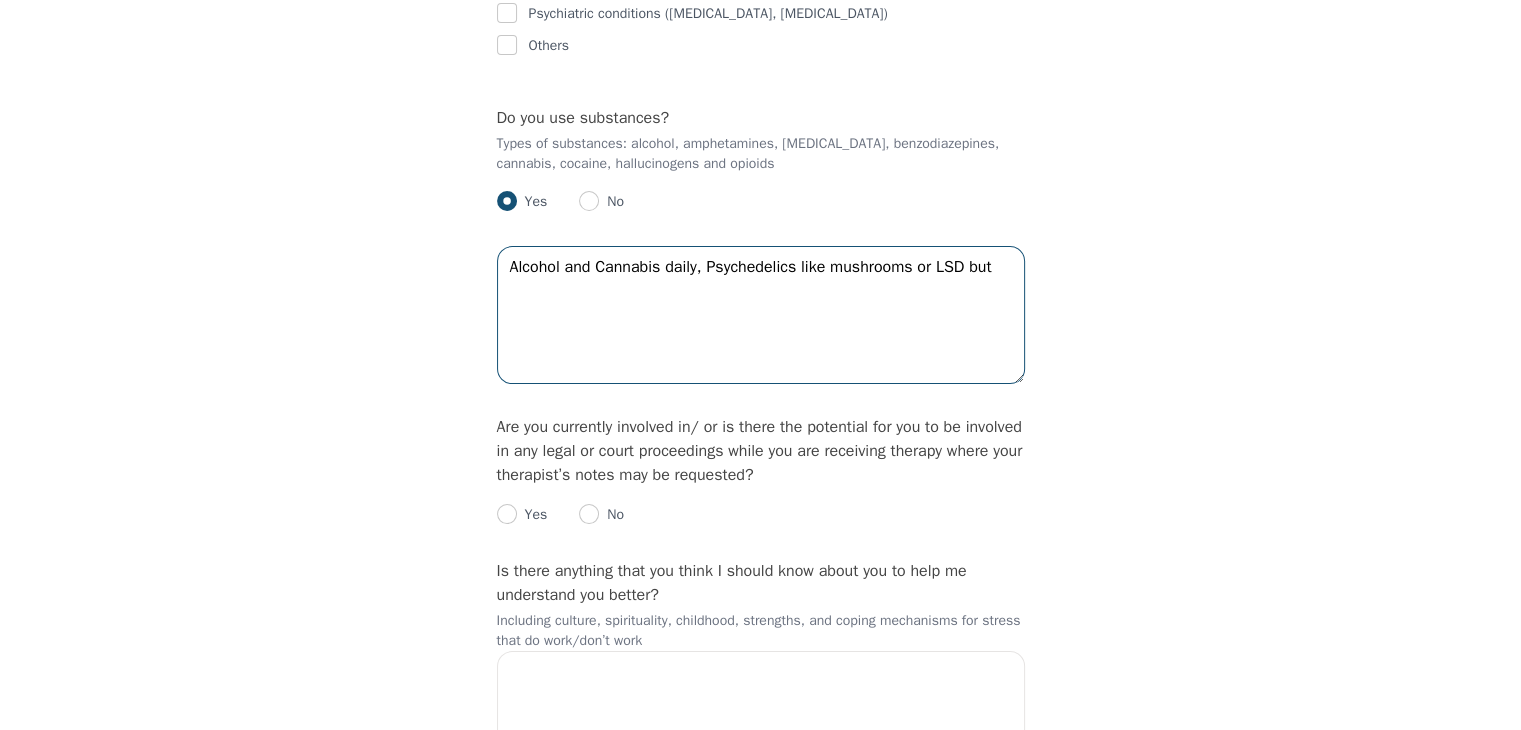 click on "Alcohol and Cannabis daily, Psychedelics like mushrooms or LSD but" at bounding box center (761, 315) 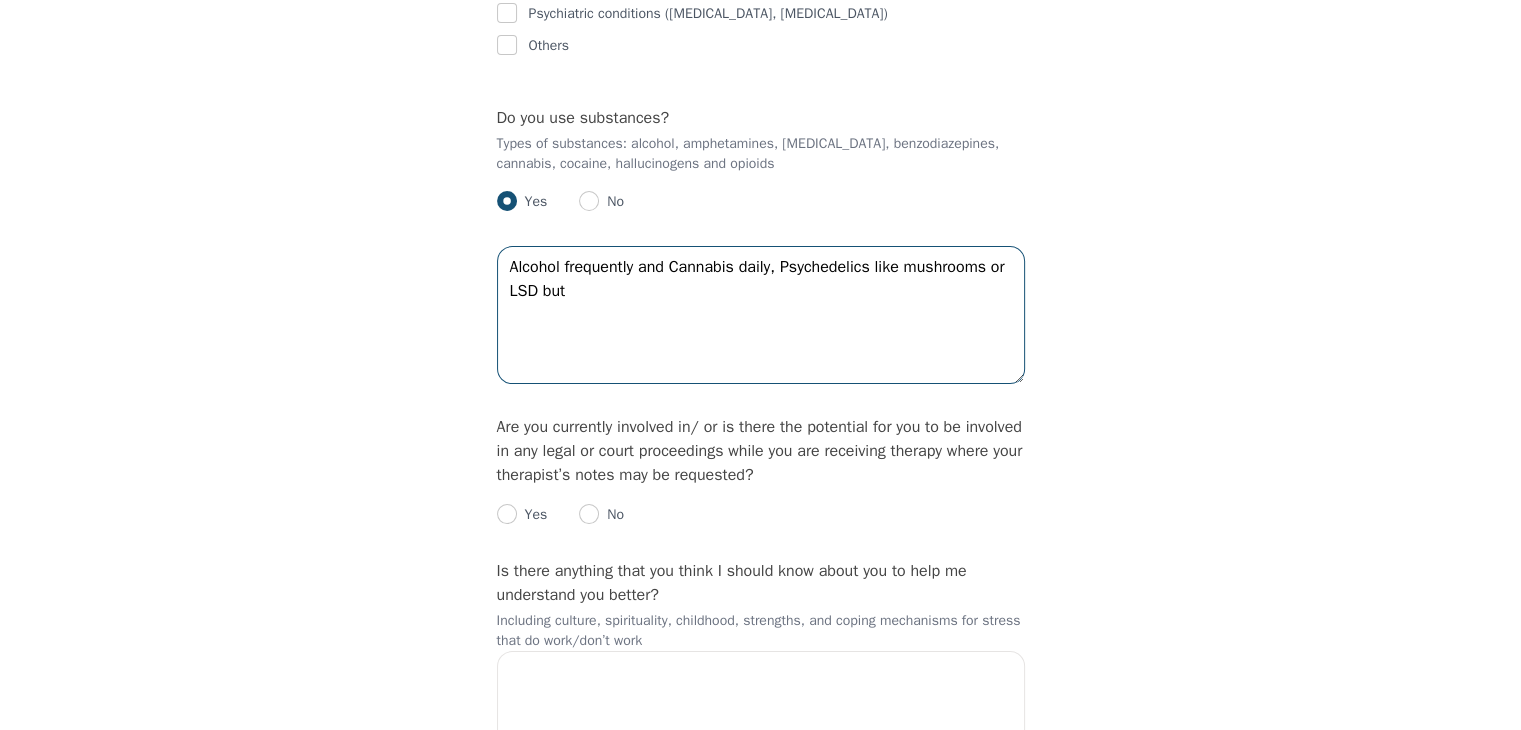 click on "Alcohol frequently and Cannabis daily, Psychedelics like mushrooms or LSD but" at bounding box center [761, 315] 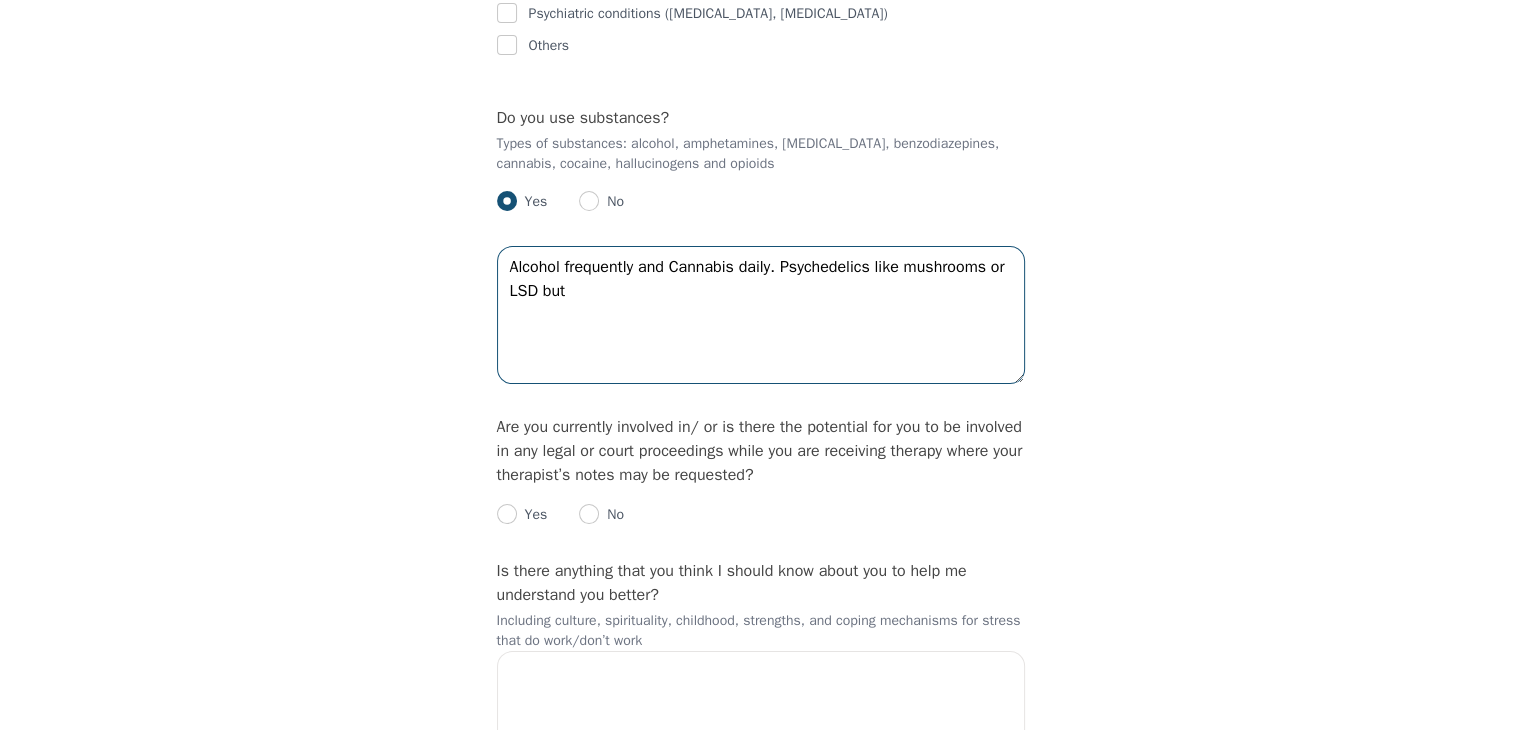 click on "Alcohol frequently and Cannabis daily. Psychedelics like mushrooms or LSD but" at bounding box center (761, 315) 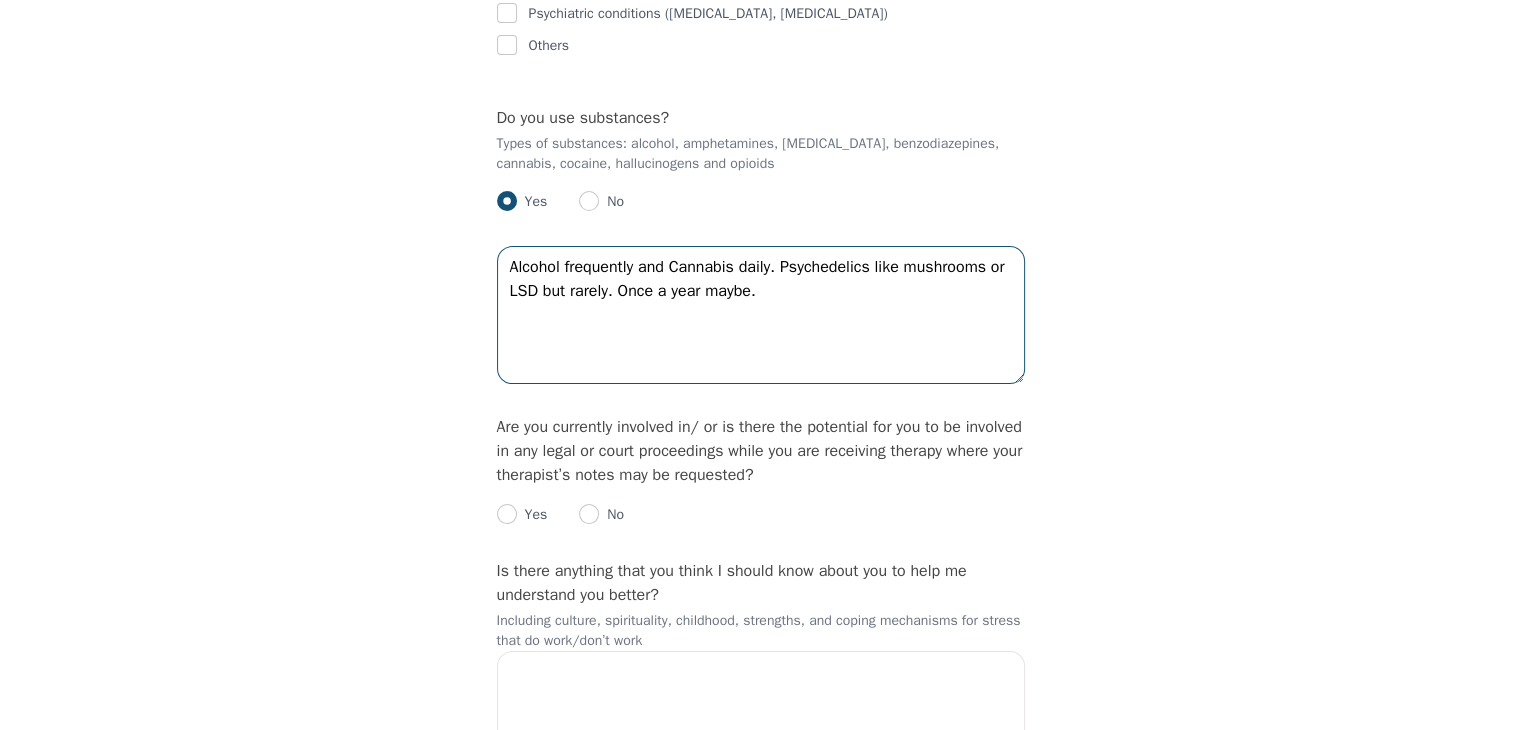scroll, scrollTop: 3400, scrollLeft: 0, axis: vertical 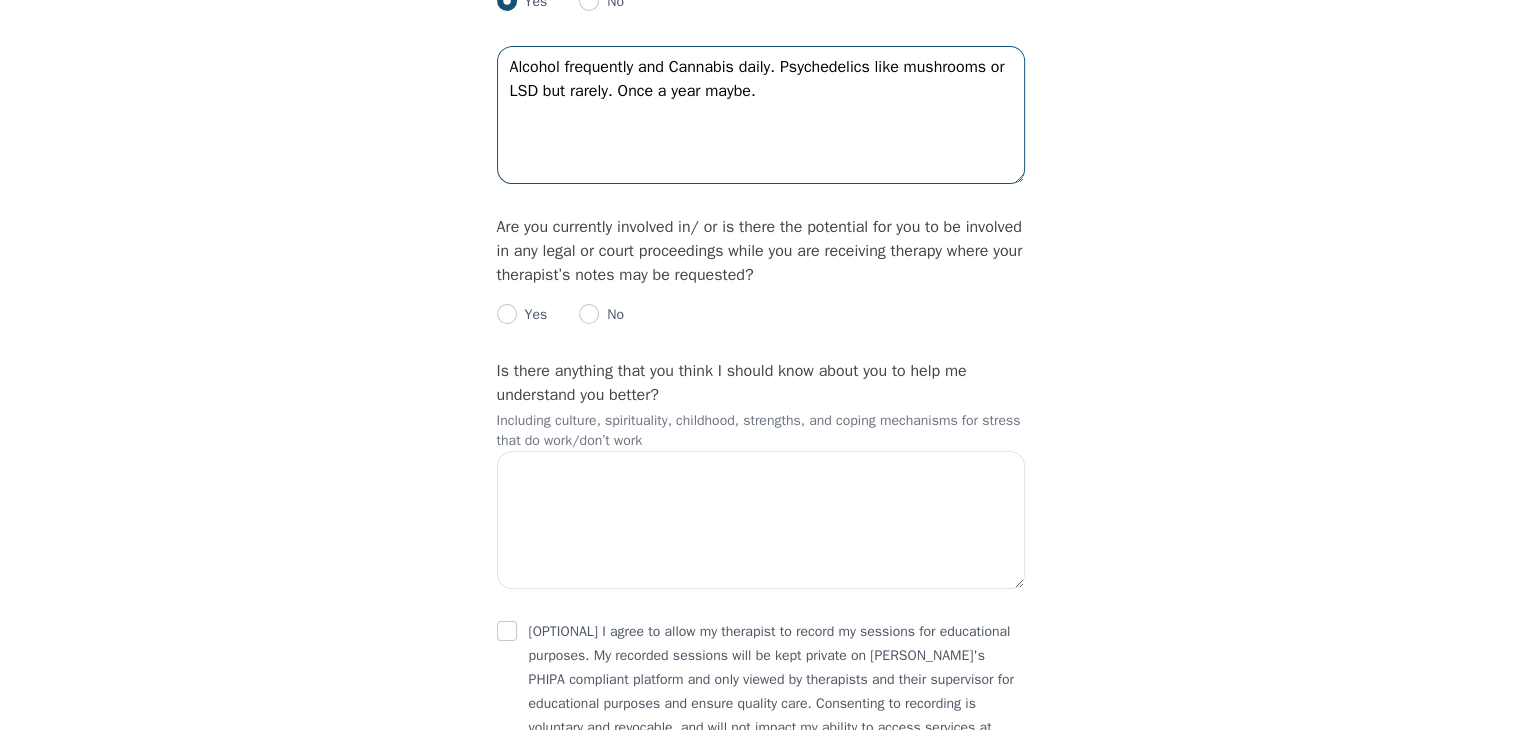 type on "Alcohol frequently and Cannabis daily. Psychedelics like mushrooms or LSD but rarely. Once a year maybe." 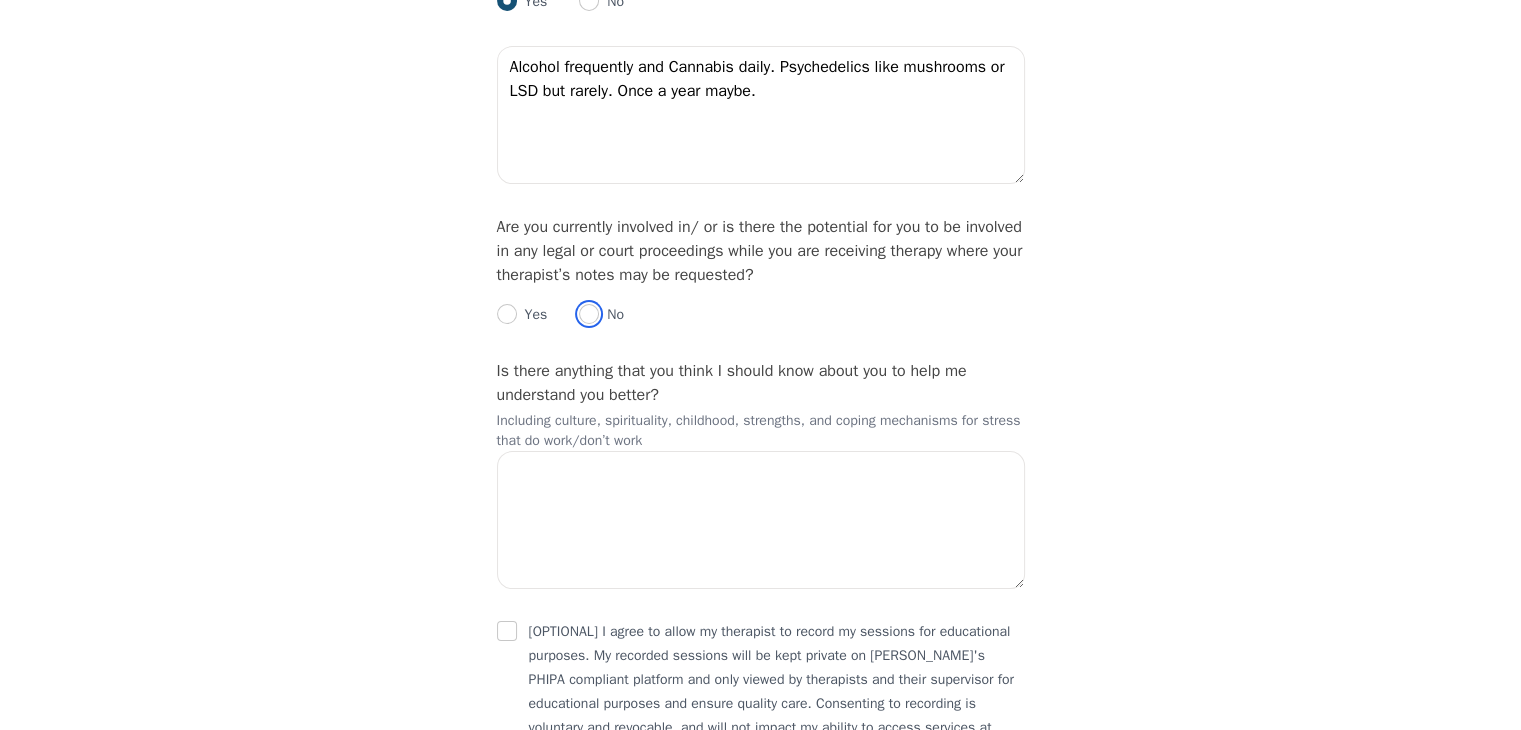 click at bounding box center [589, 314] 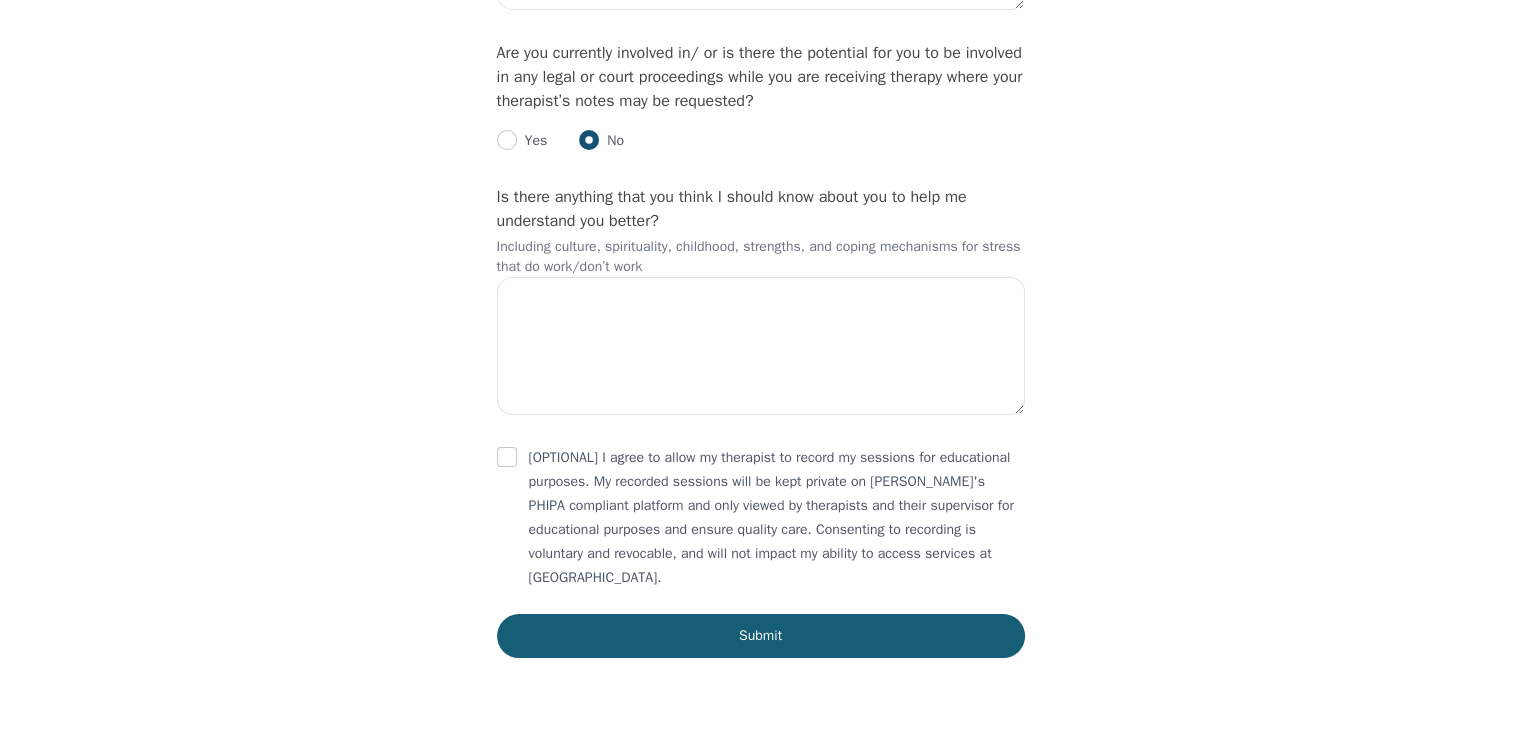scroll, scrollTop: 3580, scrollLeft: 0, axis: vertical 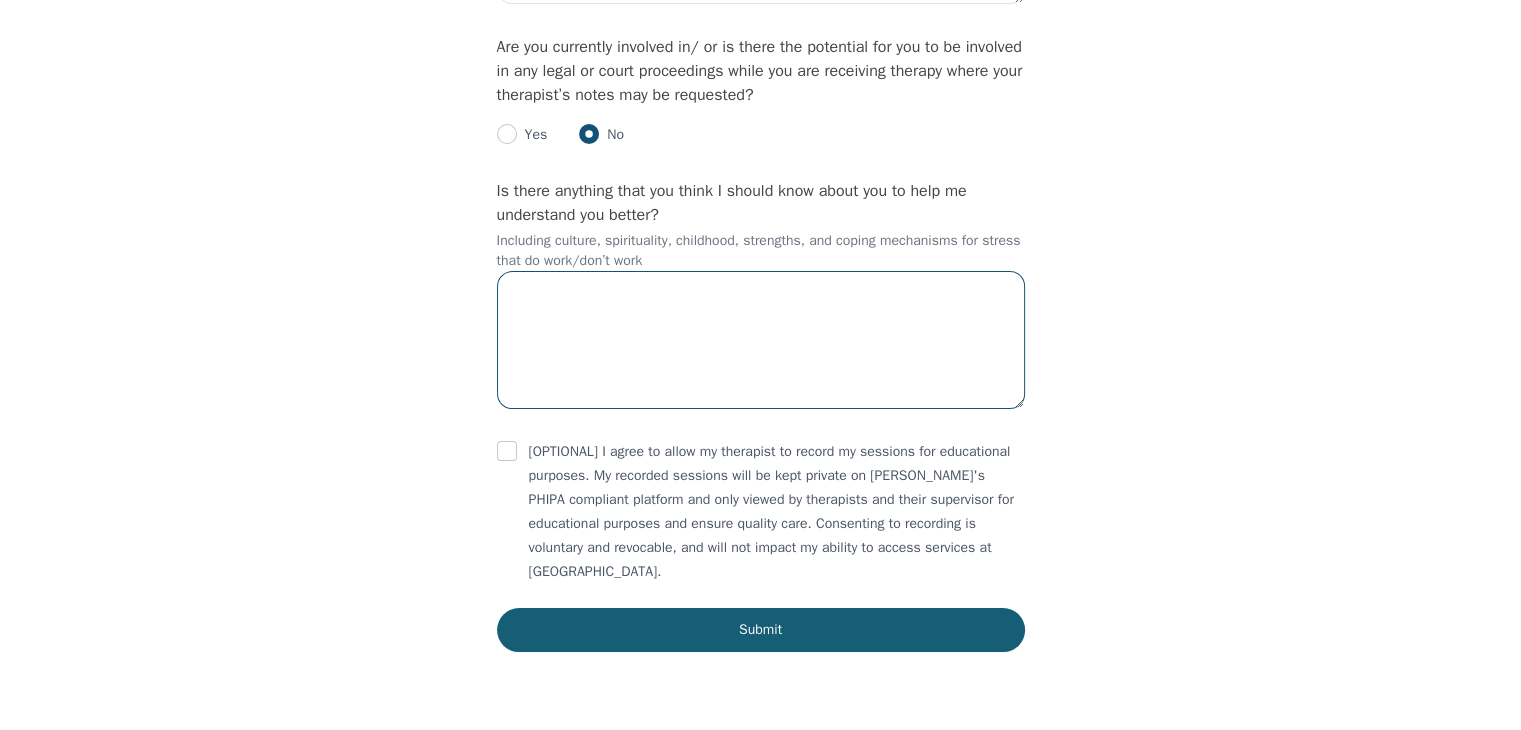 click at bounding box center [761, 340] 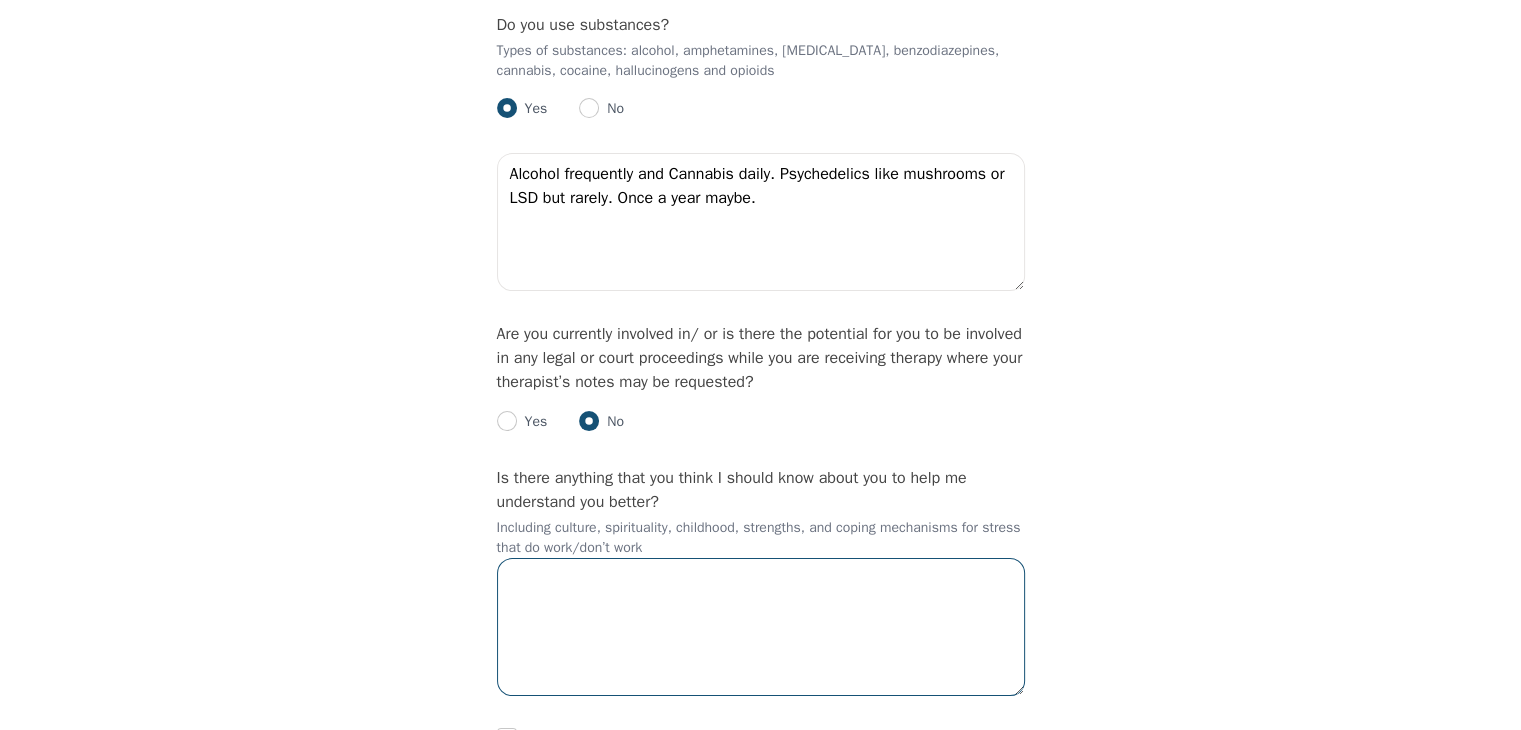 scroll, scrollTop: 3580, scrollLeft: 0, axis: vertical 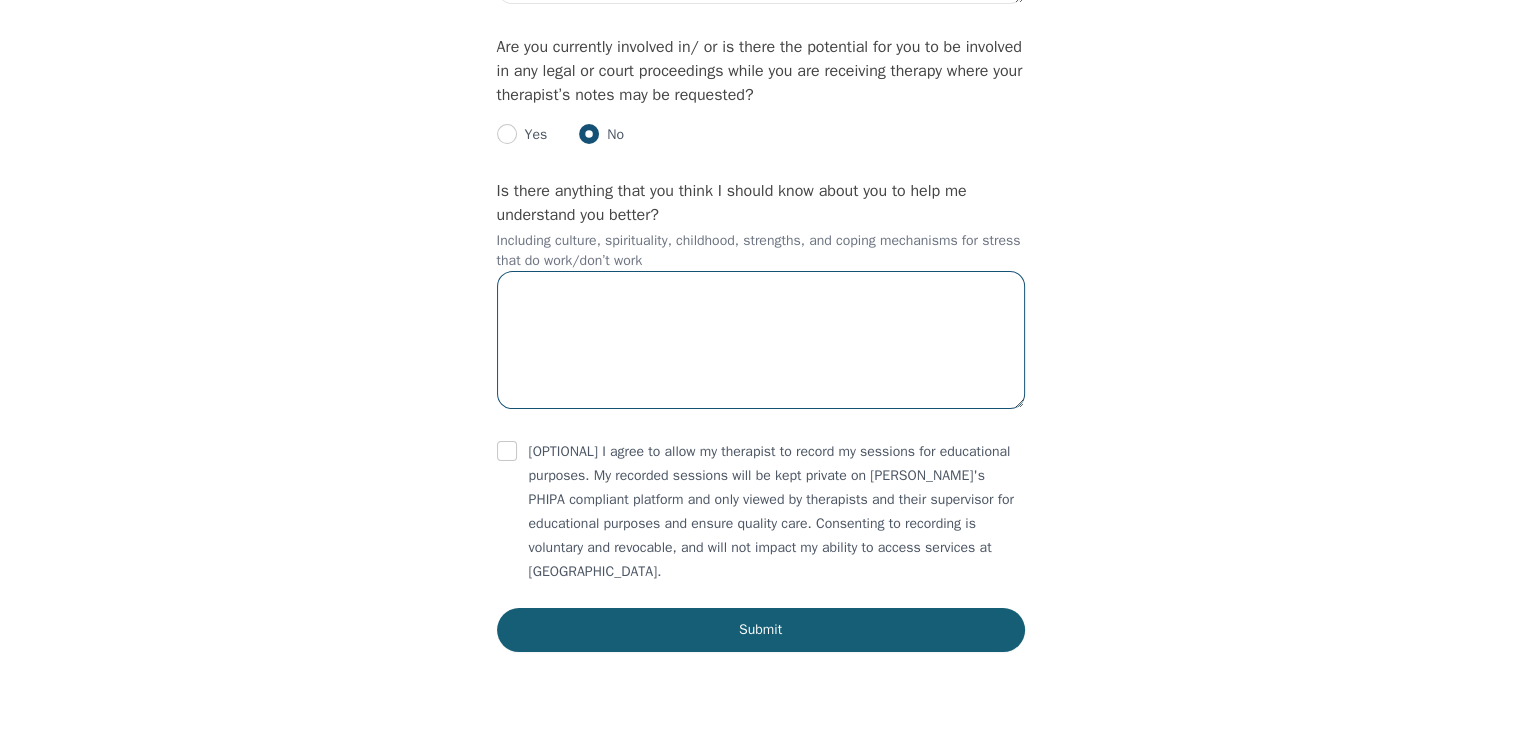 click at bounding box center [761, 340] 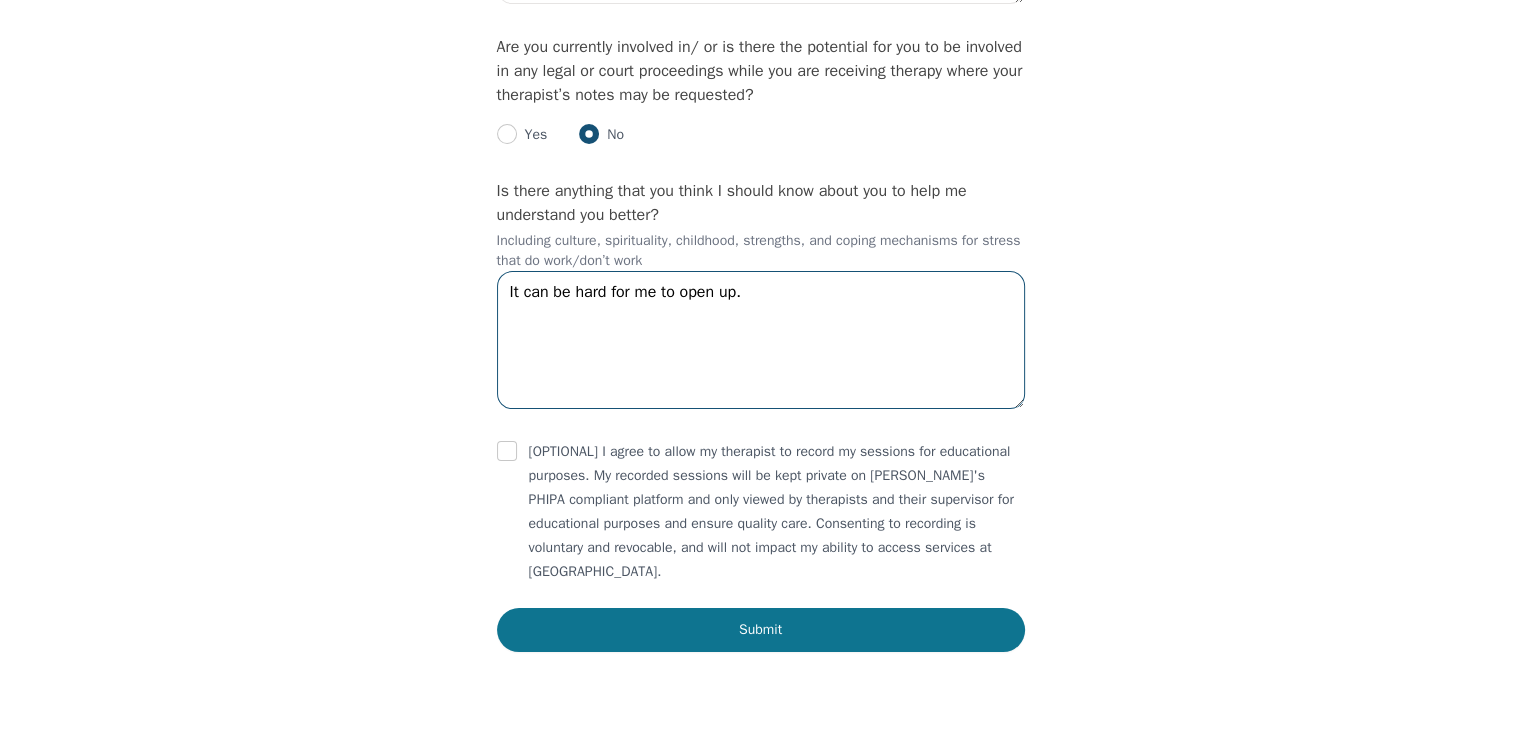 type on "It can be hard for me to open up." 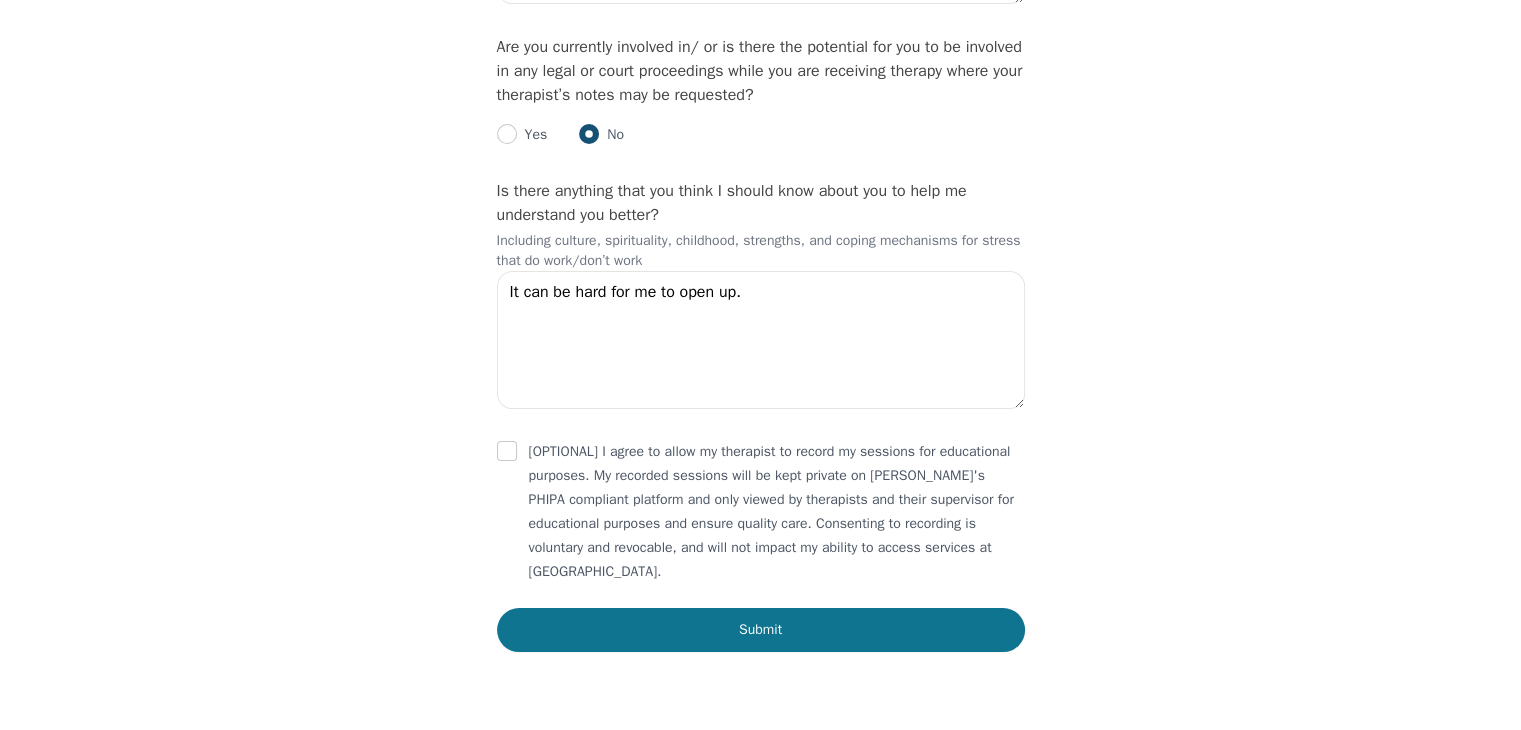 click on "Submit" at bounding box center [761, 630] 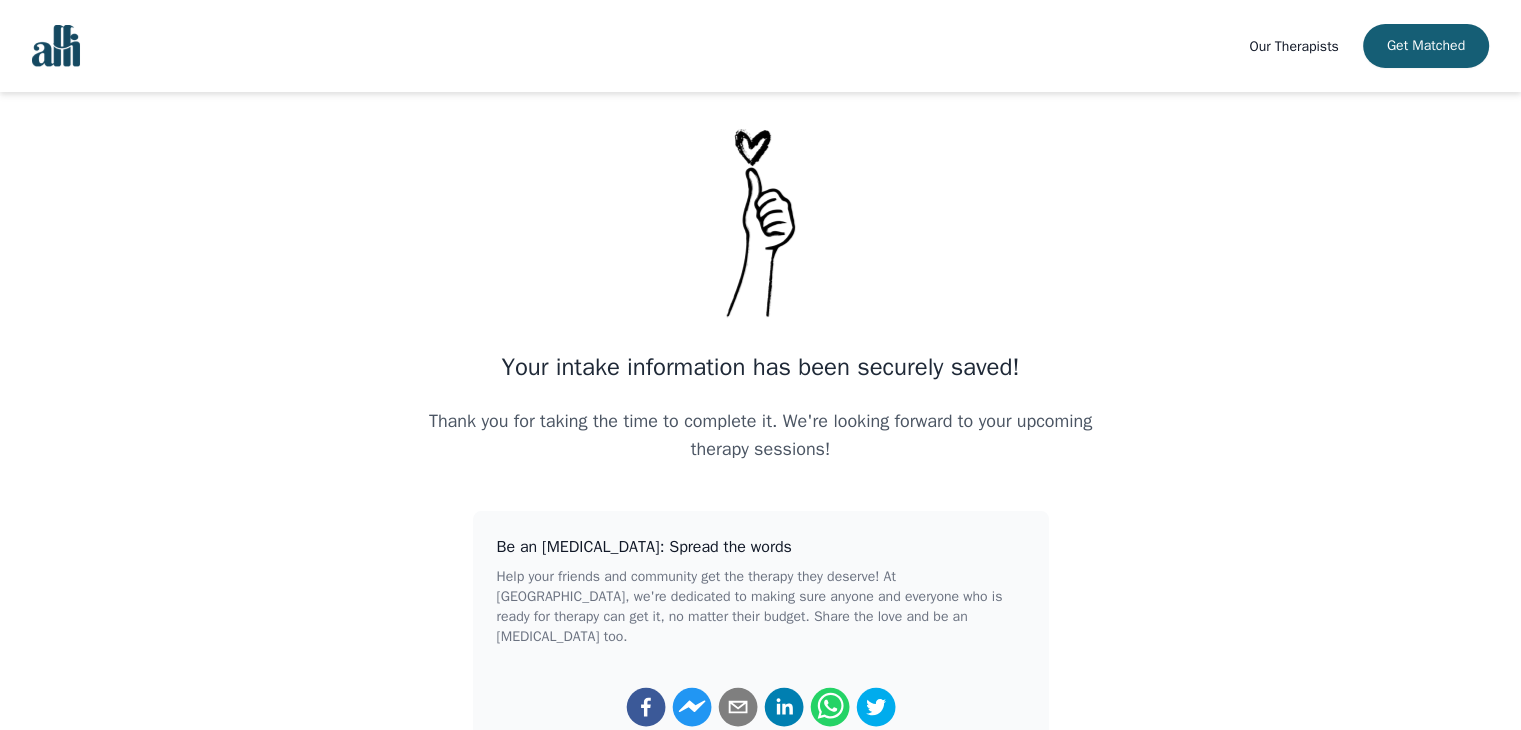 scroll, scrollTop: 0, scrollLeft: 0, axis: both 